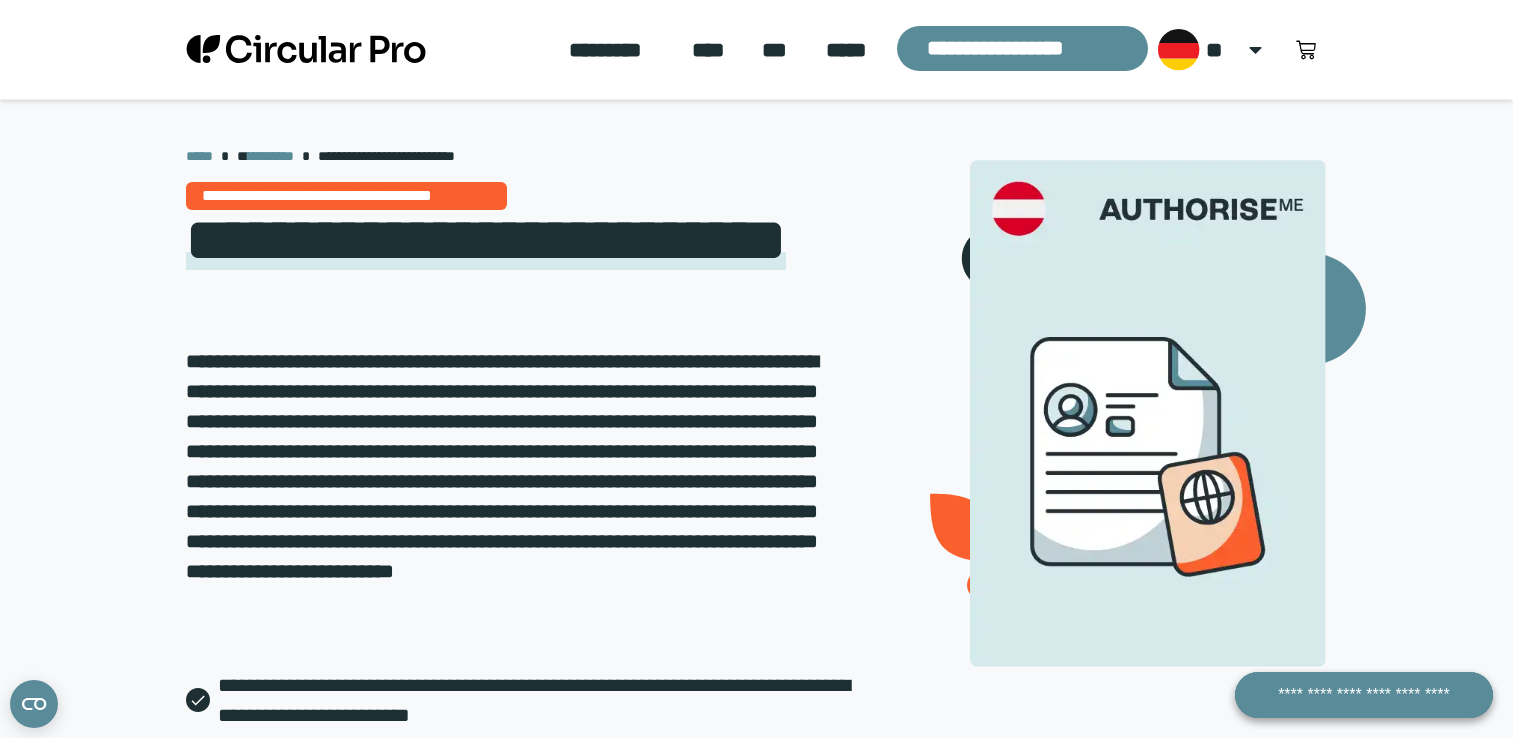 scroll, scrollTop: 0, scrollLeft: 0, axis: both 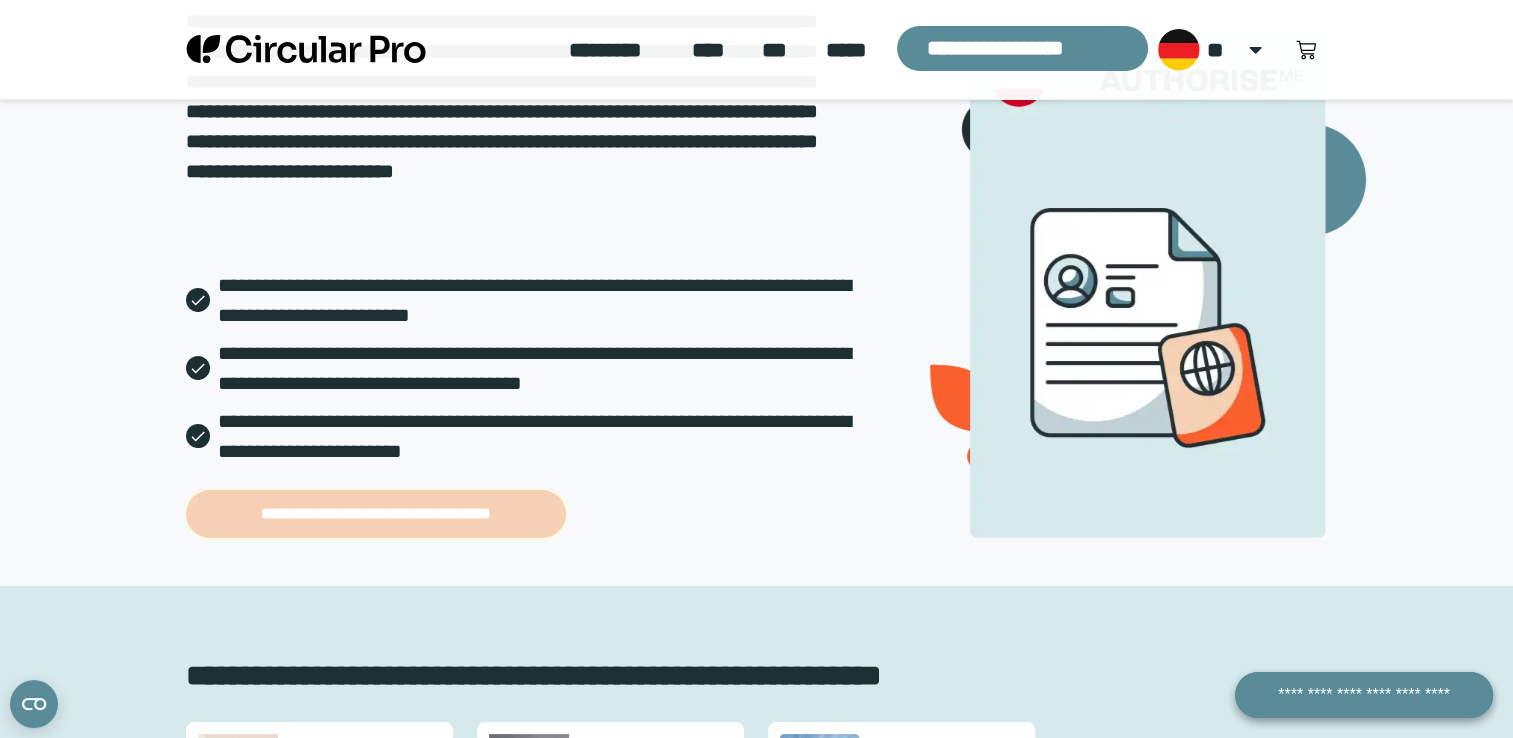 click on "**********" at bounding box center (376, 514) 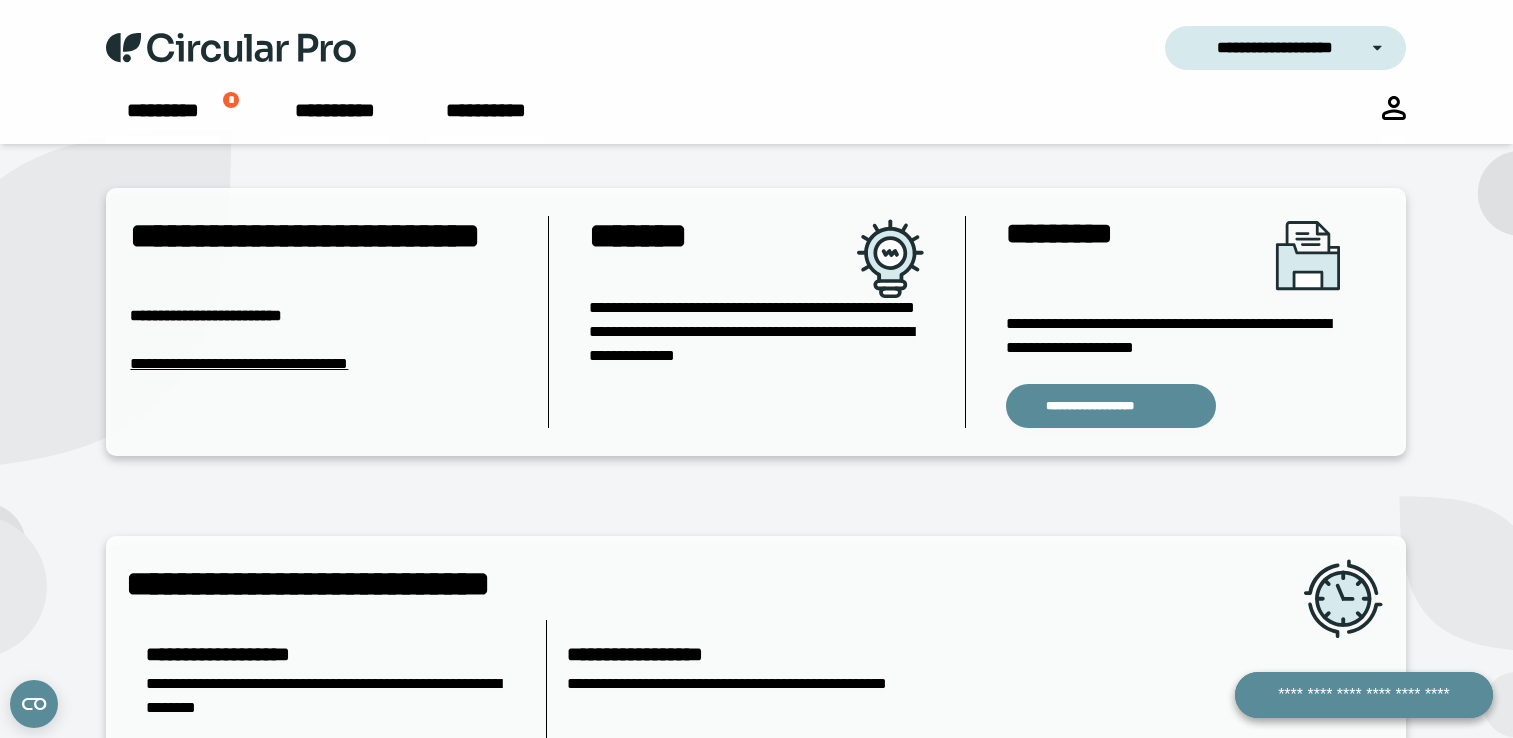 scroll, scrollTop: 0, scrollLeft: 0, axis: both 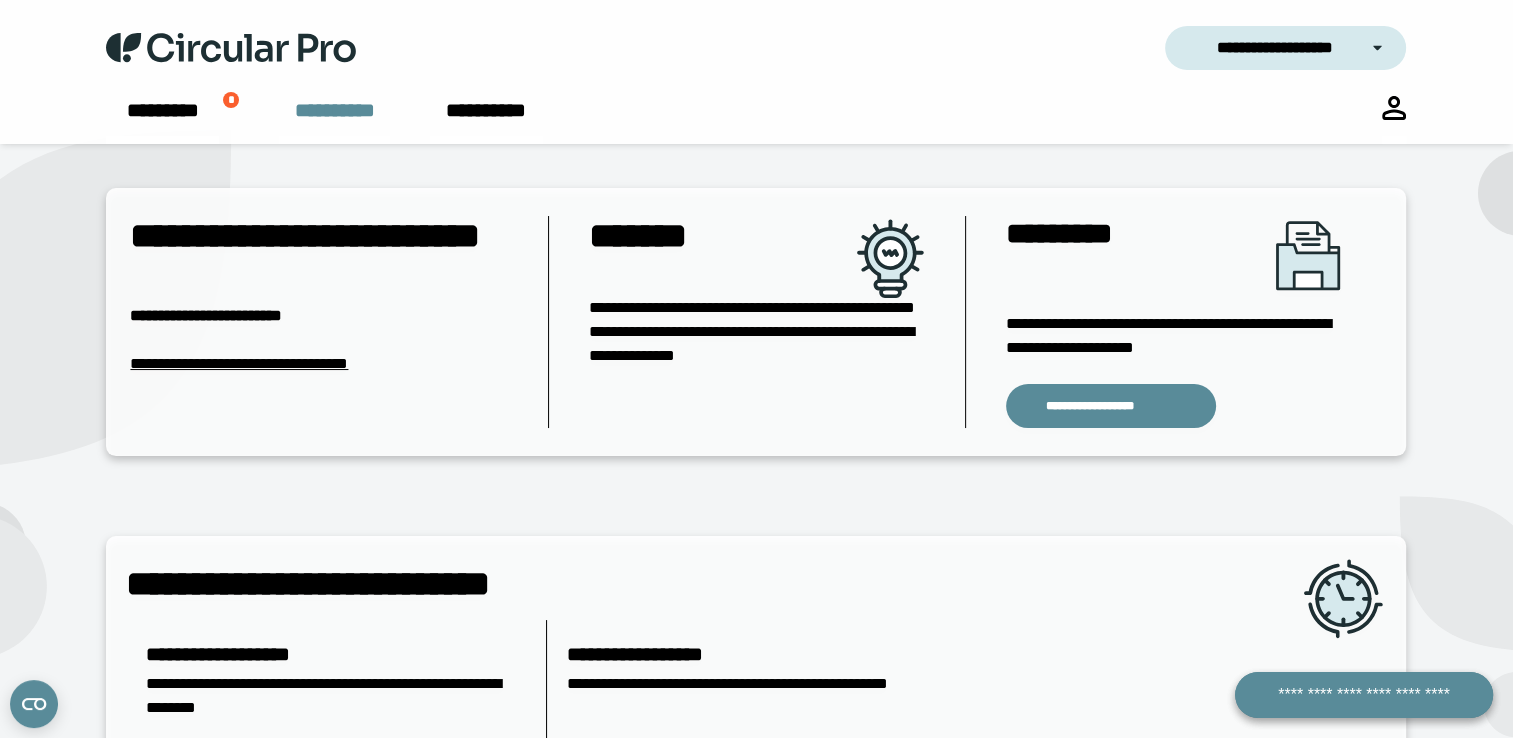 click on "**********" at bounding box center (334, 120) 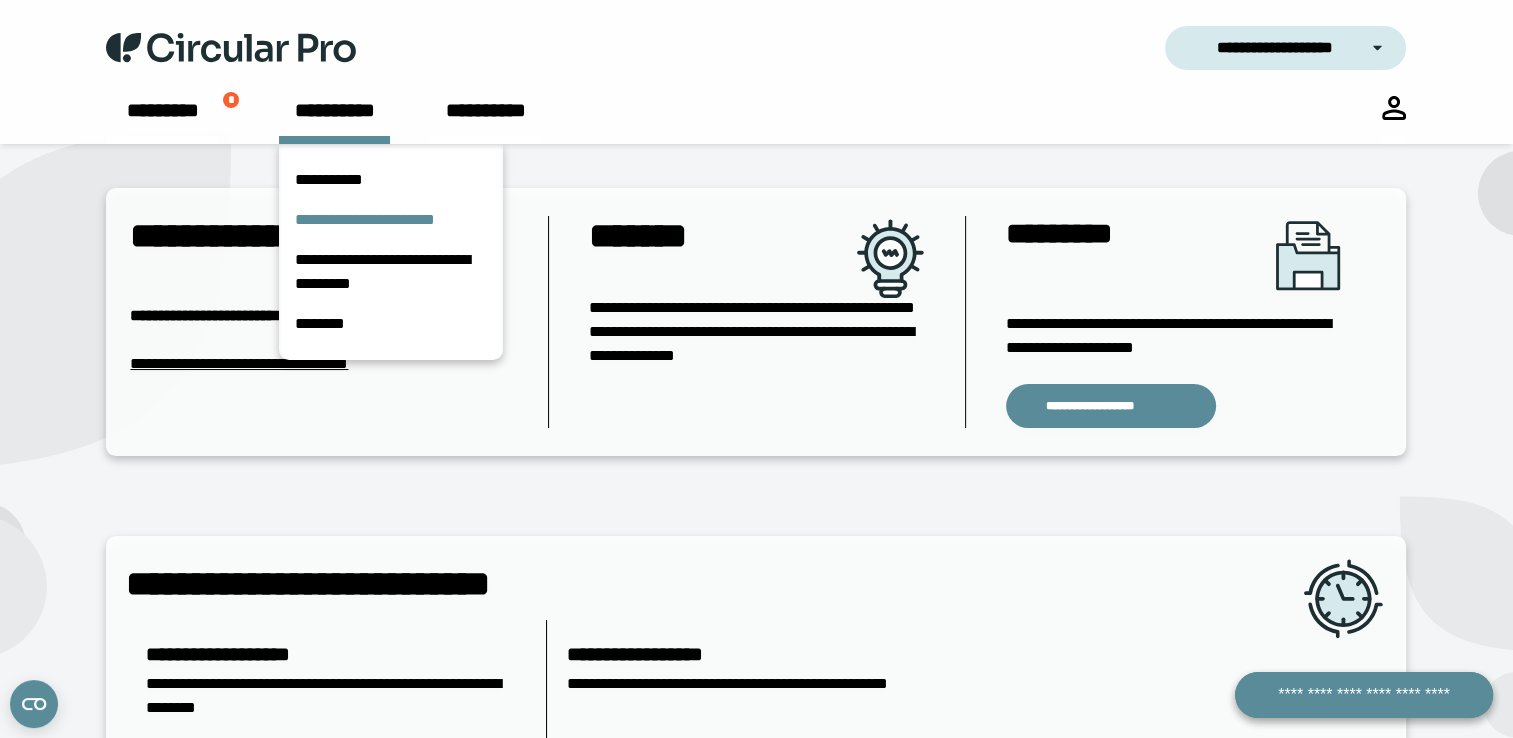click on "**********" at bounding box center (391, 220) 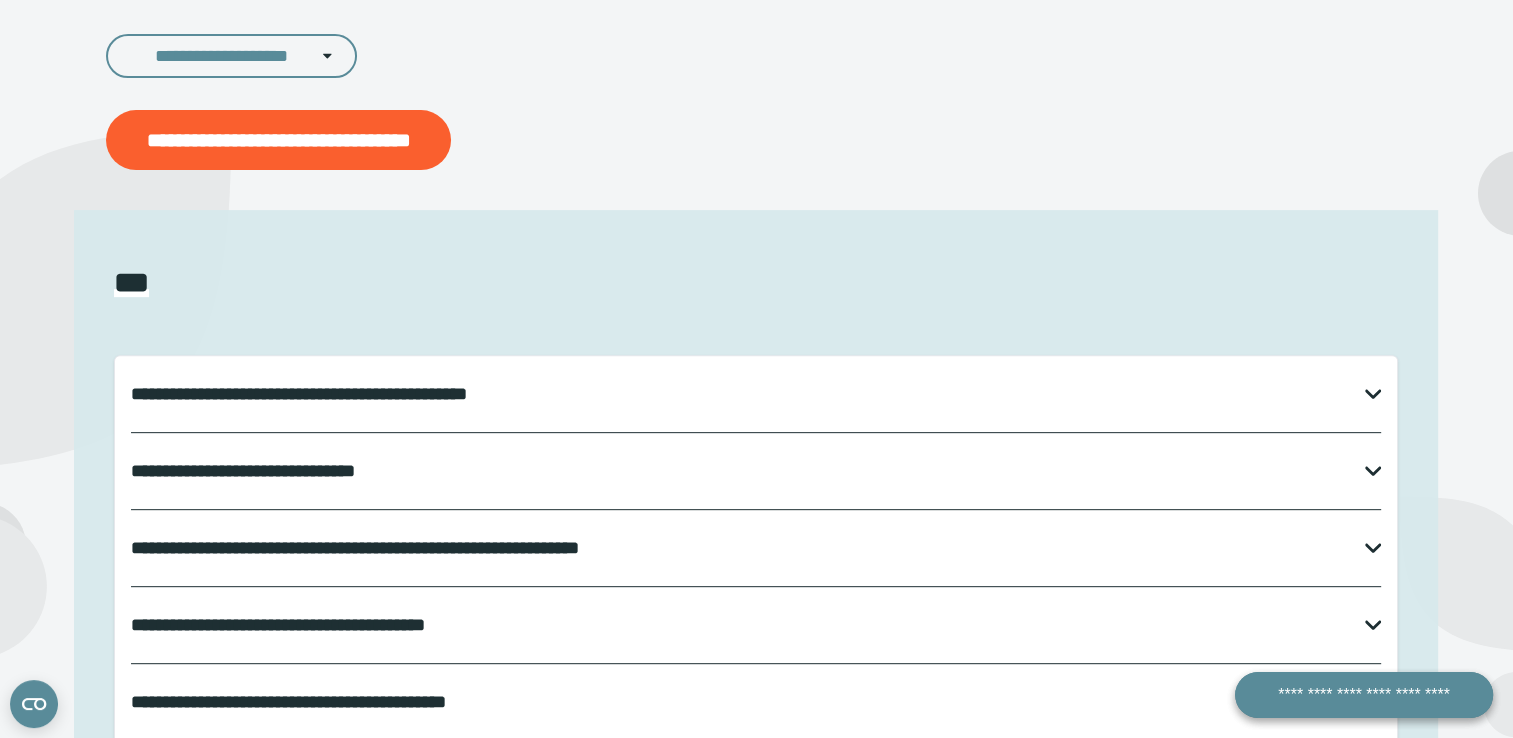 scroll, scrollTop: 600, scrollLeft: 0, axis: vertical 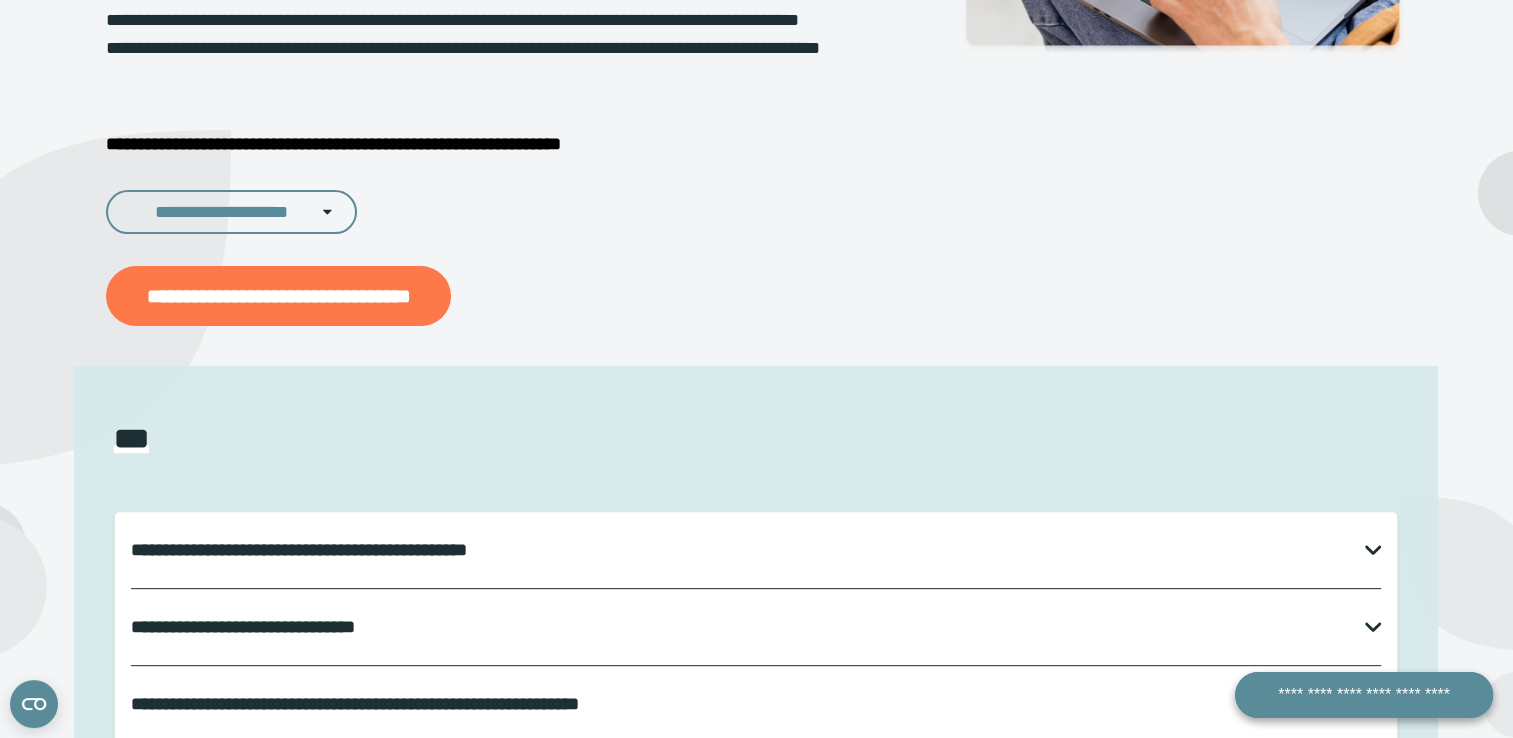 click on "**********" at bounding box center [278, 296] 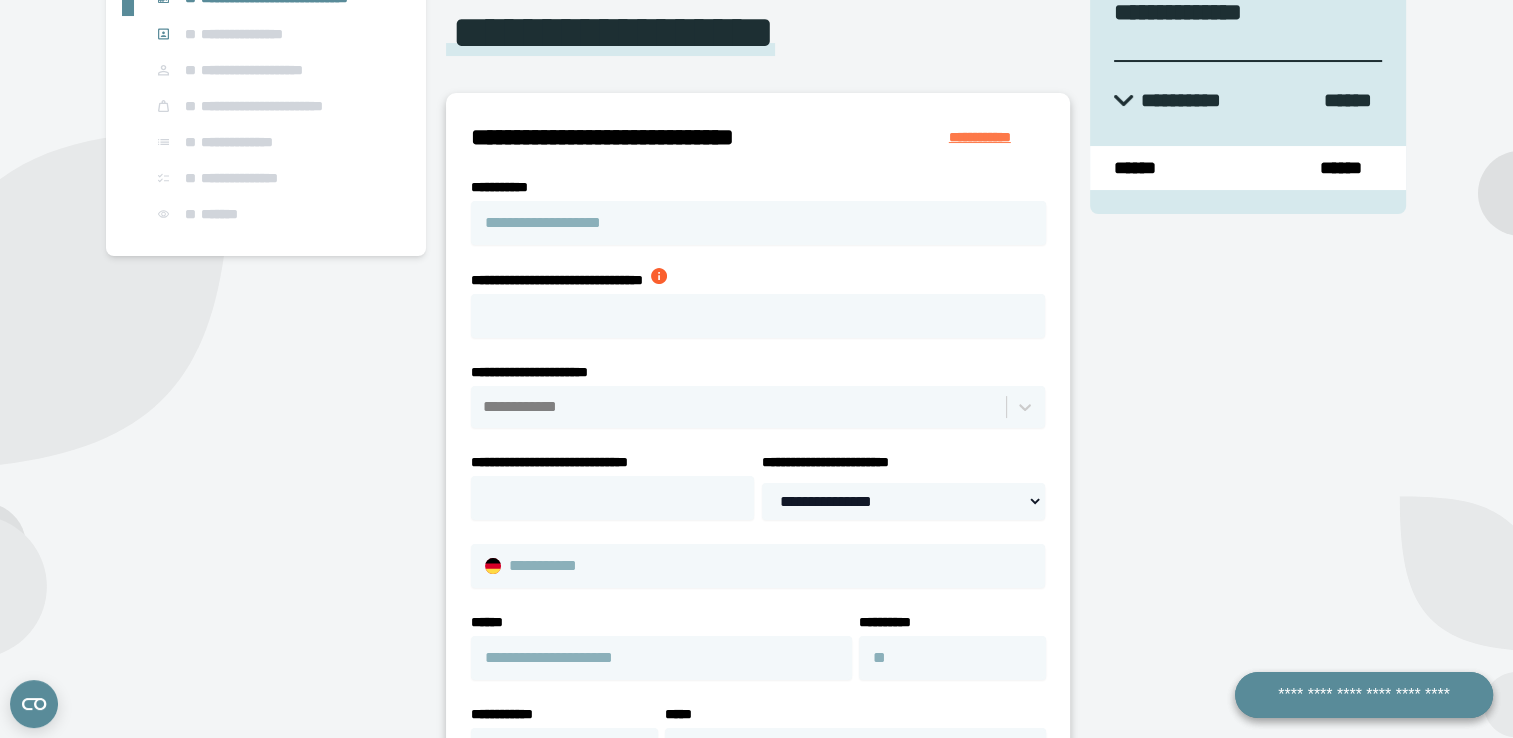 scroll, scrollTop: 200, scrollLeft: 0, axis: vertical 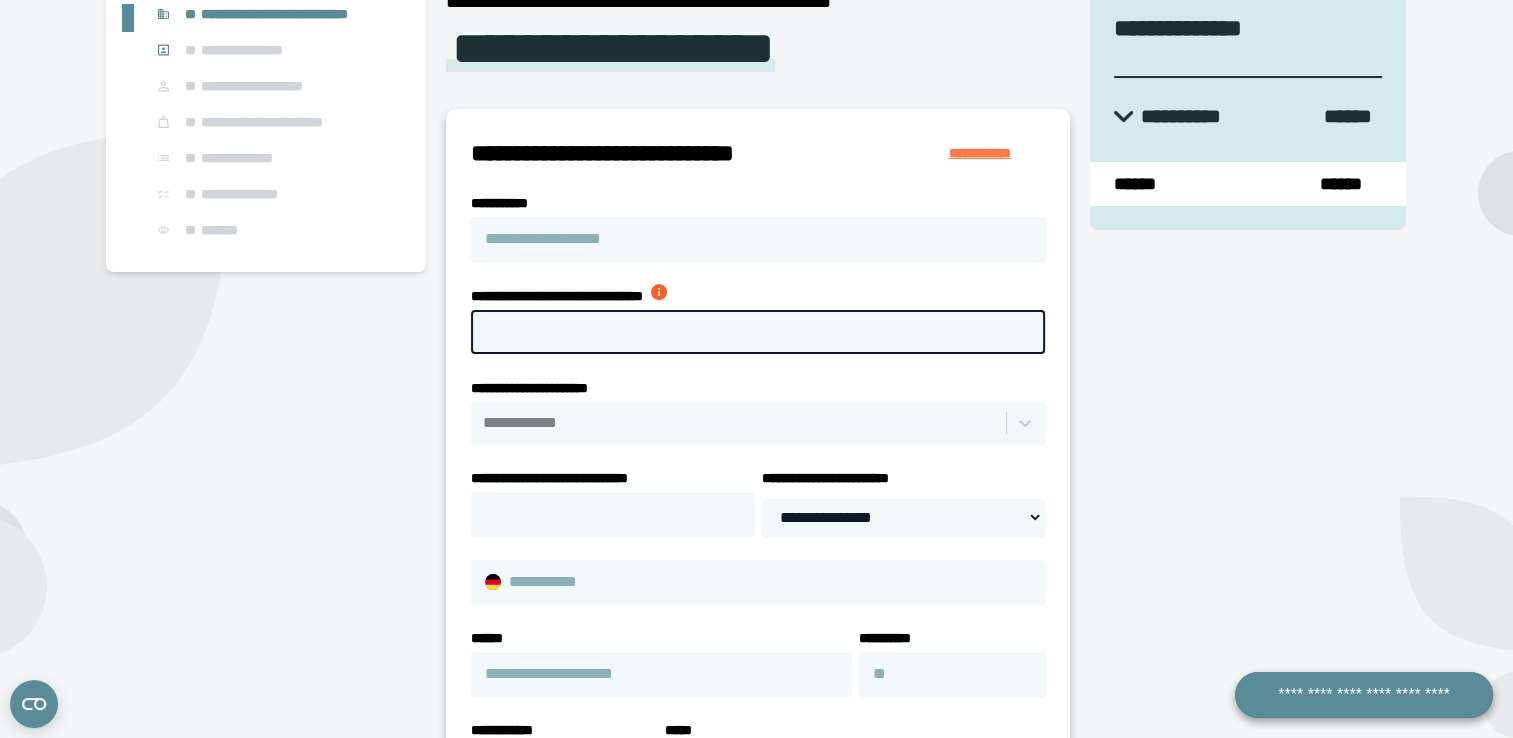 click on "**********" at bounding box center (758, 332) 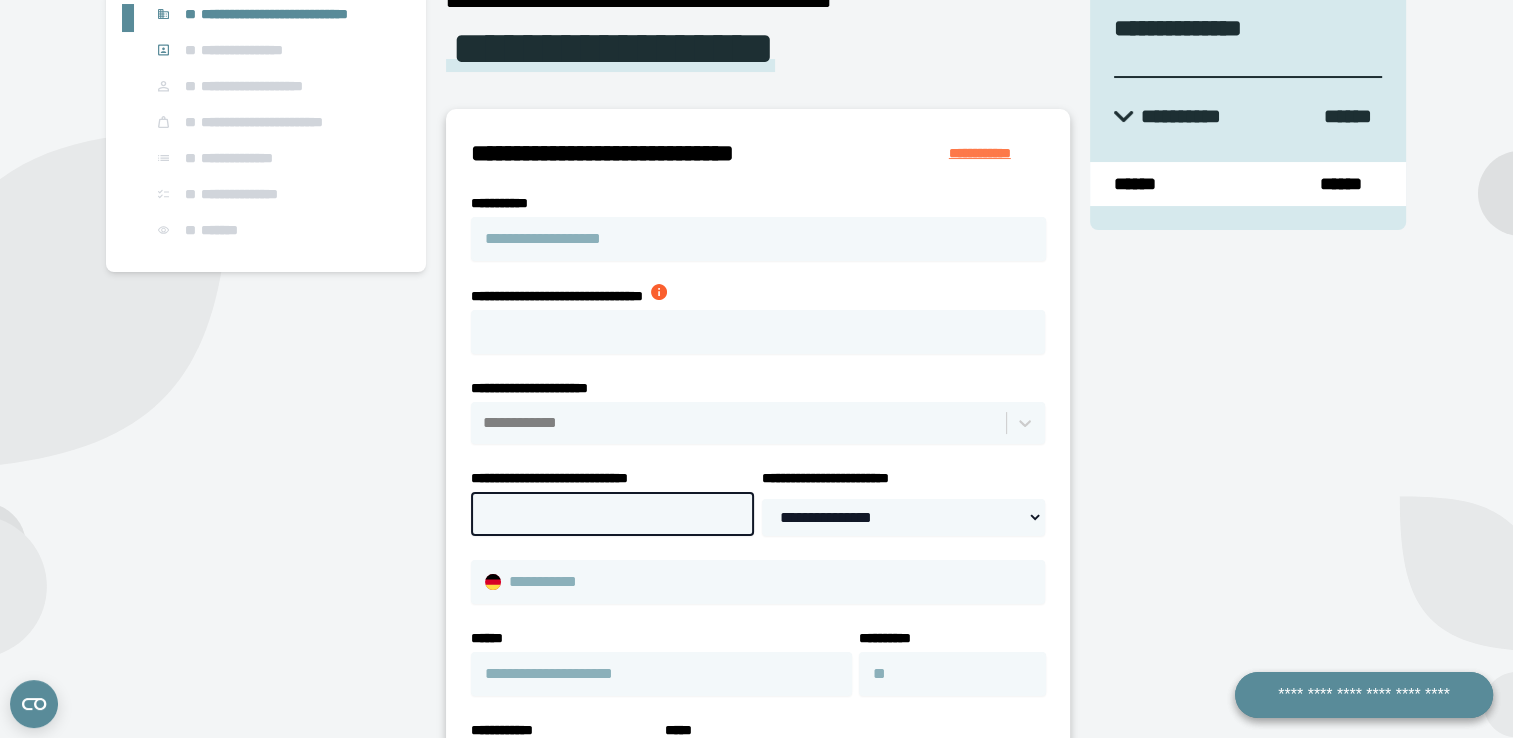 click on "**********" at bounding box center [612, 514] 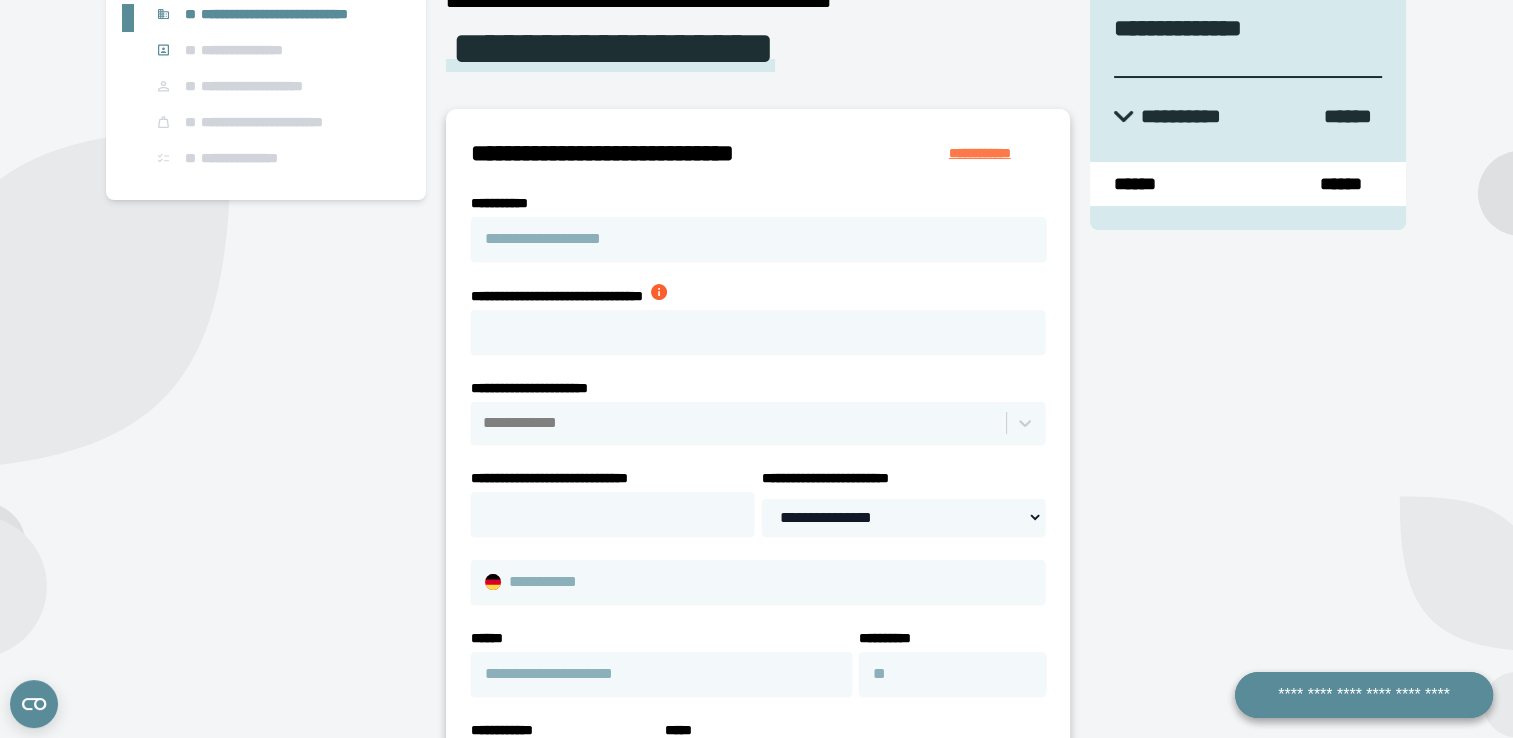 click at bounding box center (739, 423) 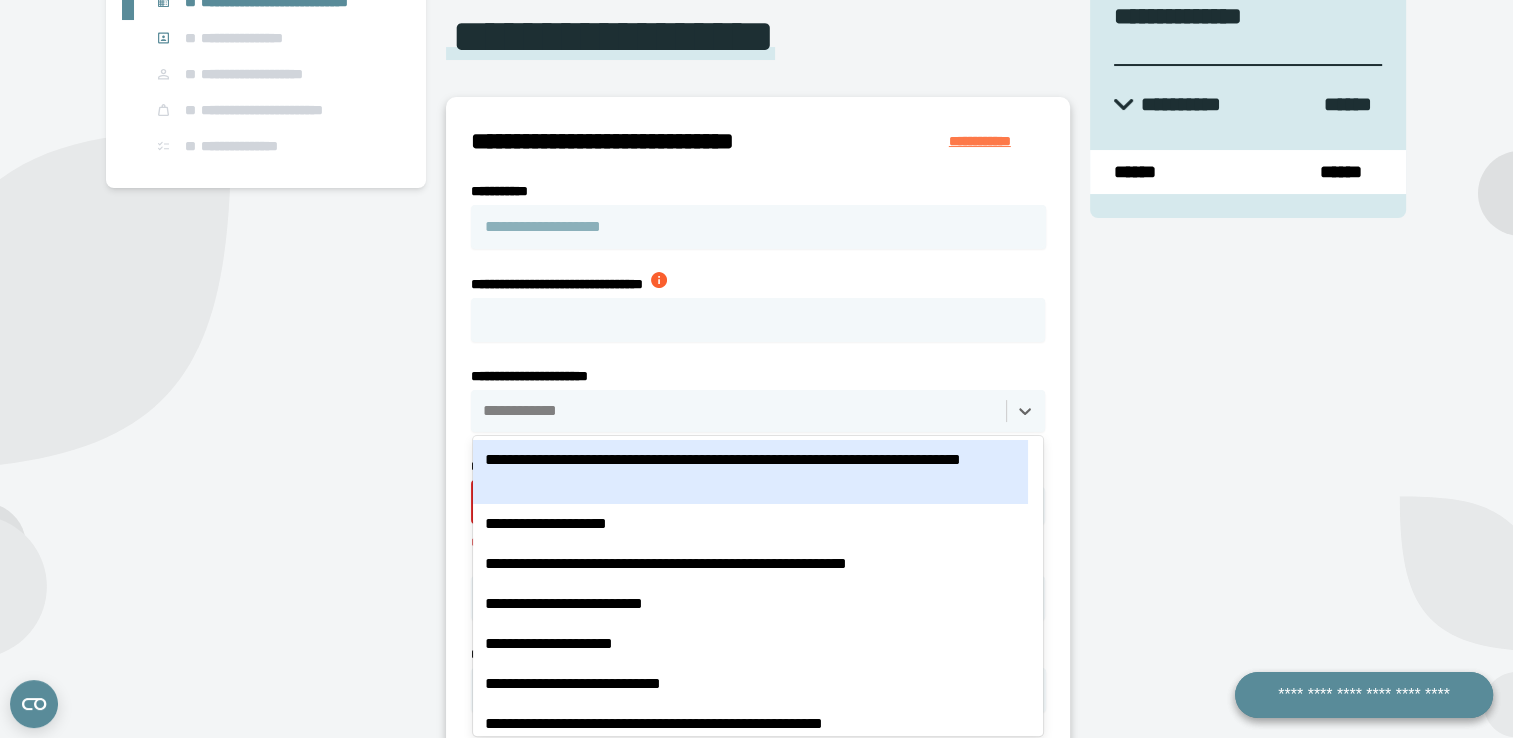 scroll, scrollTop: 217, scrollLeft: 0, axis: vertical 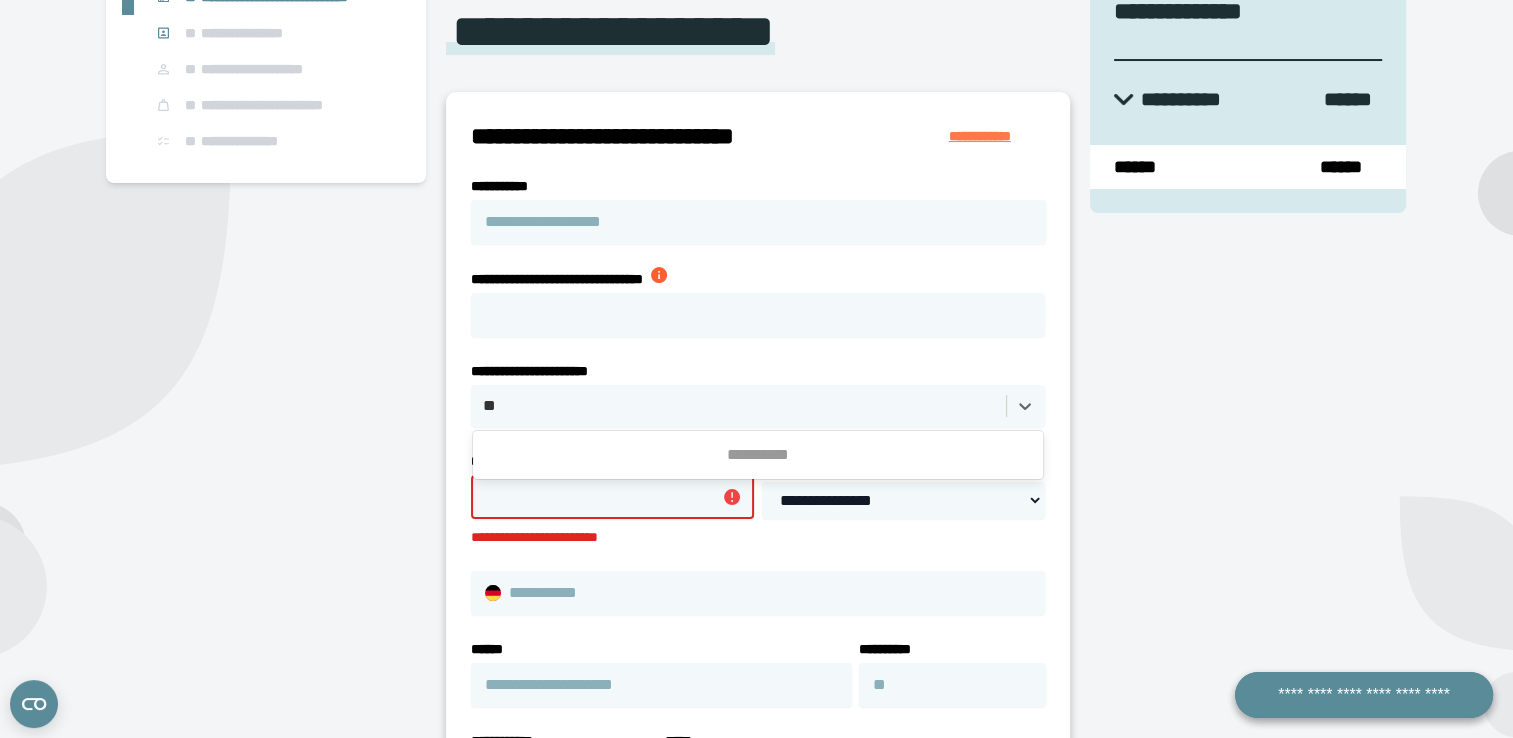 type on "*" 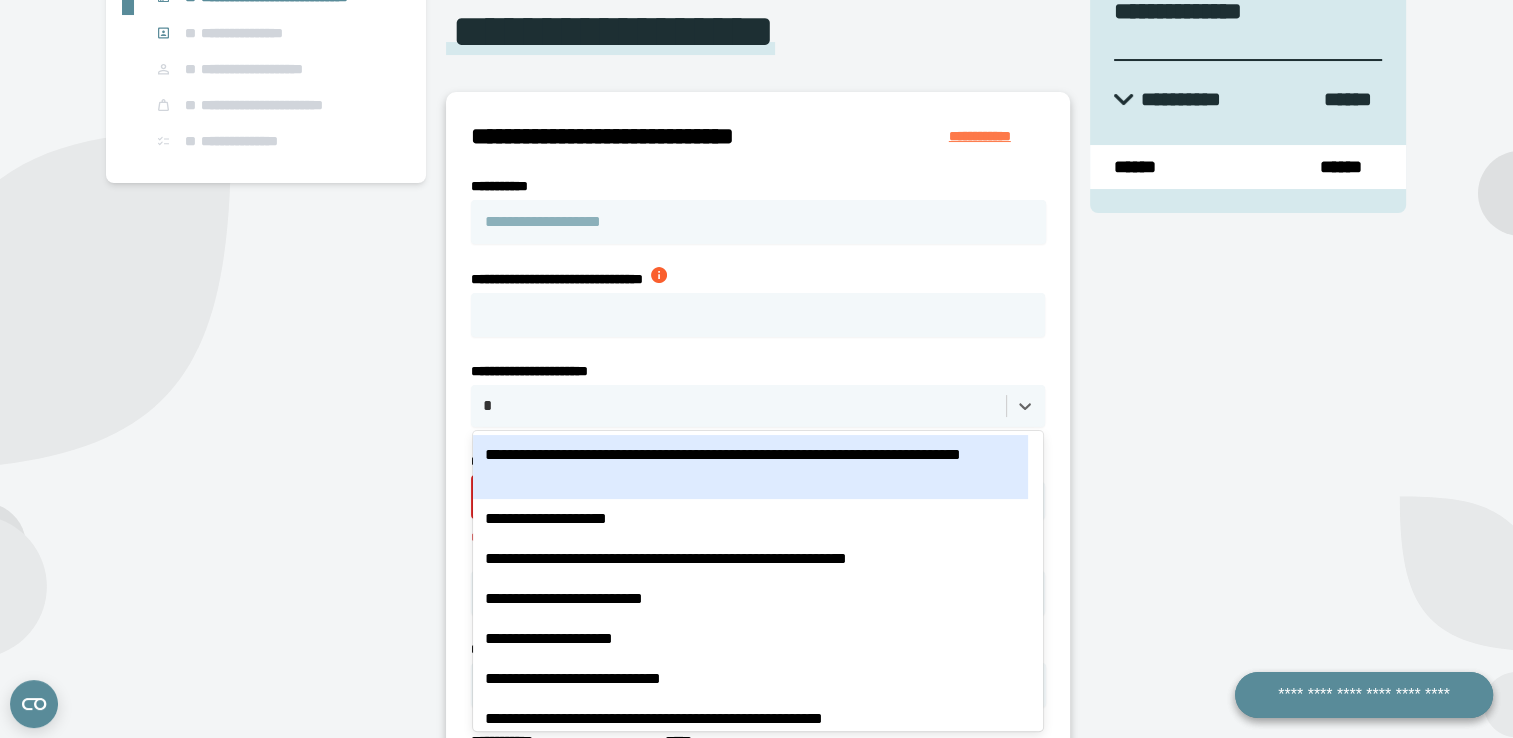 type 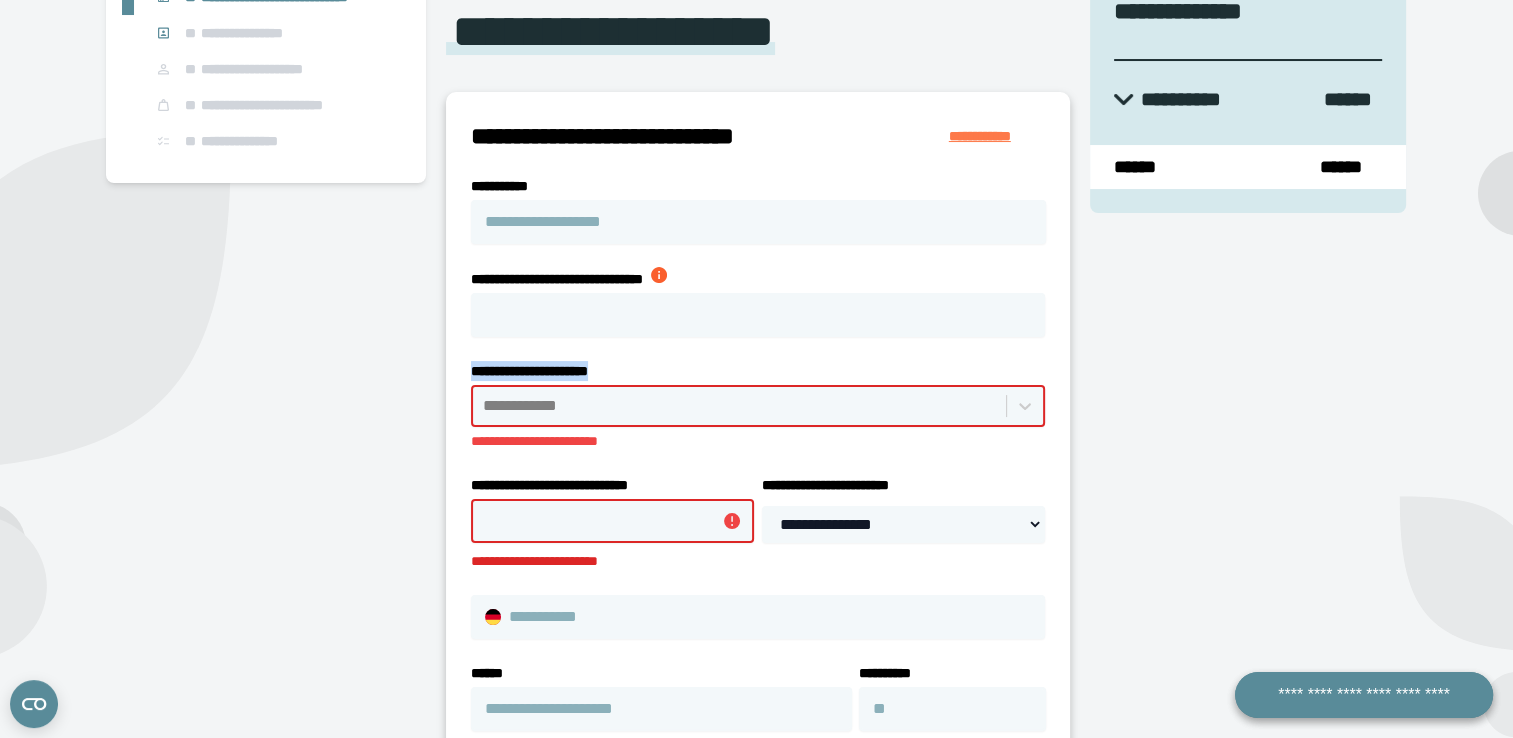 drag, startPoint x: 668, startPoint y: 374, endPoint x: 466, endPoint y: 357, distance: 202.71408 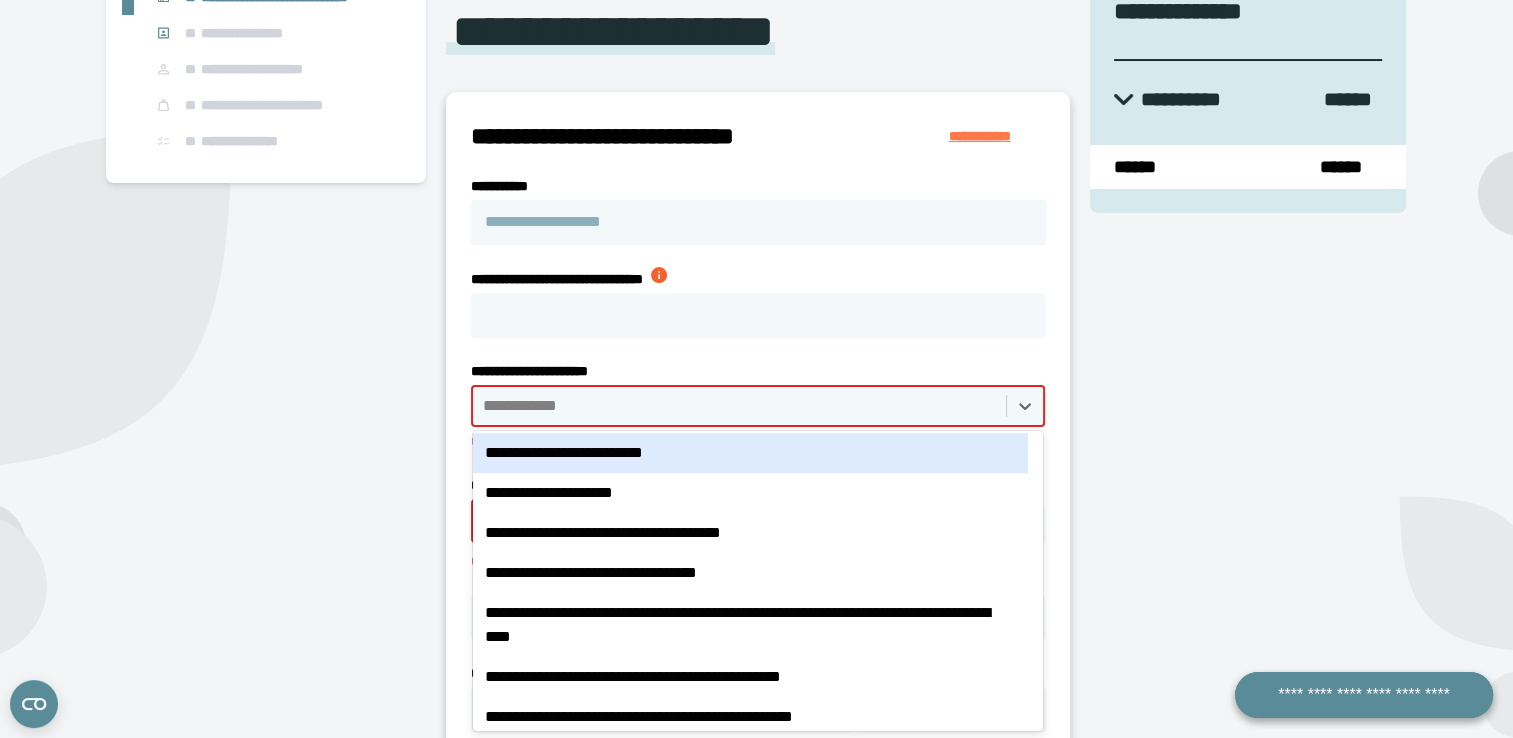 scroll, scrollTop: 1549, scrollLeft: 0, axis: vertical 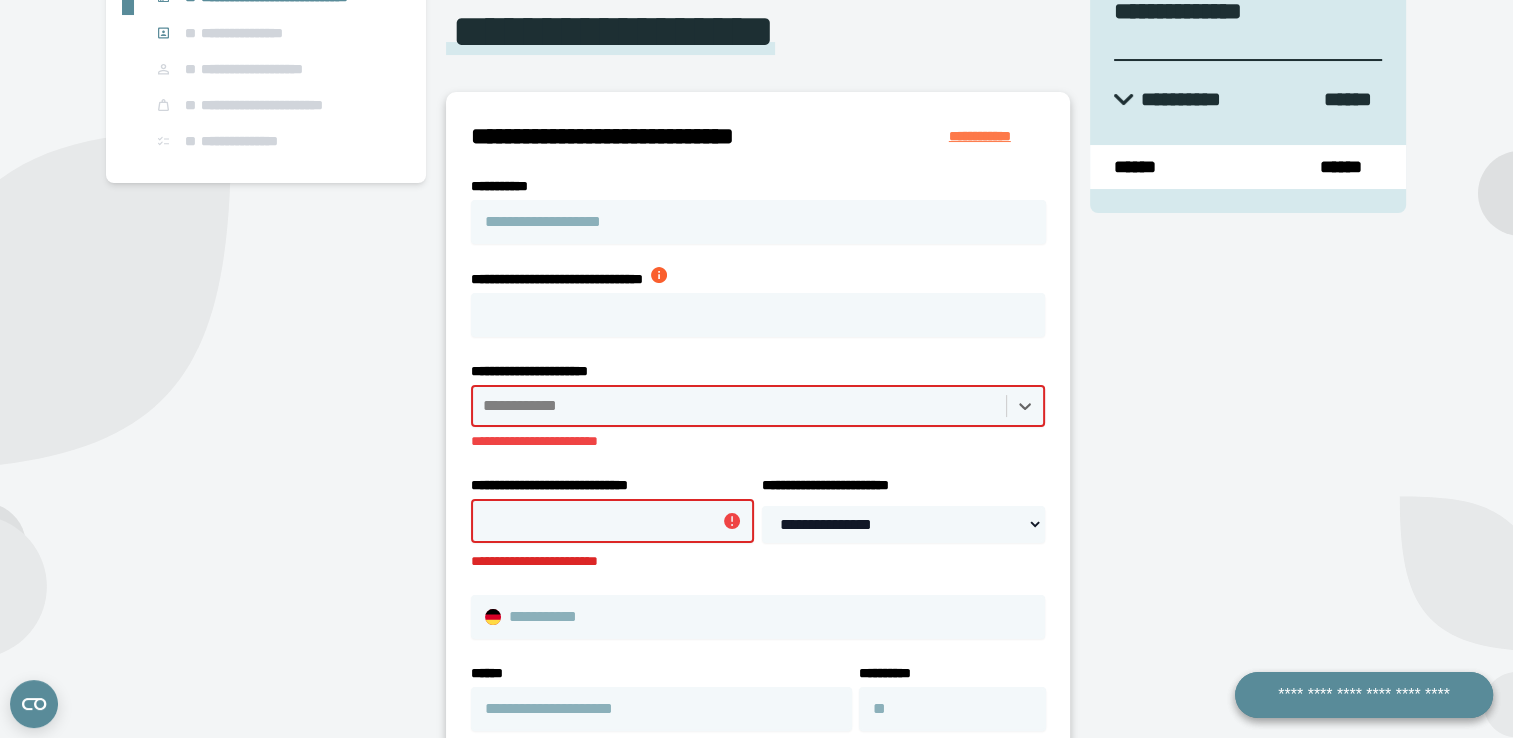 click on "**********" at bounding box center (758, 406) 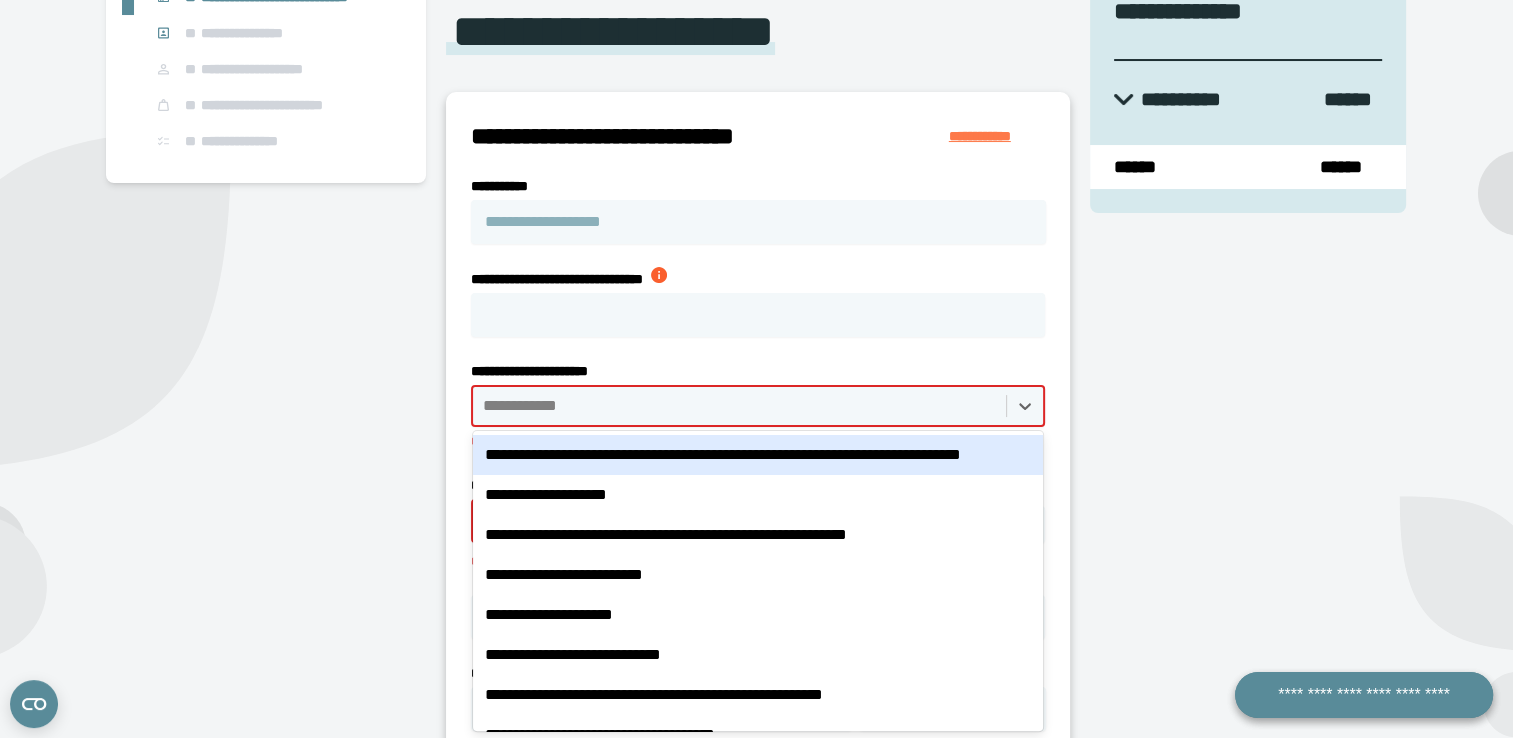 click at bounding box center (739, 406) 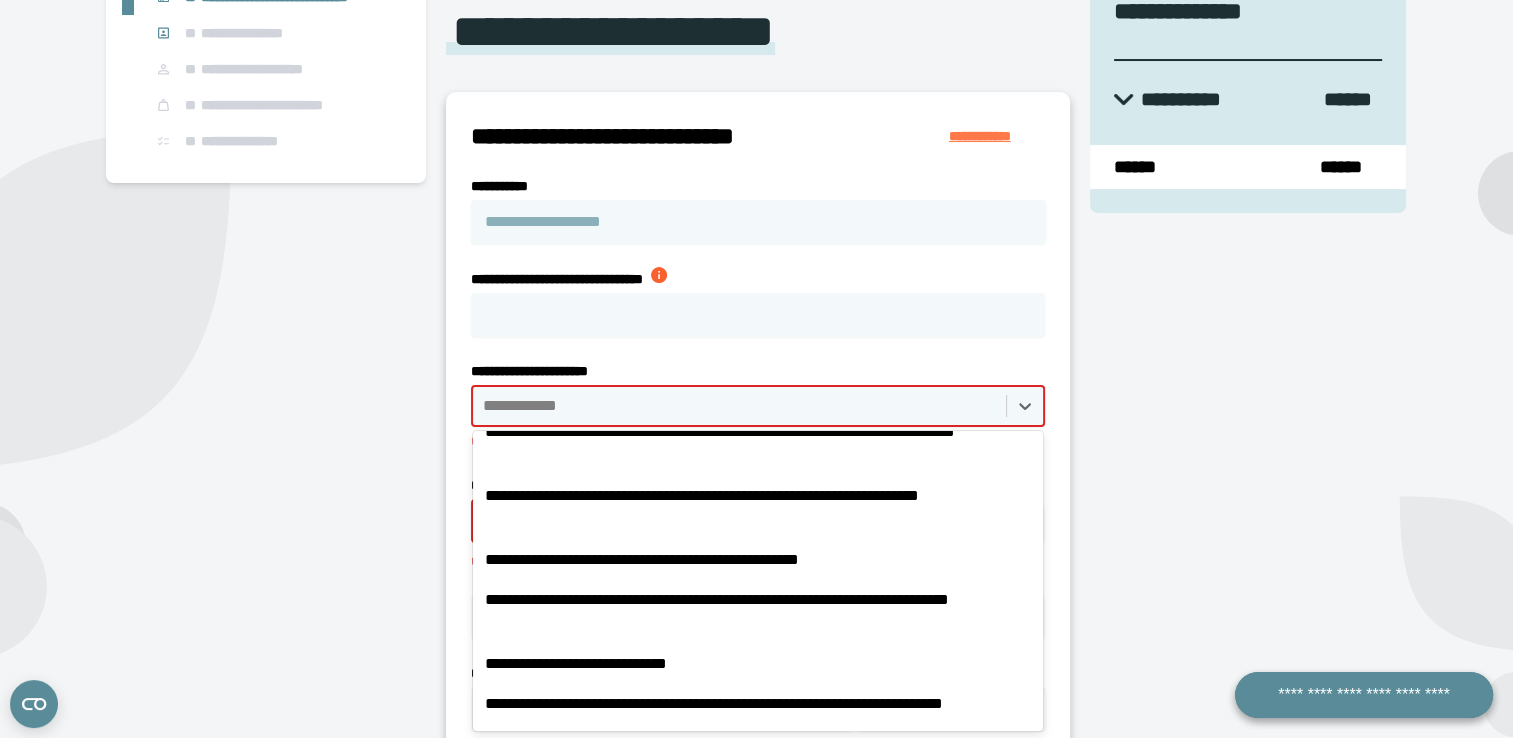 scroll, scrollTop: 18199, scrollLeft: 0, axis: vertical 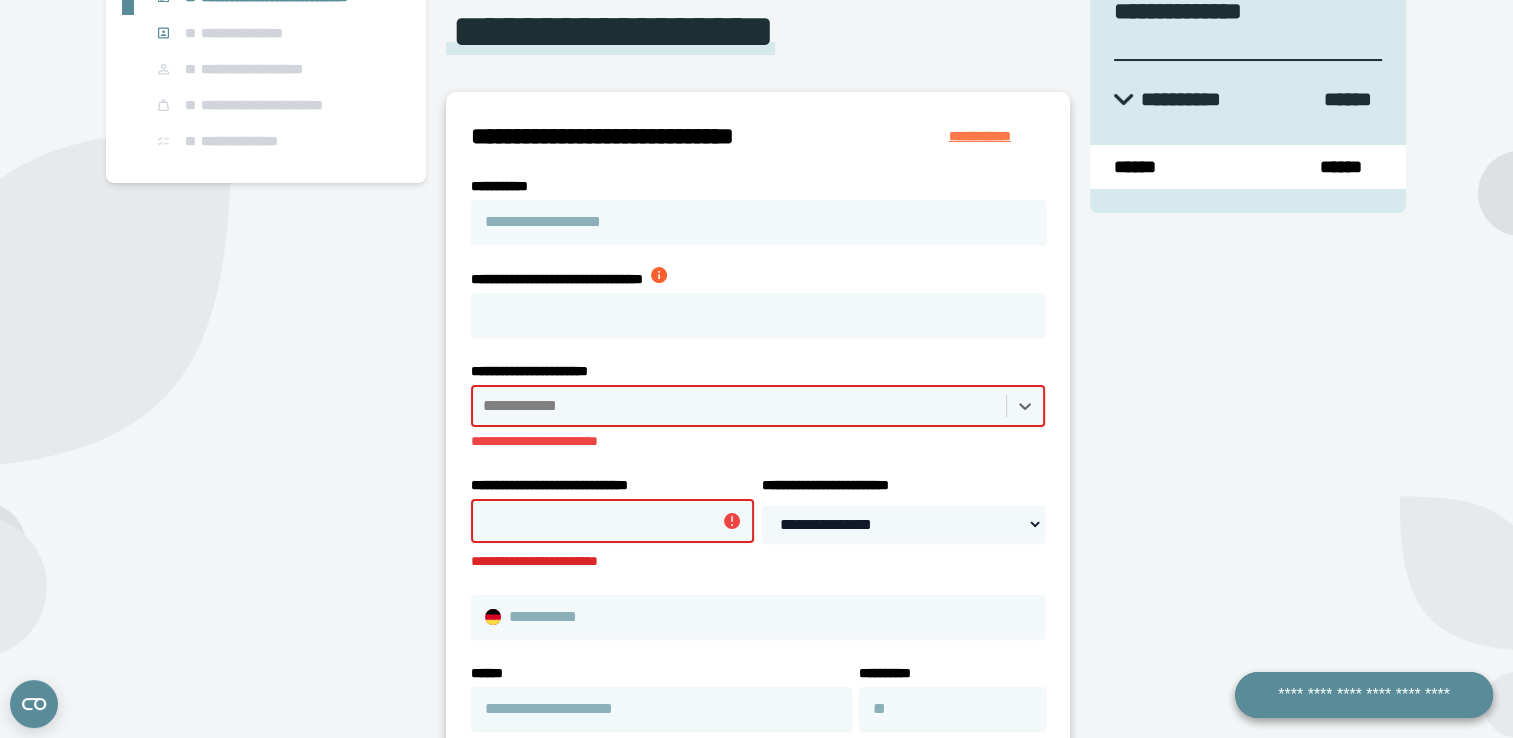 click at bounding box center [739, 406] 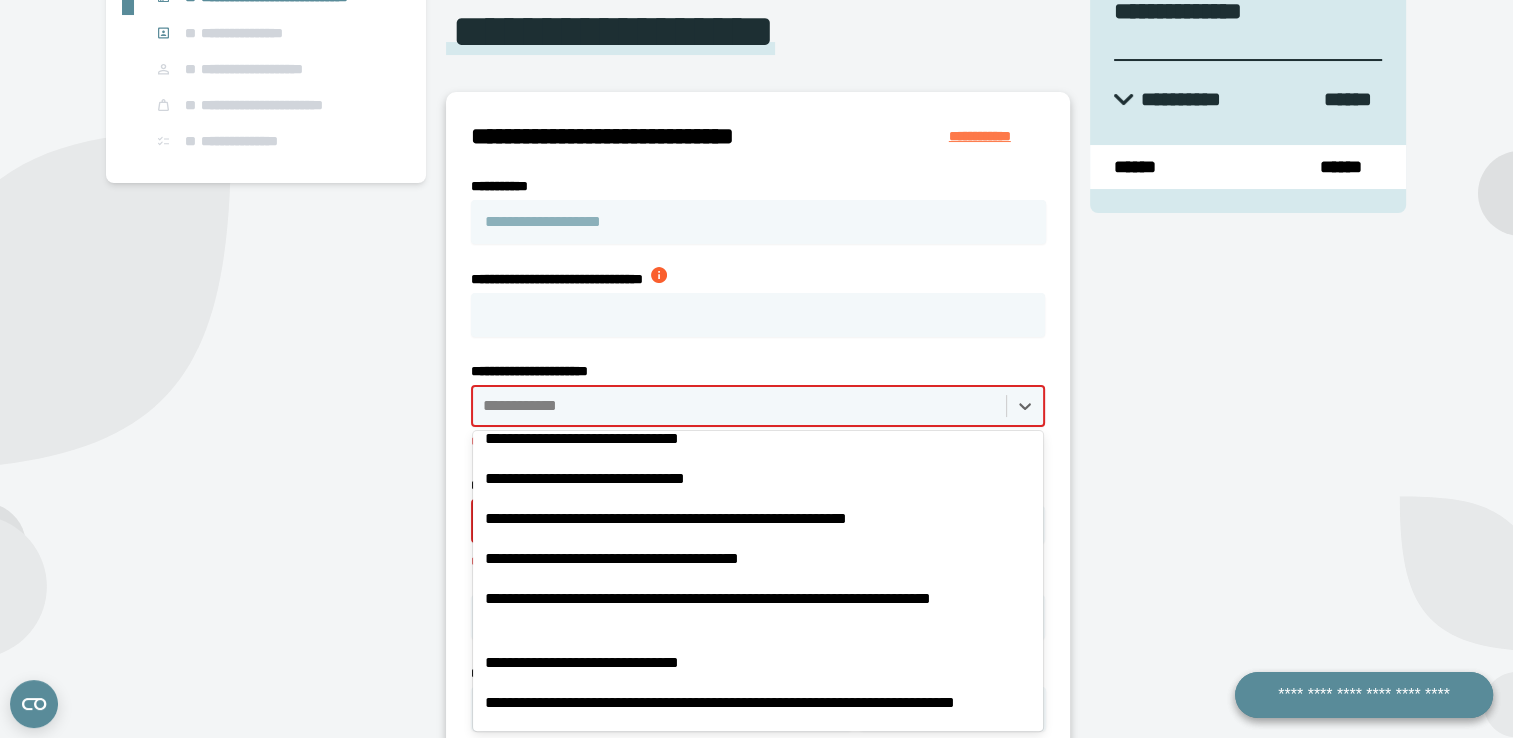 scroll, scrollTop: 17900, scrollLeft: 0, axis: vertical 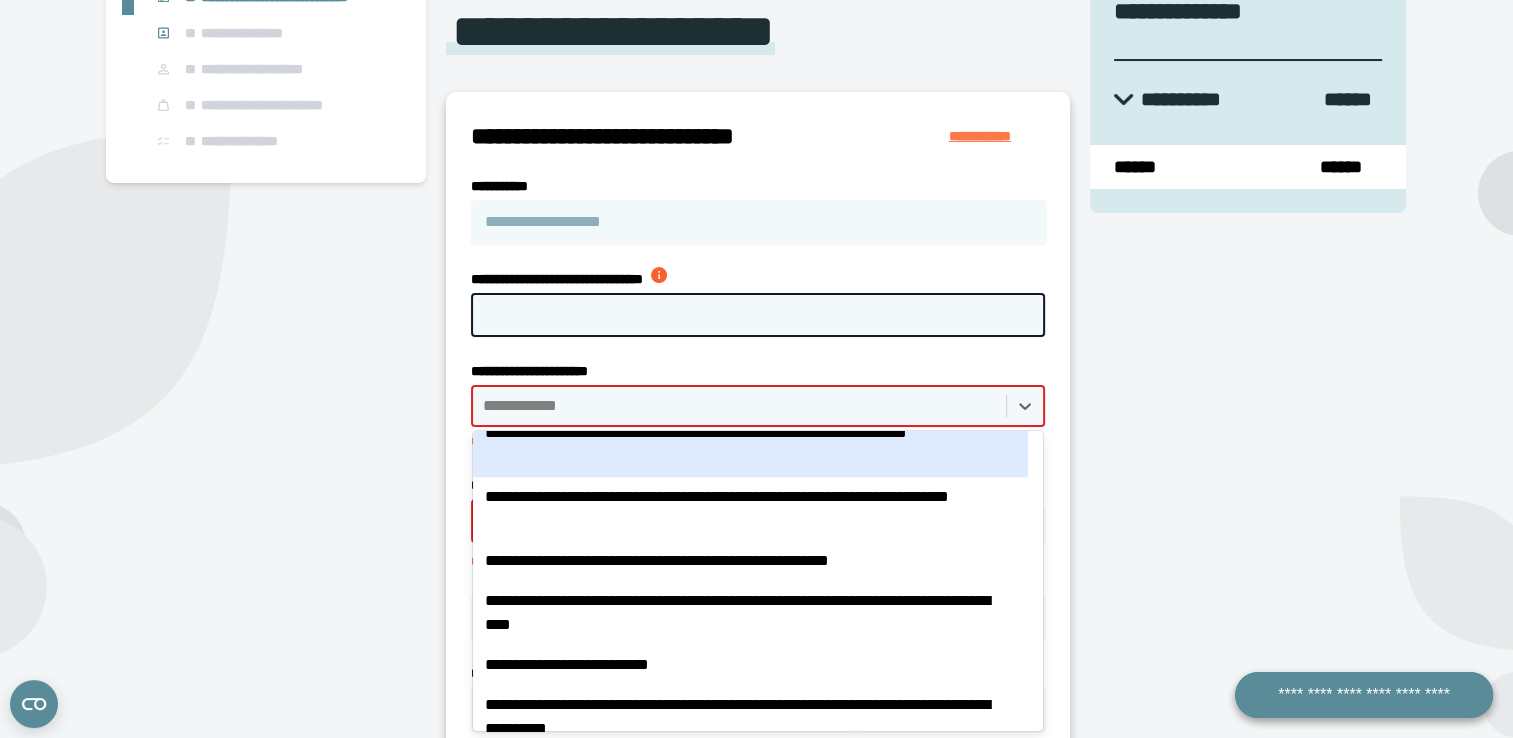 click on "**********" at bounding box center [758, 315] 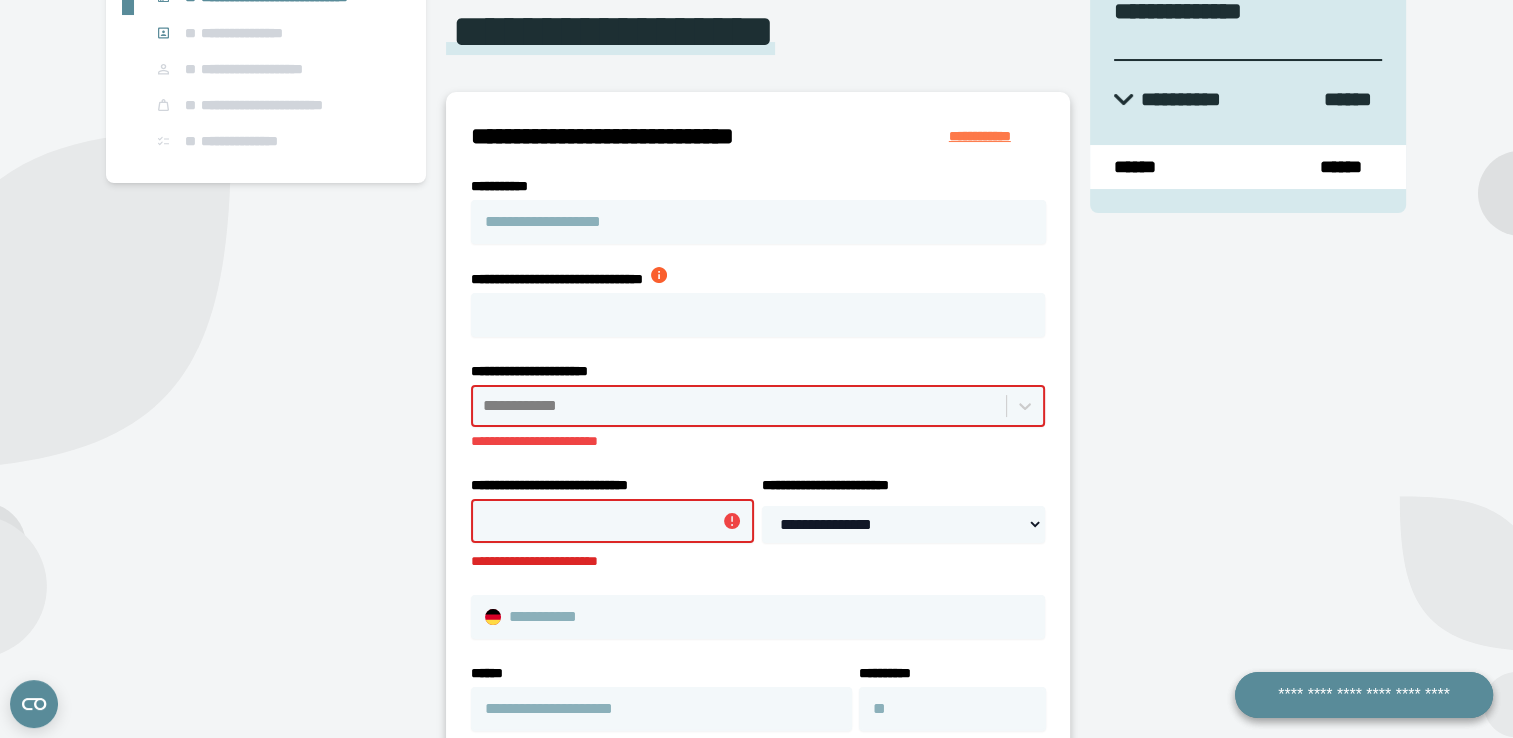 click on "**********" at bounding box center [608, 485] 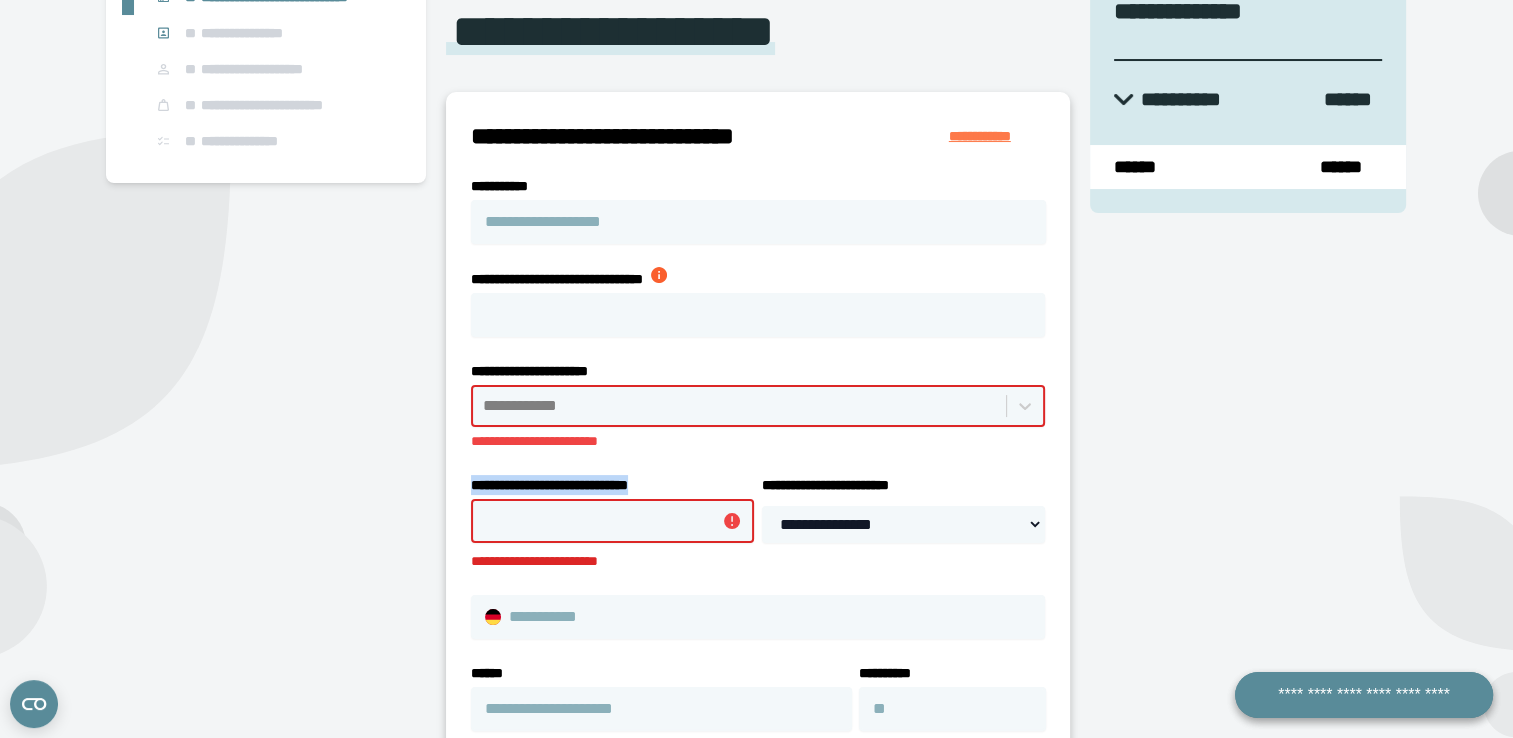 drag, startPoint x: 733, startPoint y: 478, endPoint x: 474, endPoint y: 465, distance: 259.32605 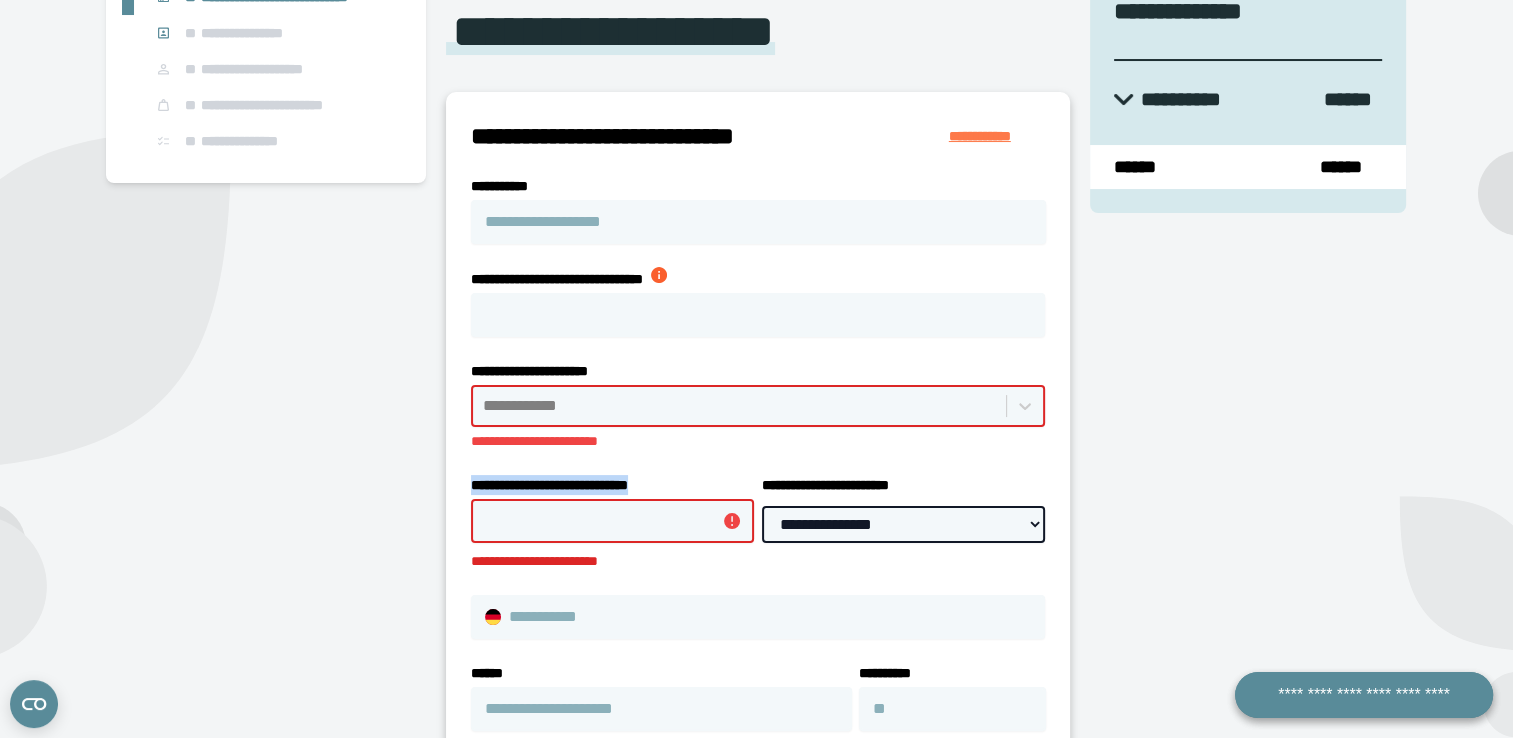 drag, startPoint x: 888, startPoint y: 536, endPoint x: 884, endPoint y: 515, distance: 21.377558 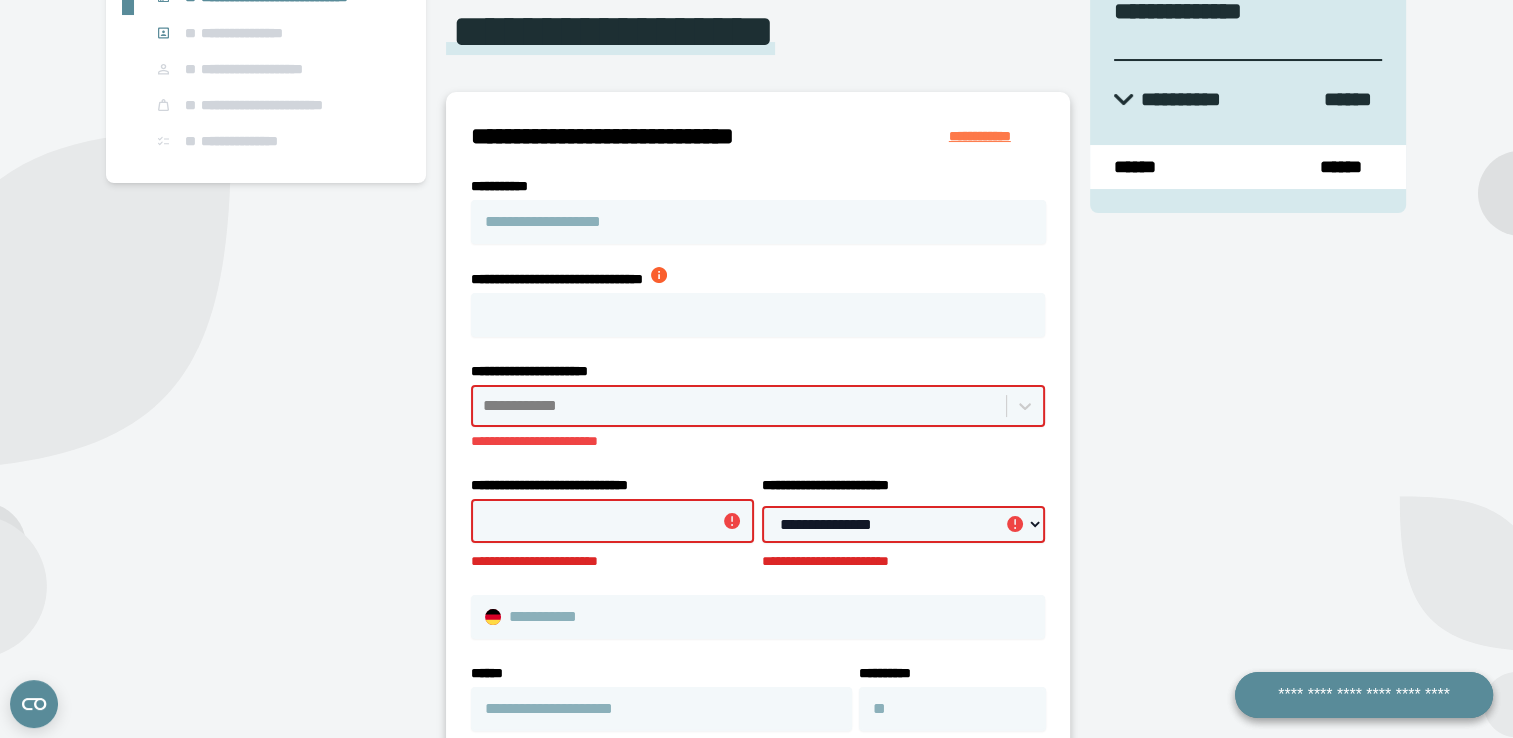 click on "**********" at bounding box center [758, 536] 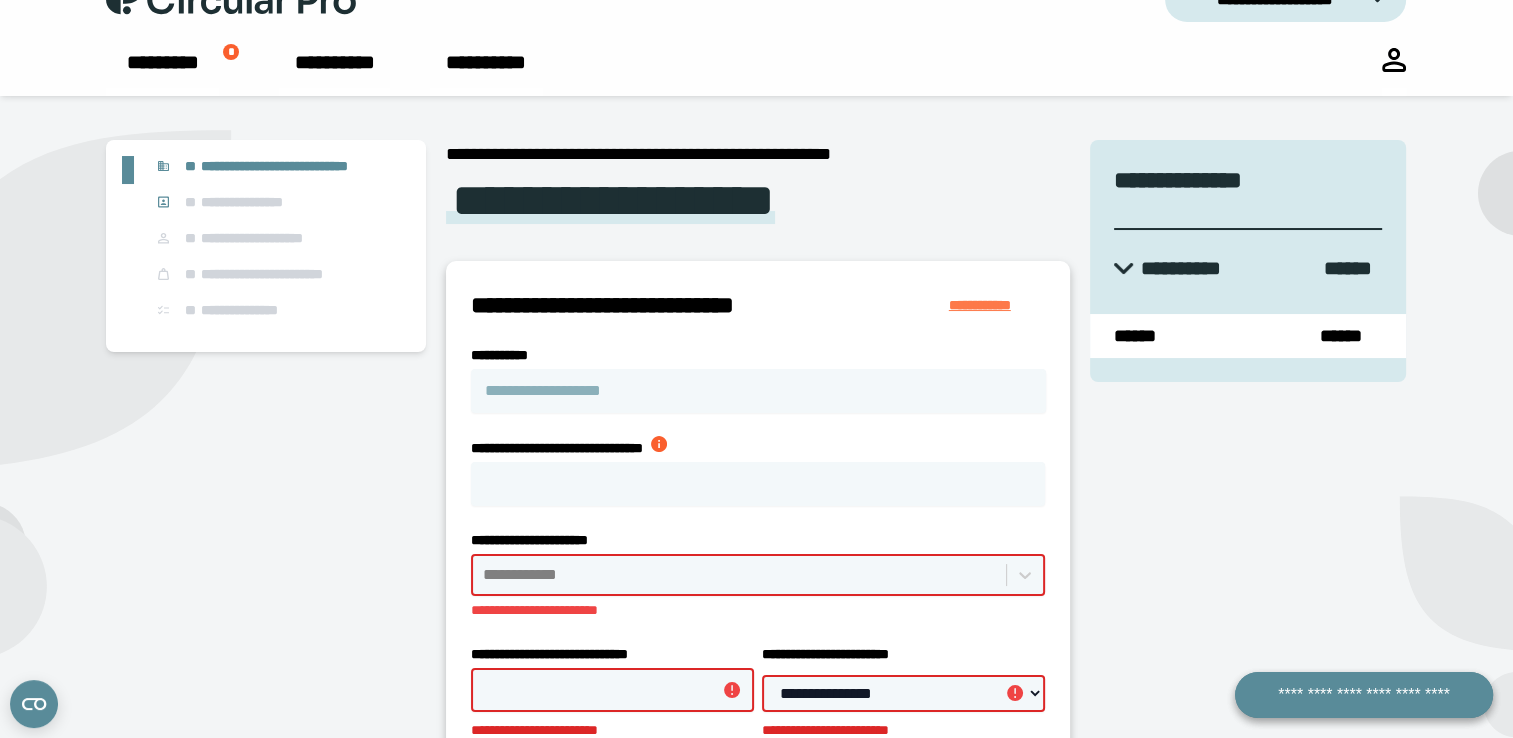 scroll, scrollTop: 17, scrollLeft: 0, axis: vertical 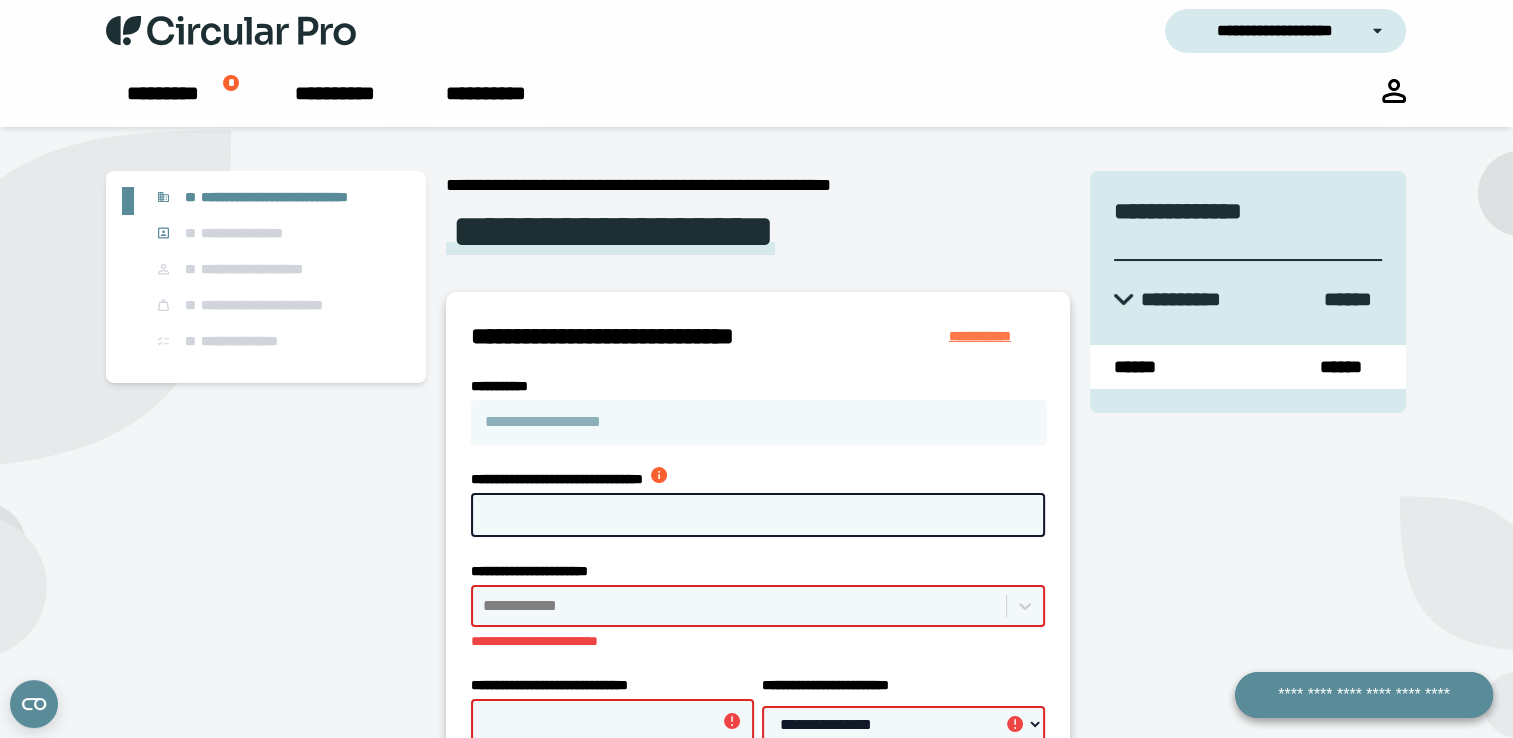 click on "**********" at bounding box center [758, 515] 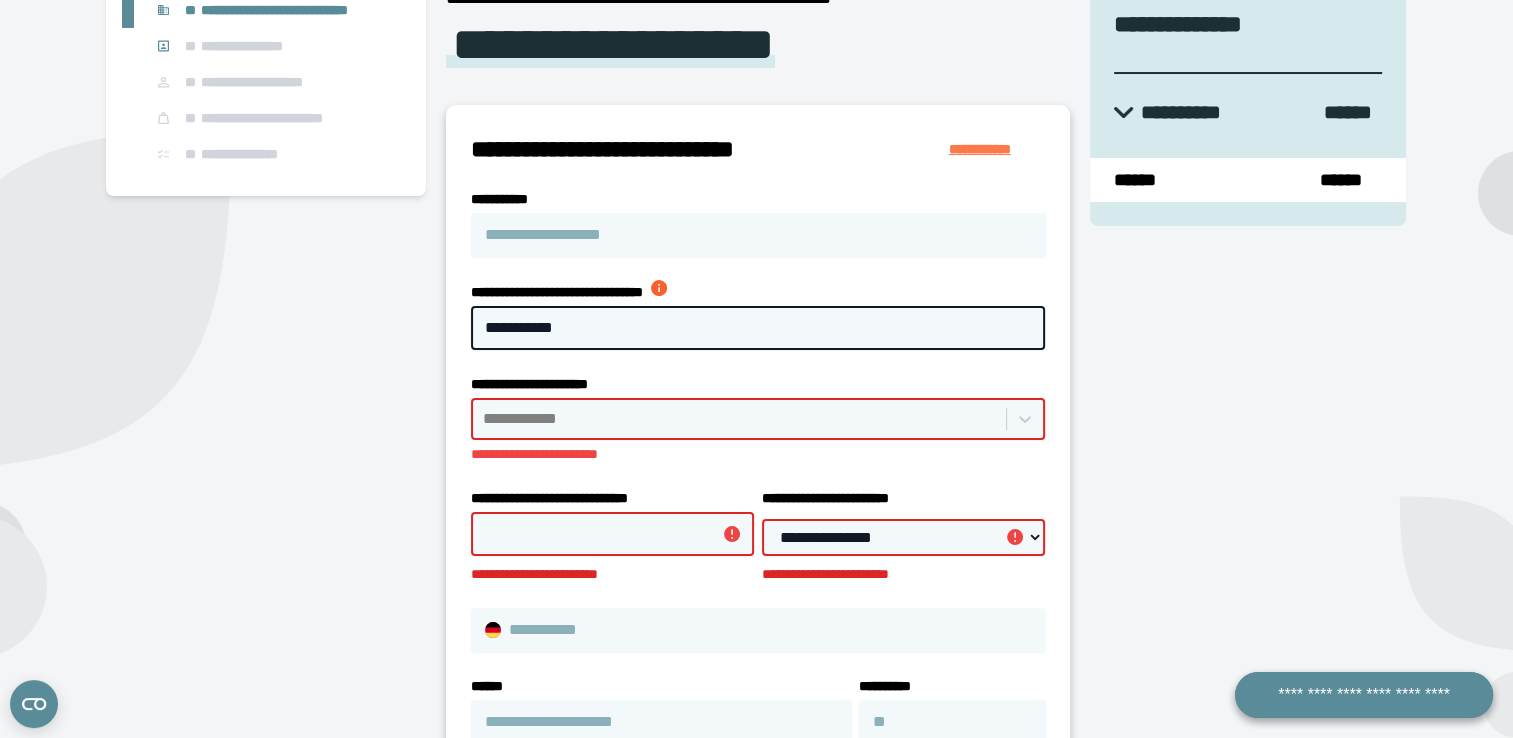 scroll, scrollTop: 217, scrollLeft: 0, axis: vertical 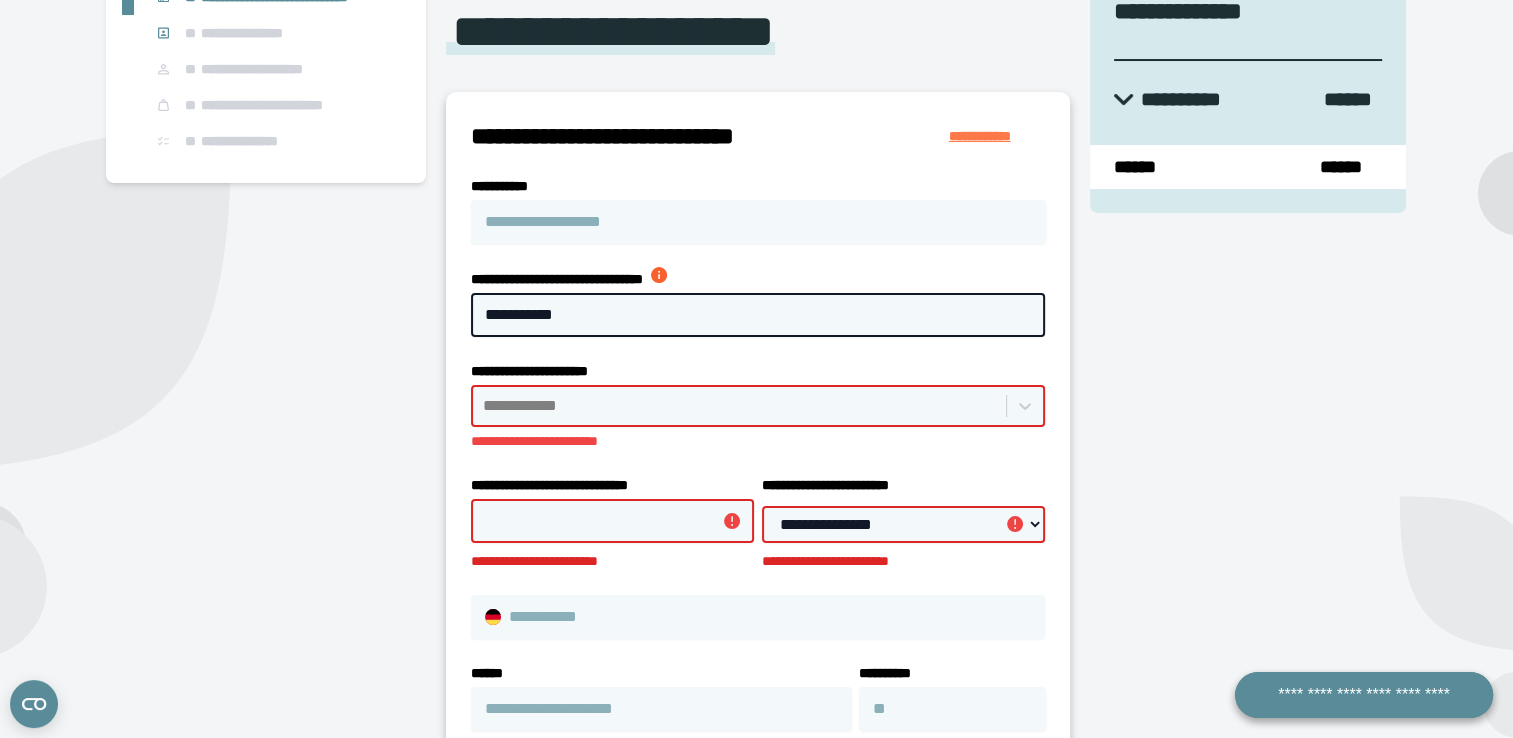 type on "**********" 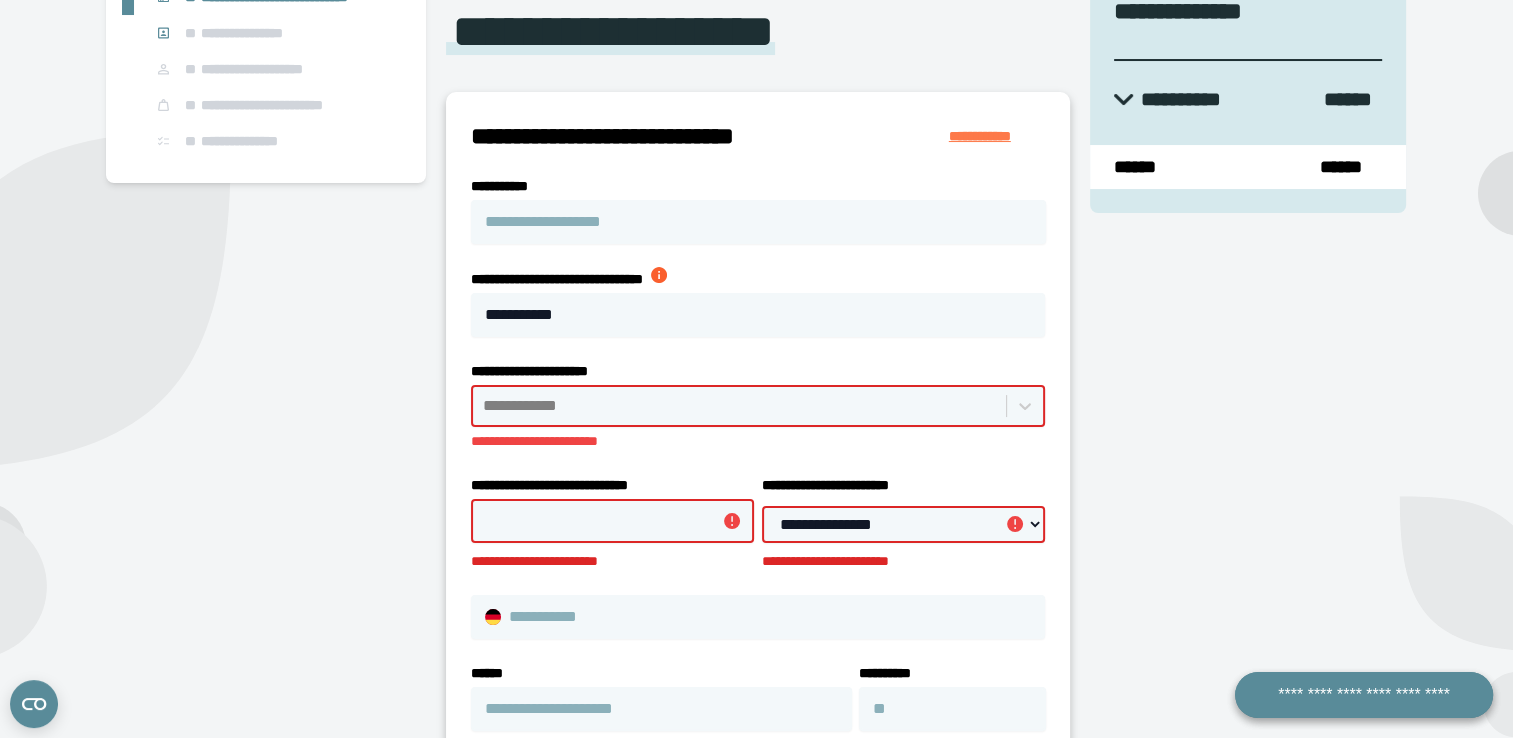click on "**********" at bounding box center [739, 406] 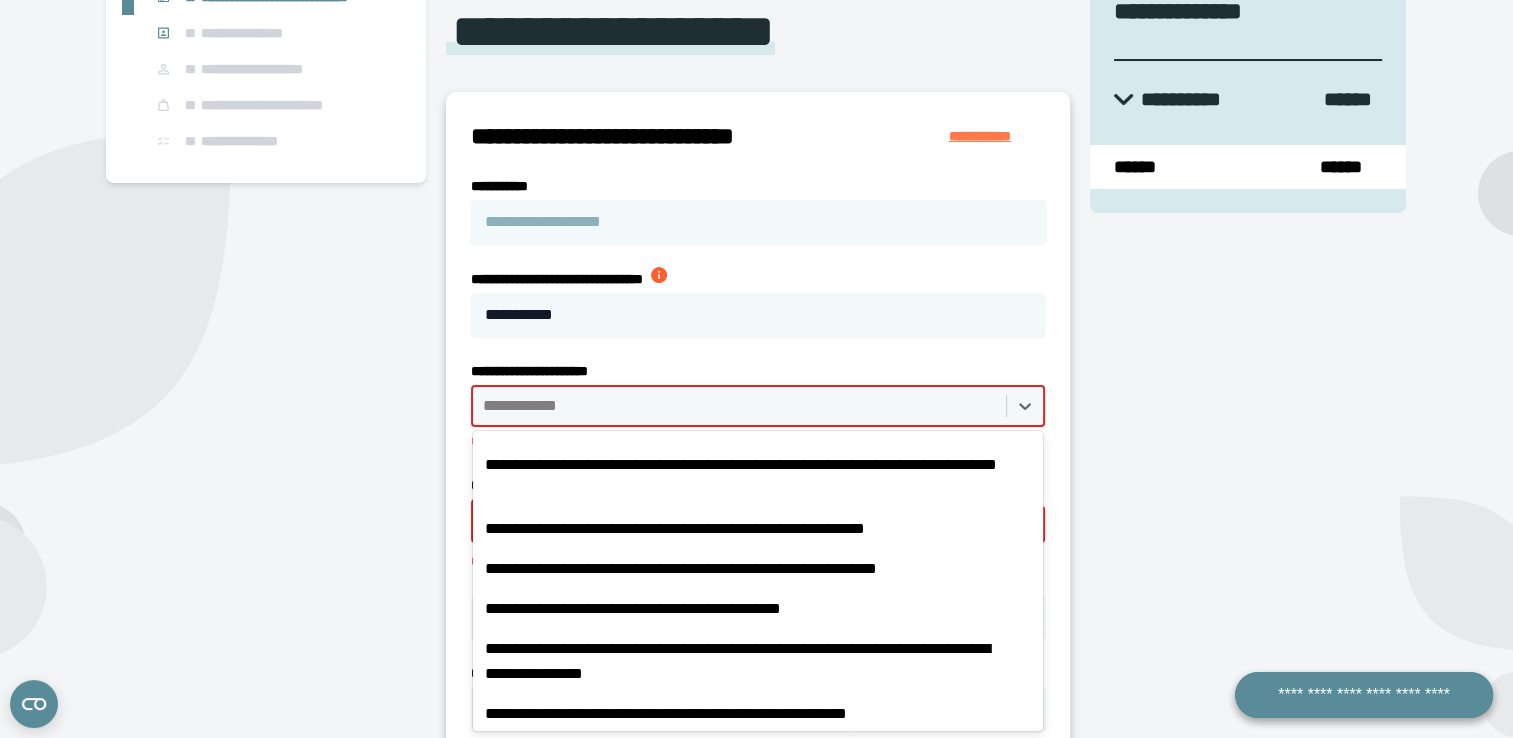 scroll, scrollTop: 11500, scrollLeft: 0, axis: vertical 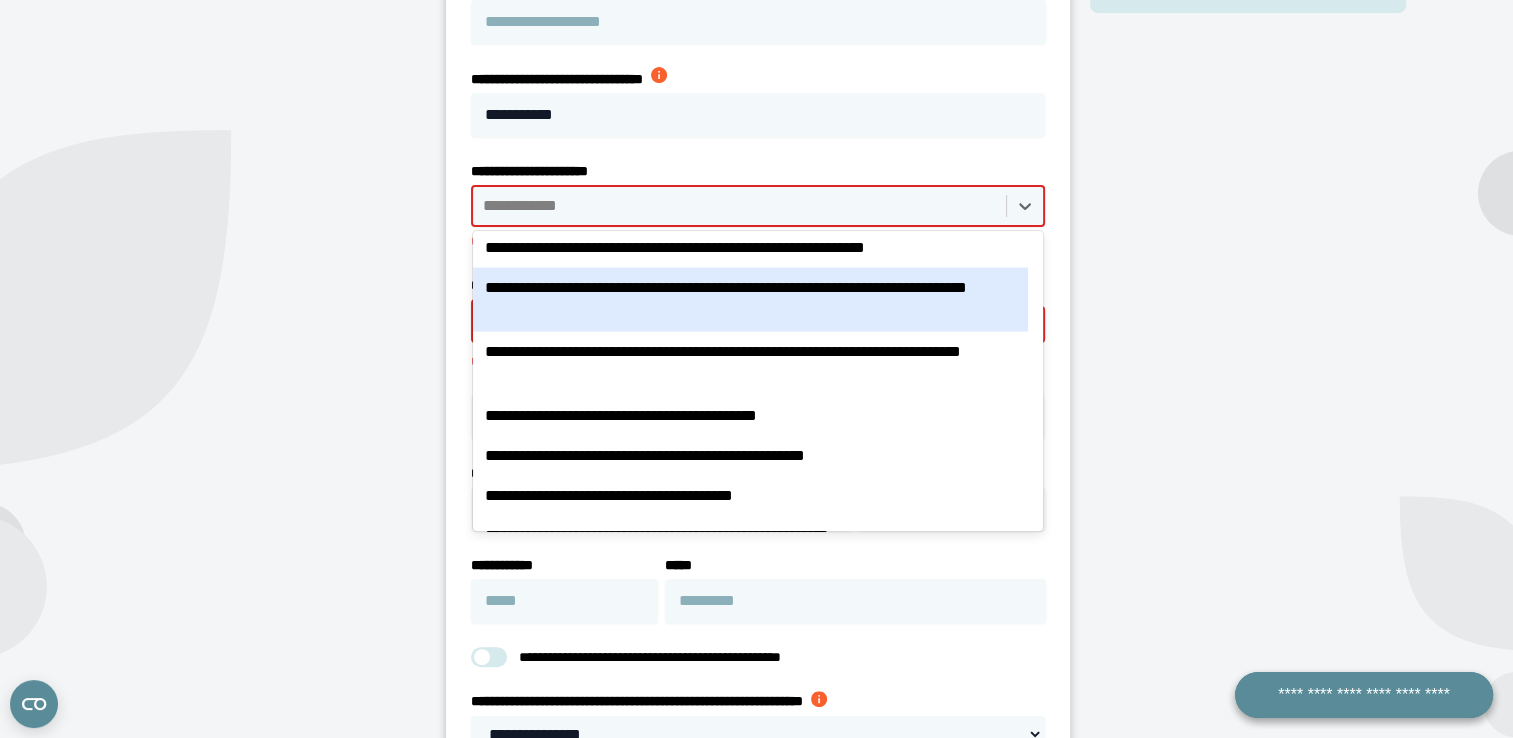click on "**********" at bounding box center [750, 299] 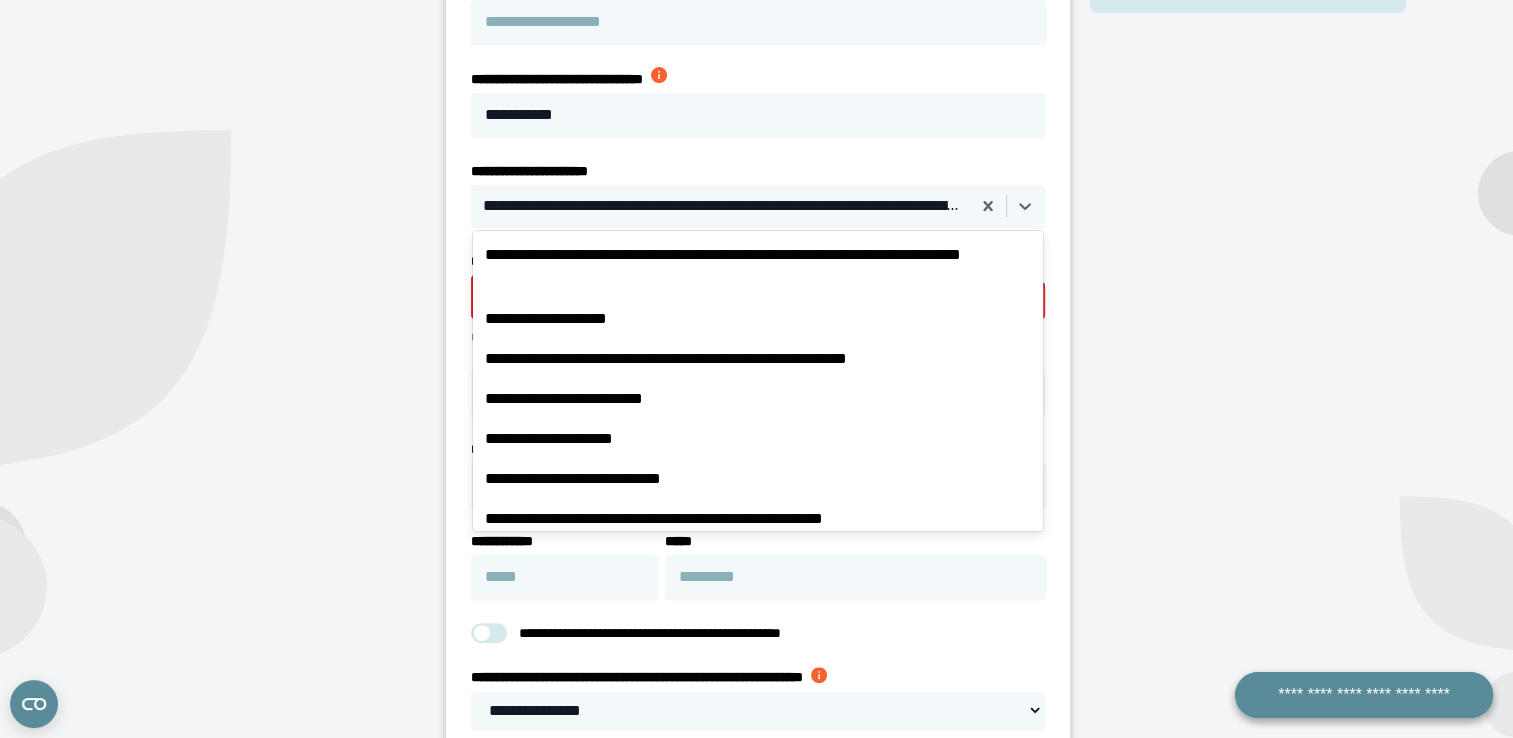 drag, startPoint x: 949, startPoint y: 206, endPoint x: 889, endPoint y: 205, distance: 60.00833 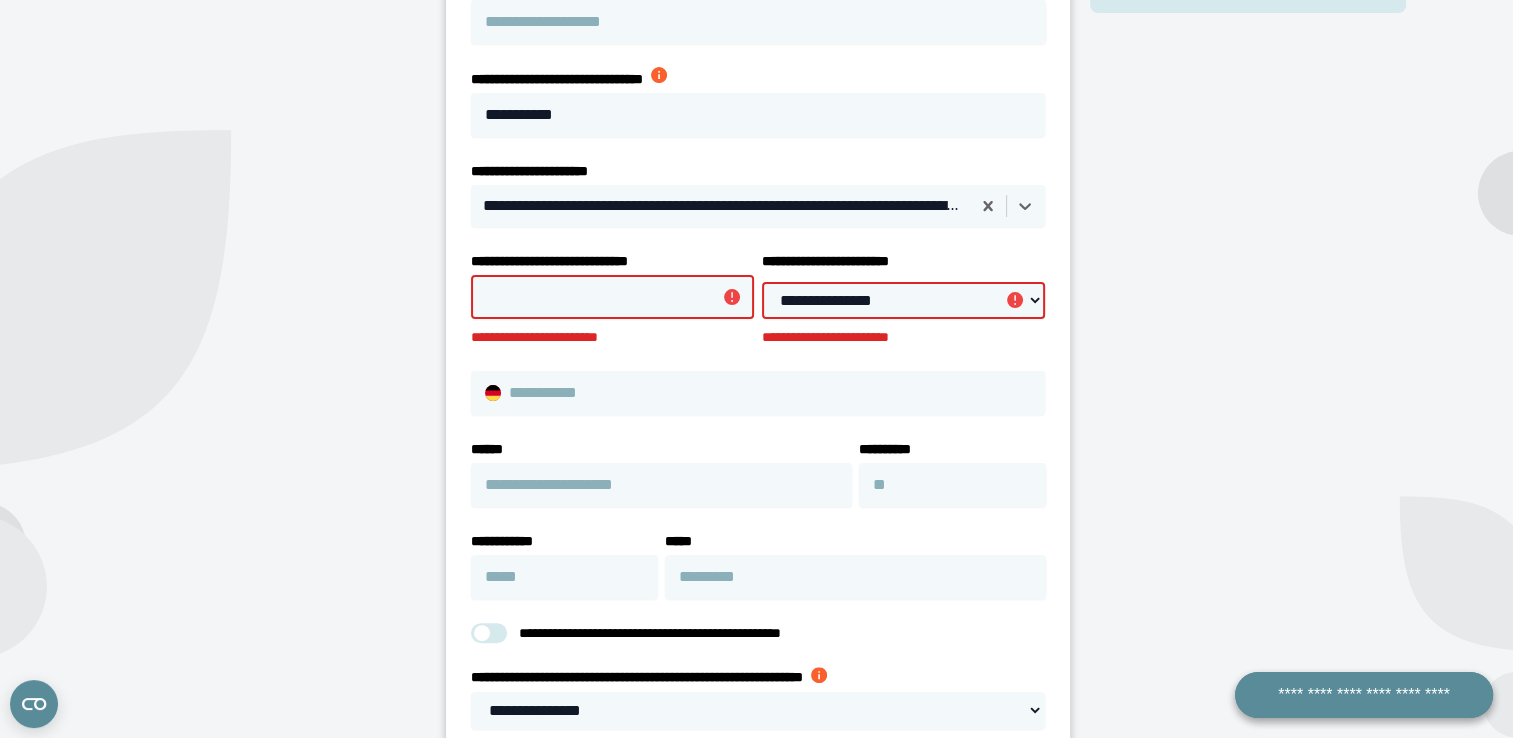 click at bounding box center [721, 206] 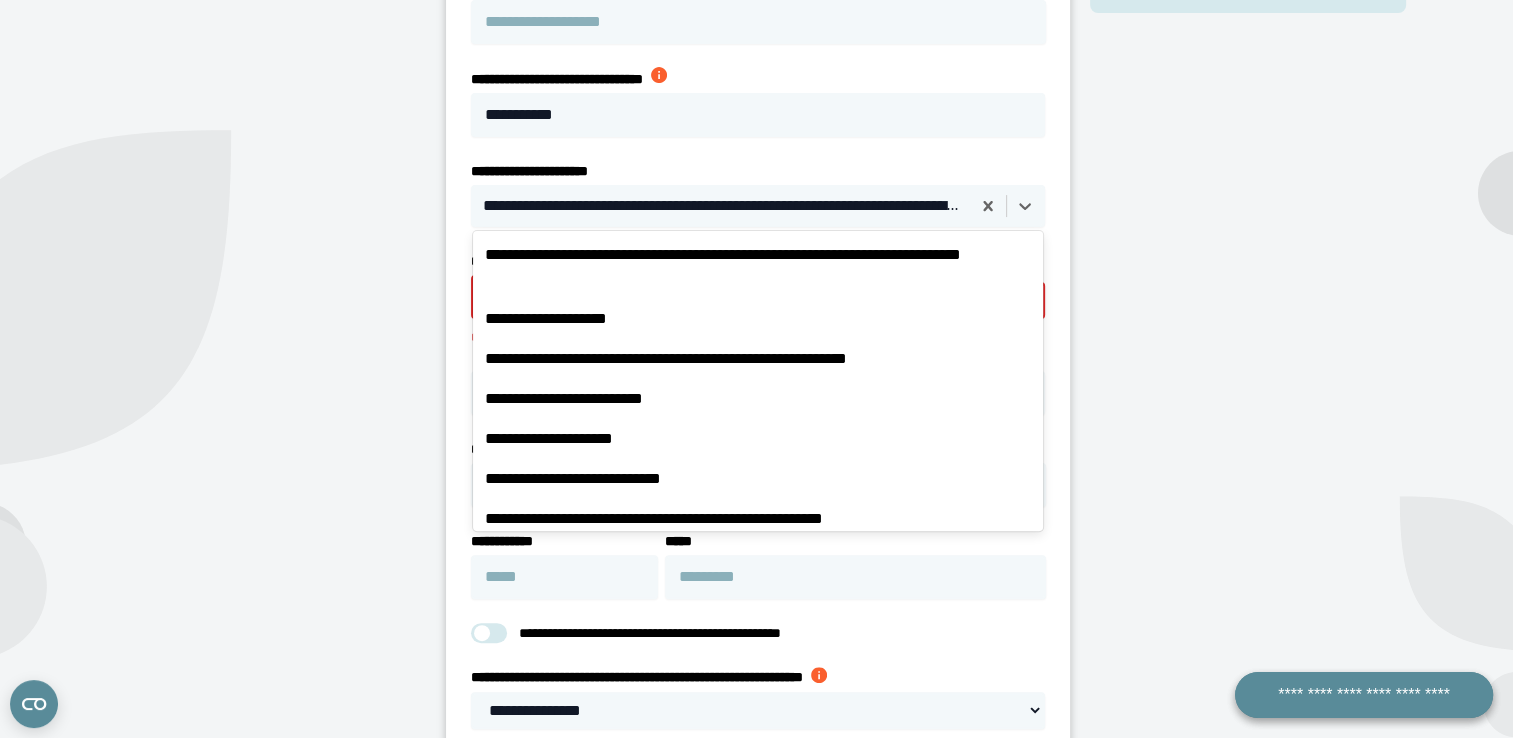 drag, startPoint x: 807, startPoint y: 204, endPoint x: 823, endPoint y: 159, distance: 47.759815 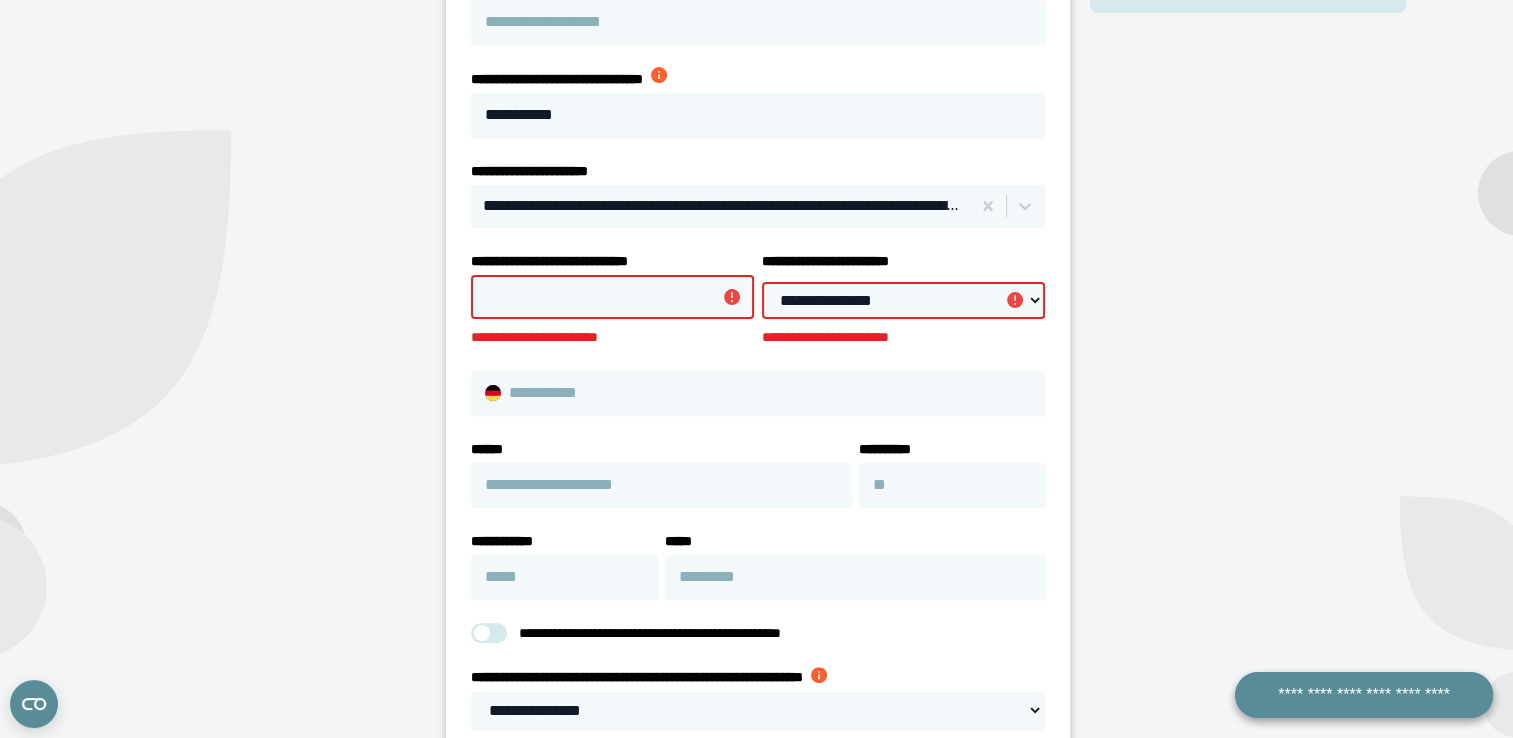 click on "**********" at bounding box center (612, 297) 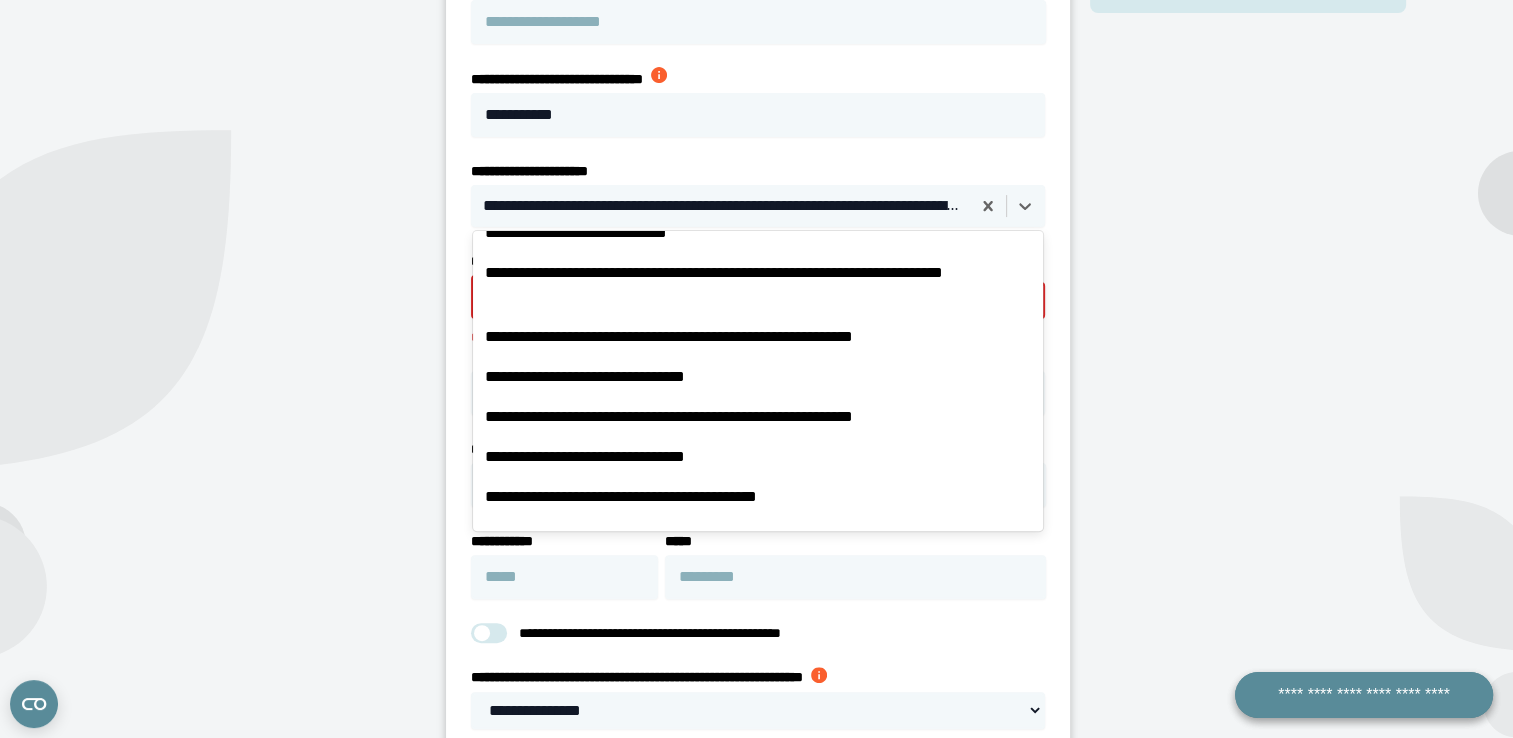 scroll, scrollTop: 18903, scrollLeft: 0, axis: vertical 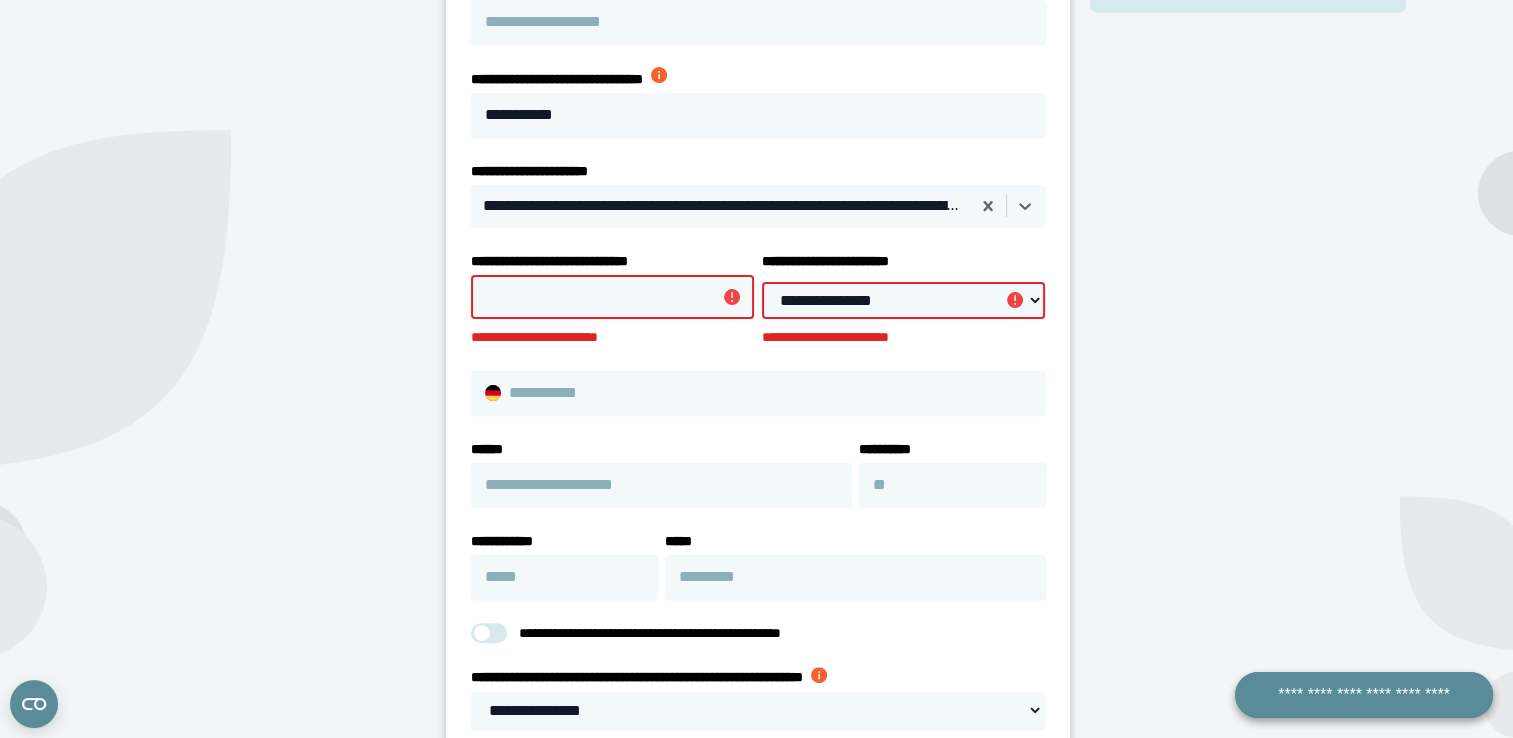 click at bounding box center (721, 206) 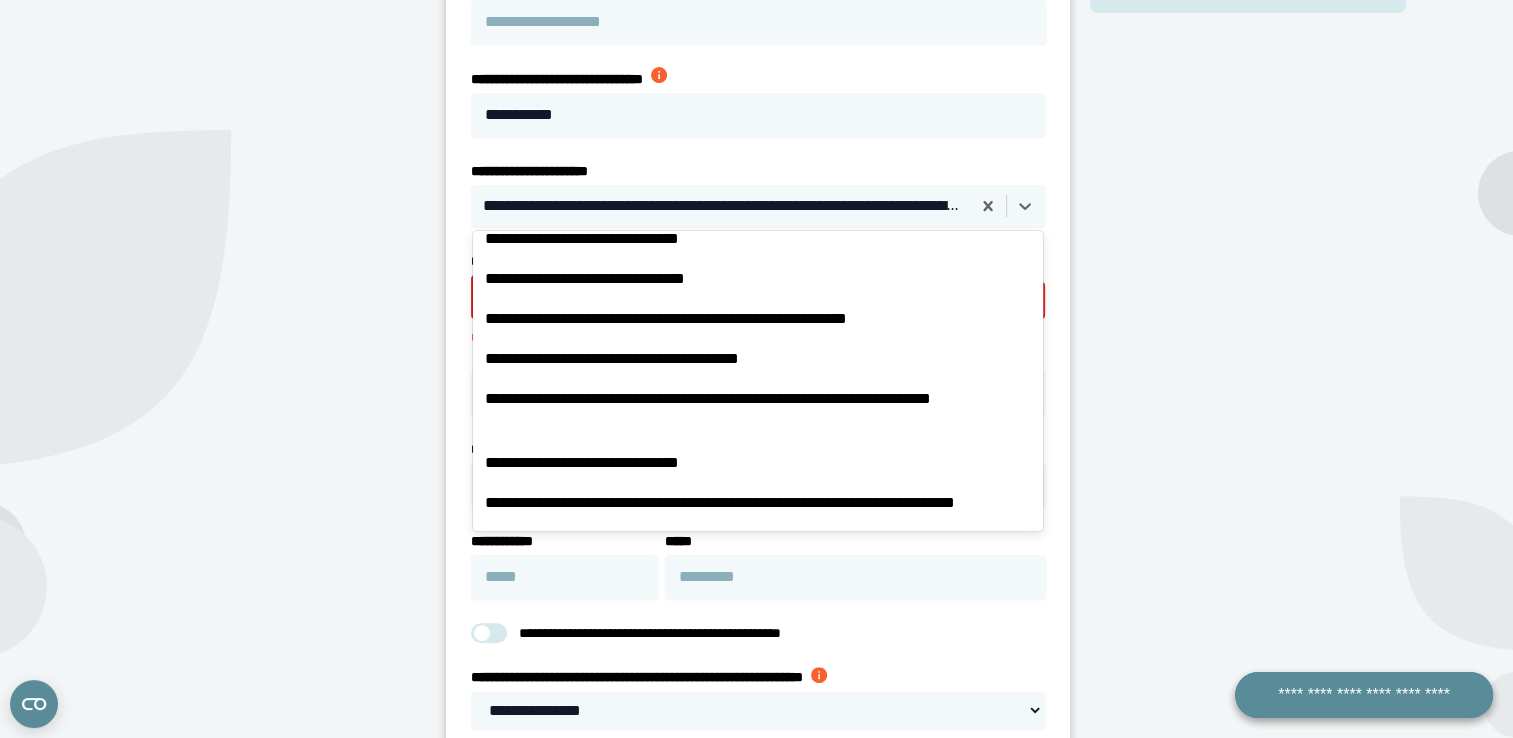 scroll, scrollTop: 18201, scrollLeft: 0, axis: vertical 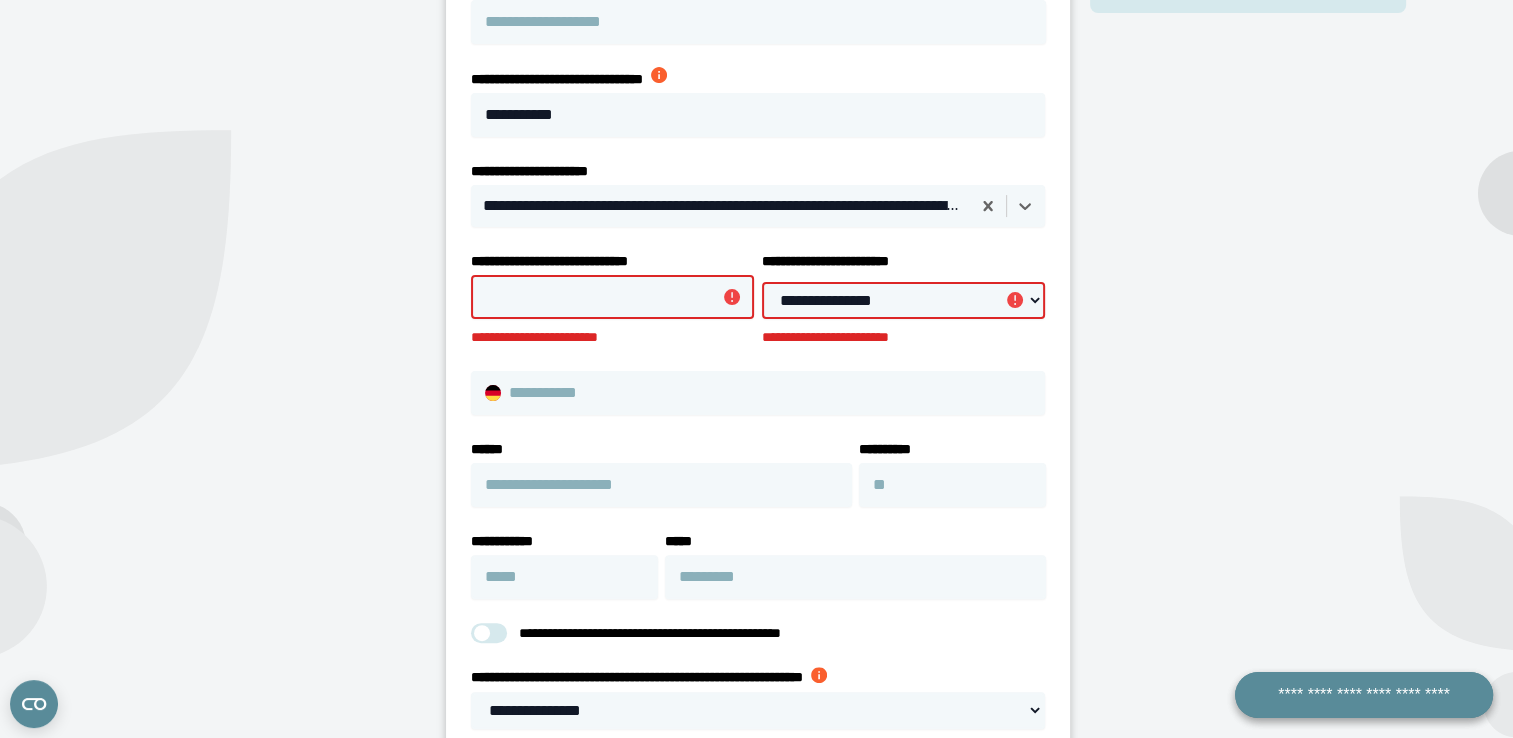 click at bounding box center (721, 206) 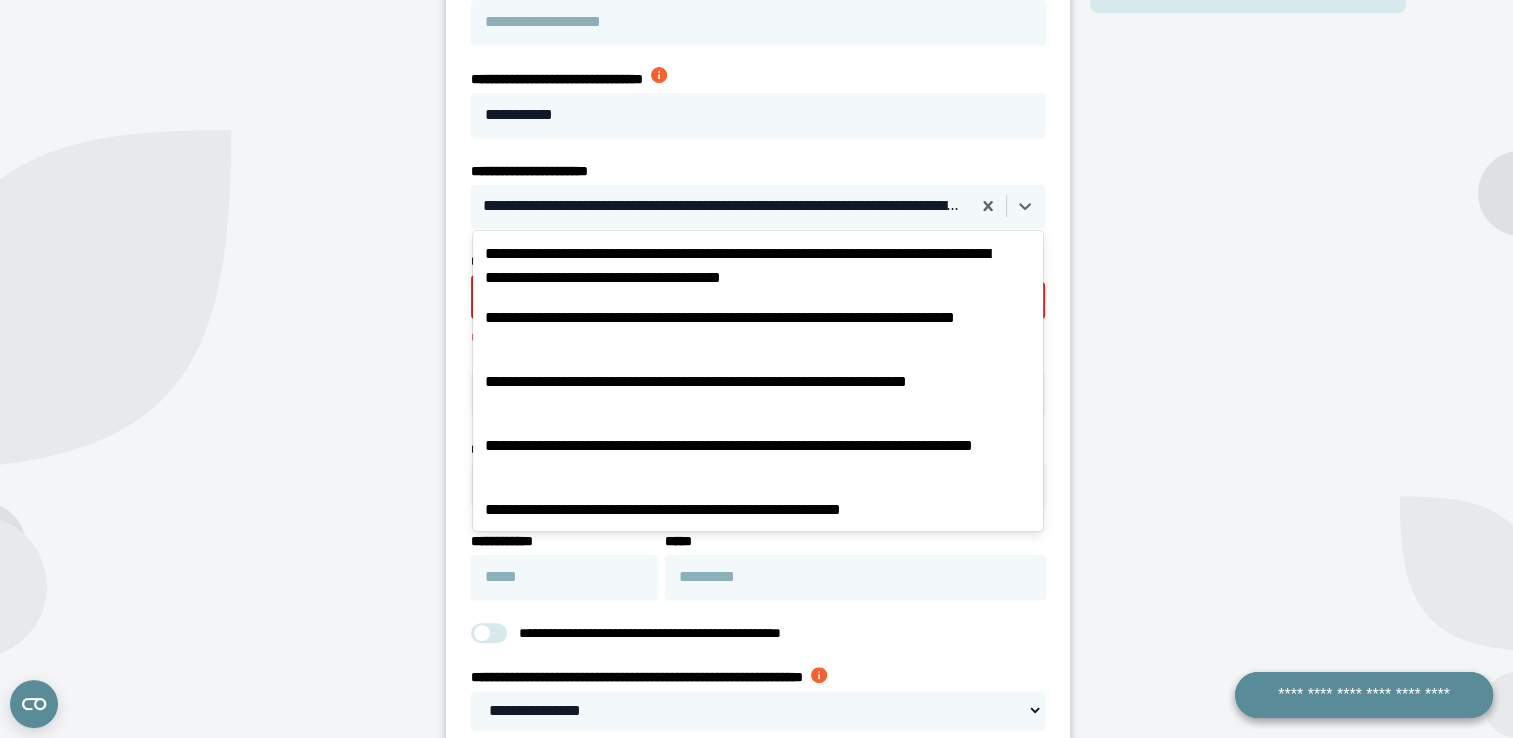 scroll, scrollTop: 19602, scrollLeft: 0, axis: vertical 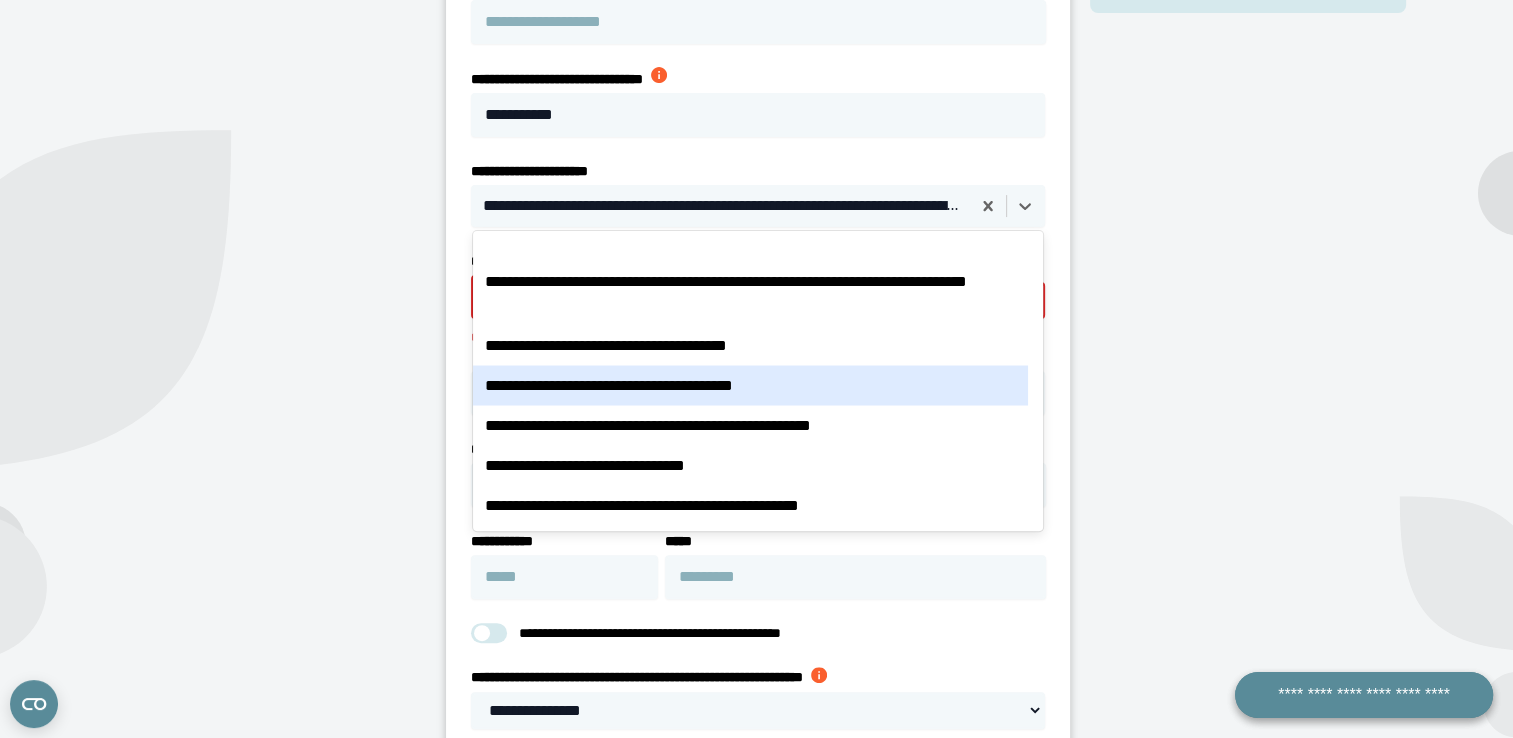 click on "**********" at bounding box center (750, 385) 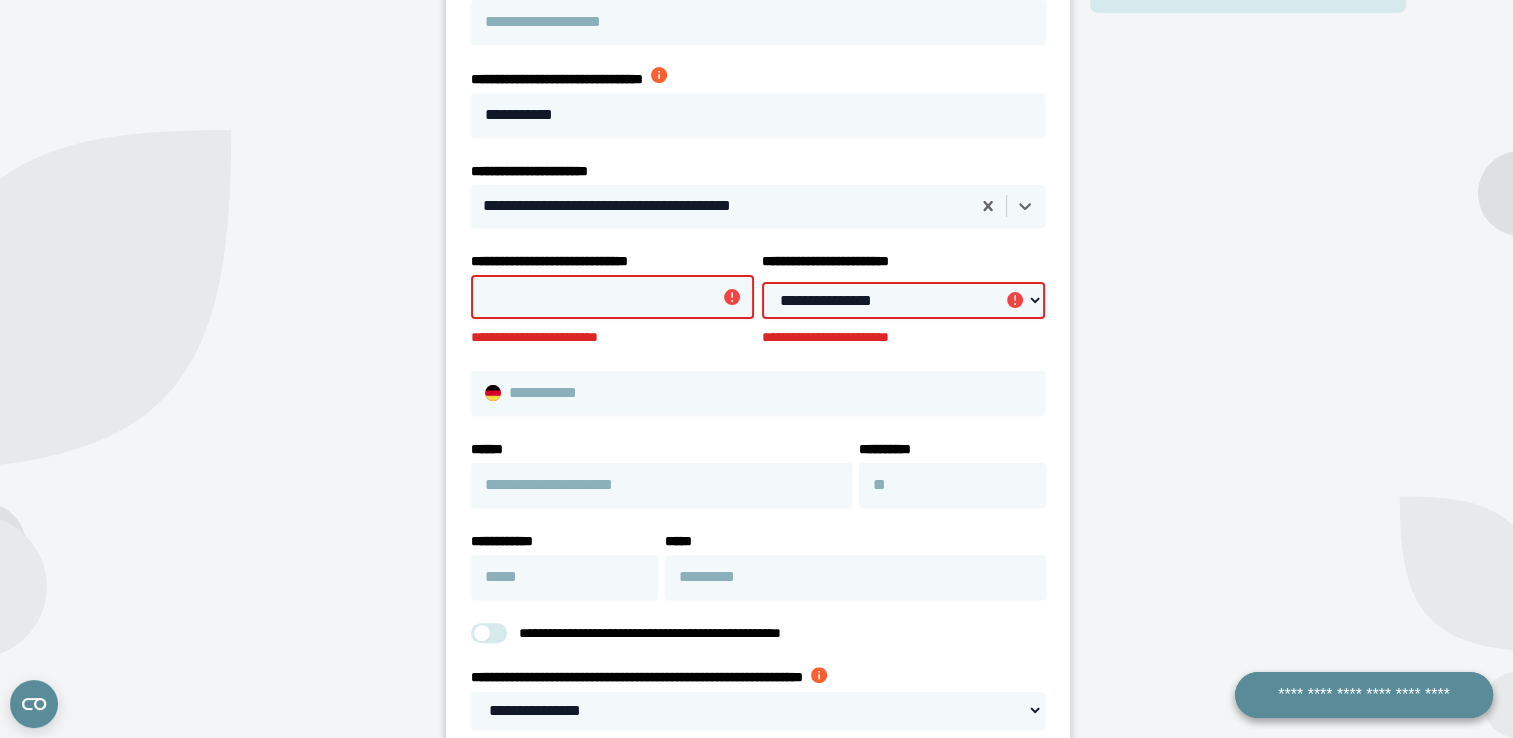 click on "**********" at bounding box center (903, 300) 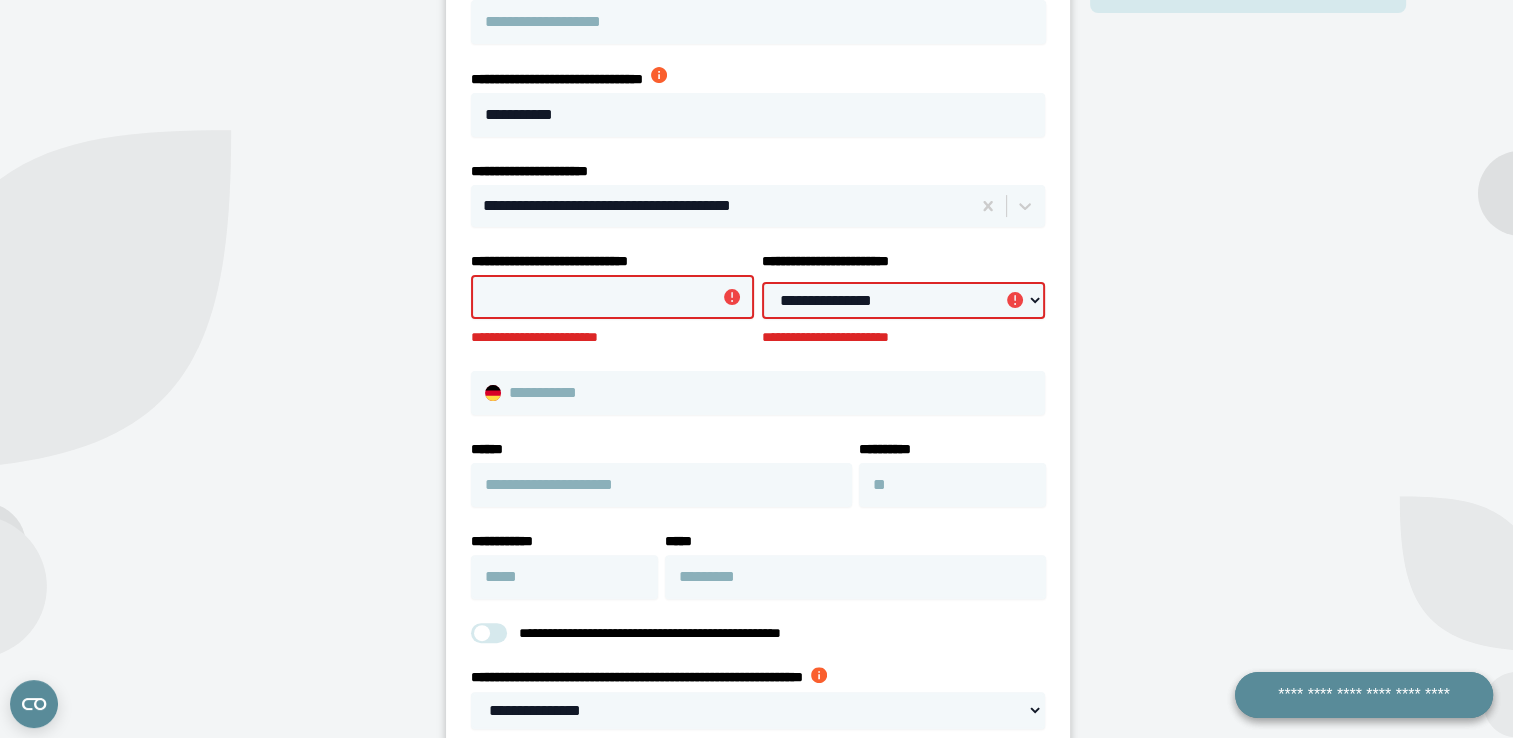 click on "**********" at bounding box center (903, 300) 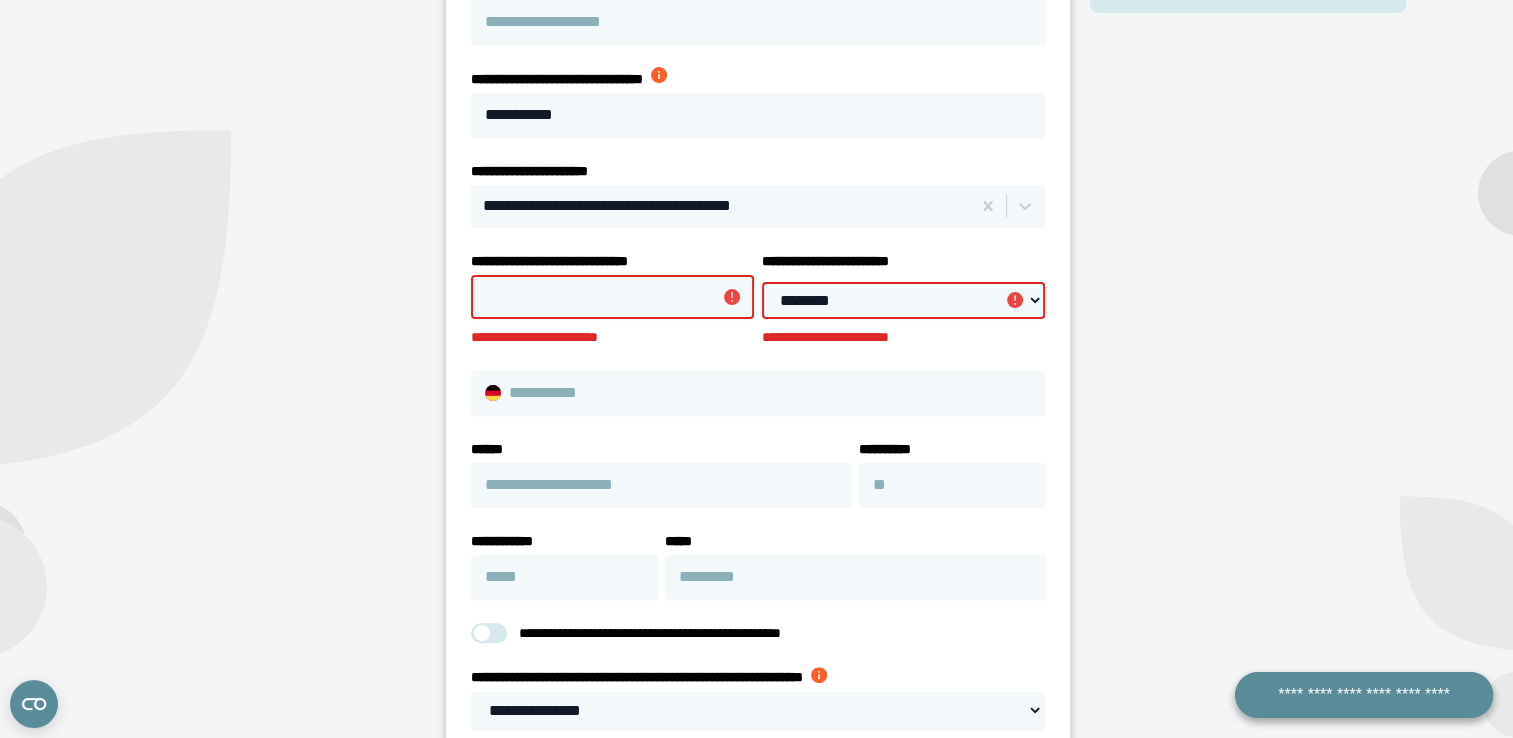 click on "**********" at bounding box center [903, 300] 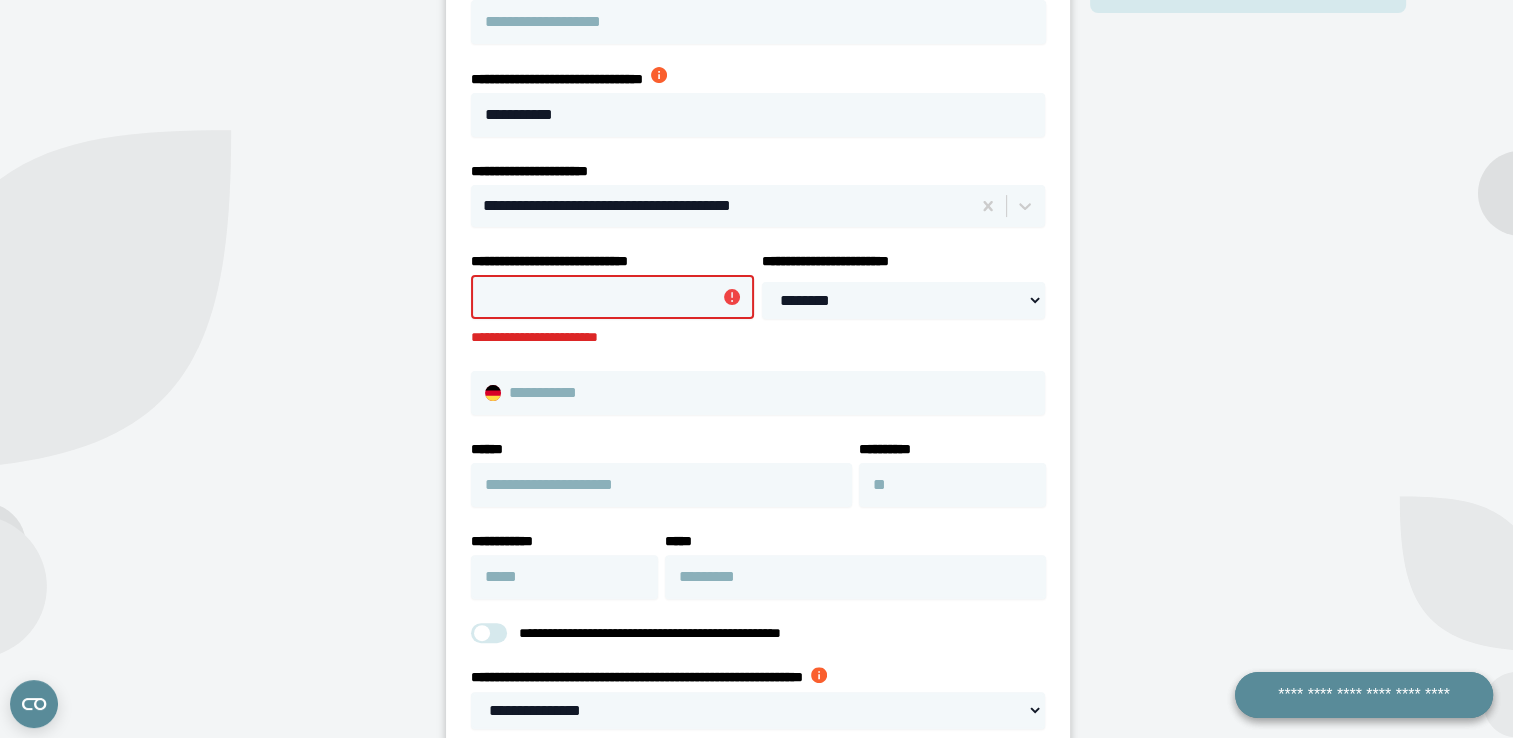 click on "**********" at bounding box center (612, 297) 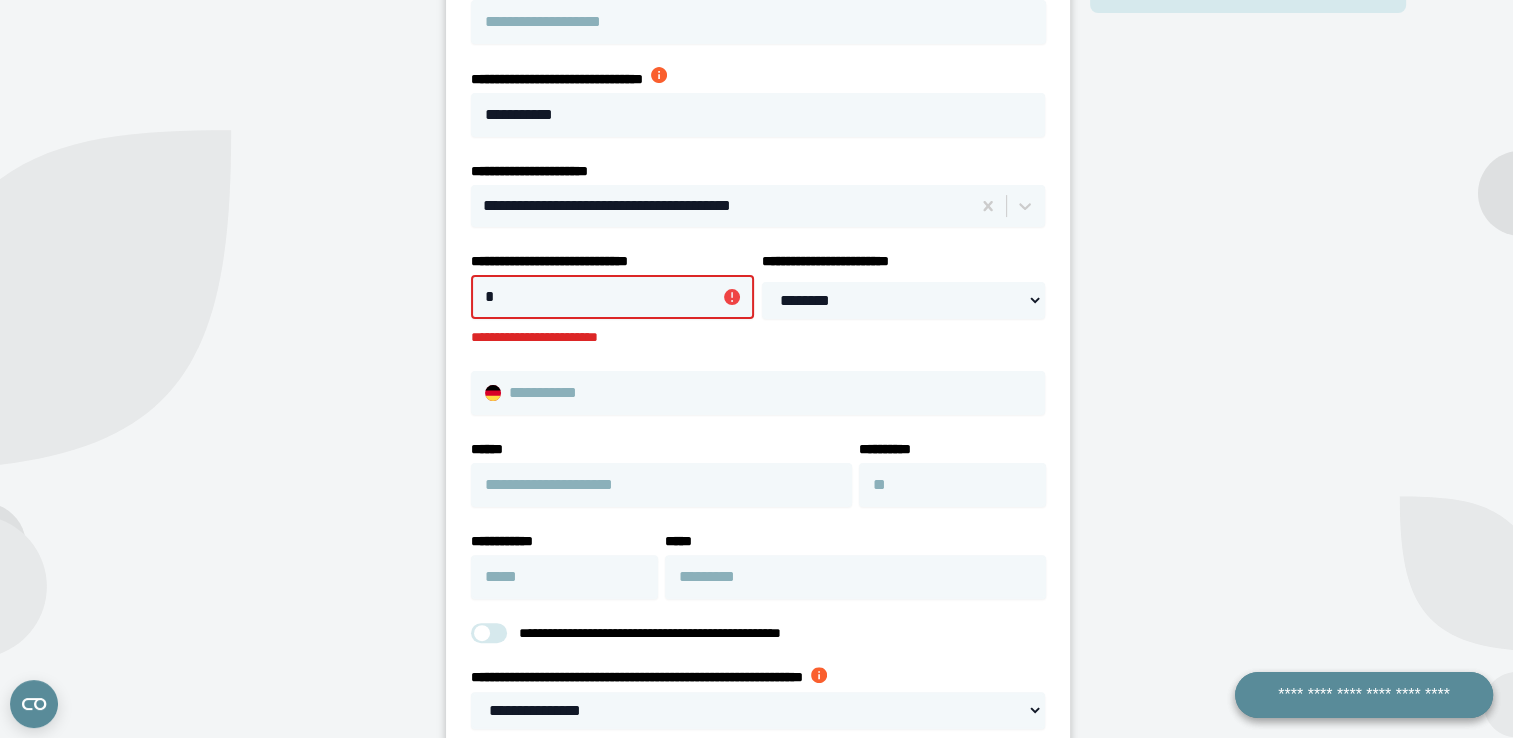 type on "*" 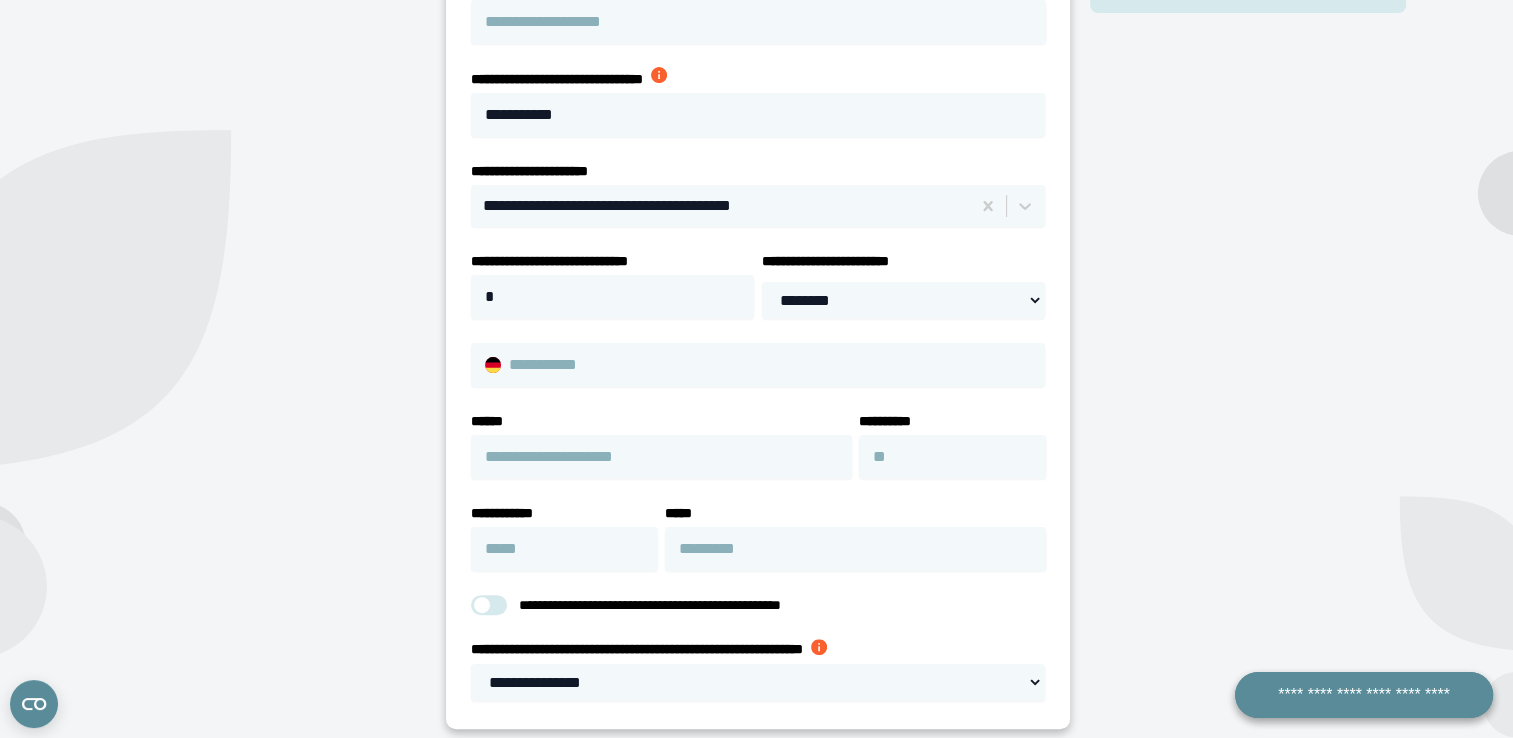 click on "**********" at bounding box center [758, 310] 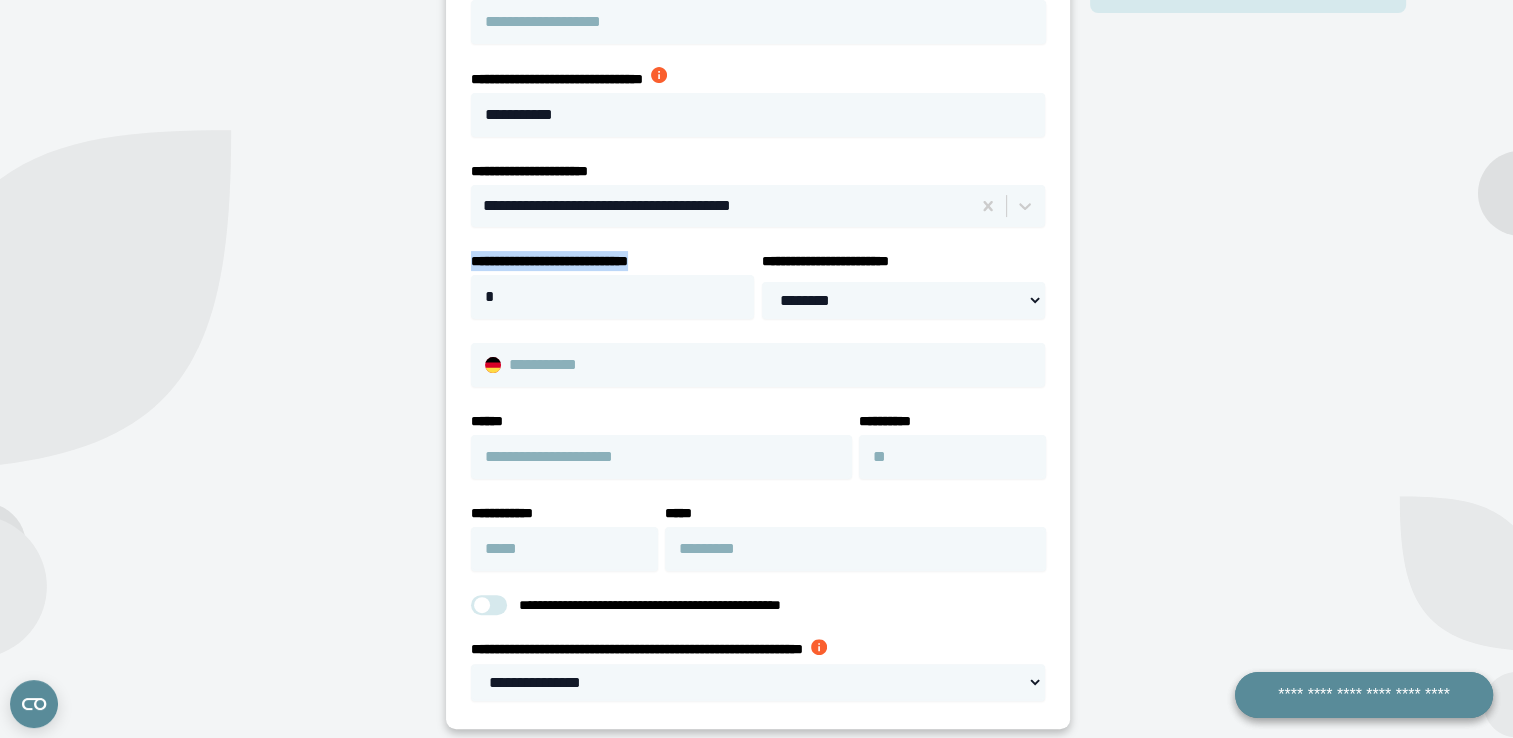 drag, startPoint x: 729, startPoint y: 262, endPoint x: 472, endPoint y: 252, distance: 257.1945 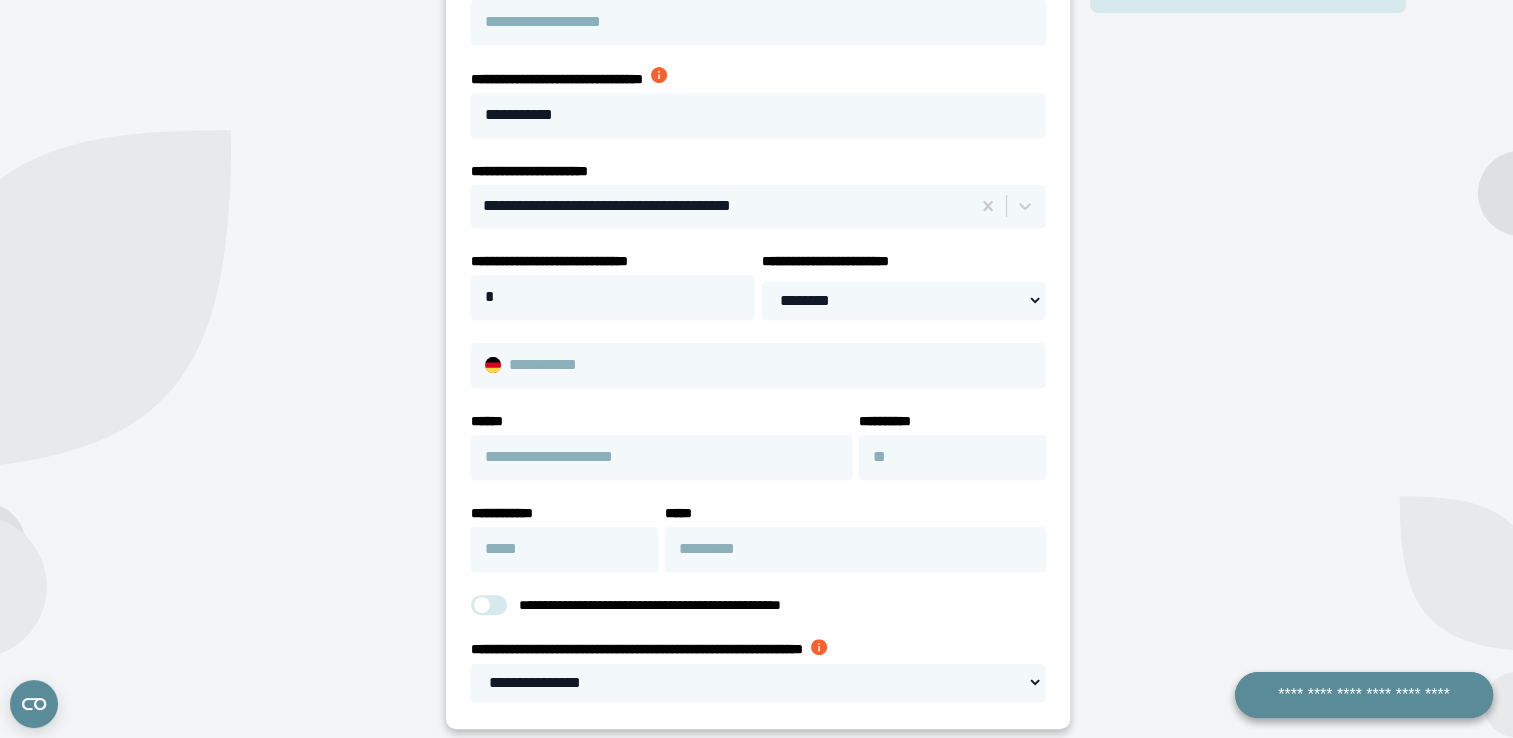click on "**********" at bounding box center [1248, 336] 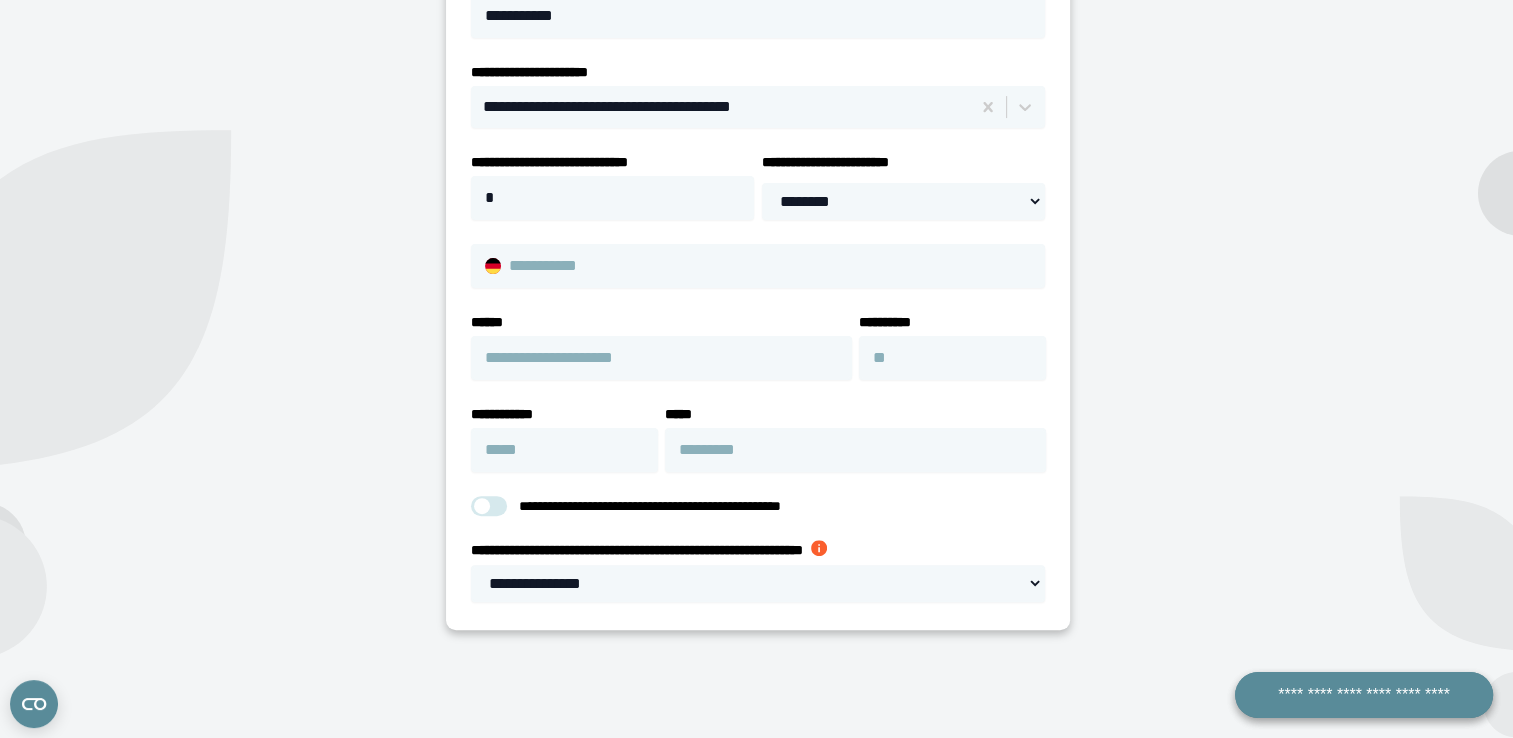 scroll, scrollTop: 517, scrollLeft: 0, axis: vertical 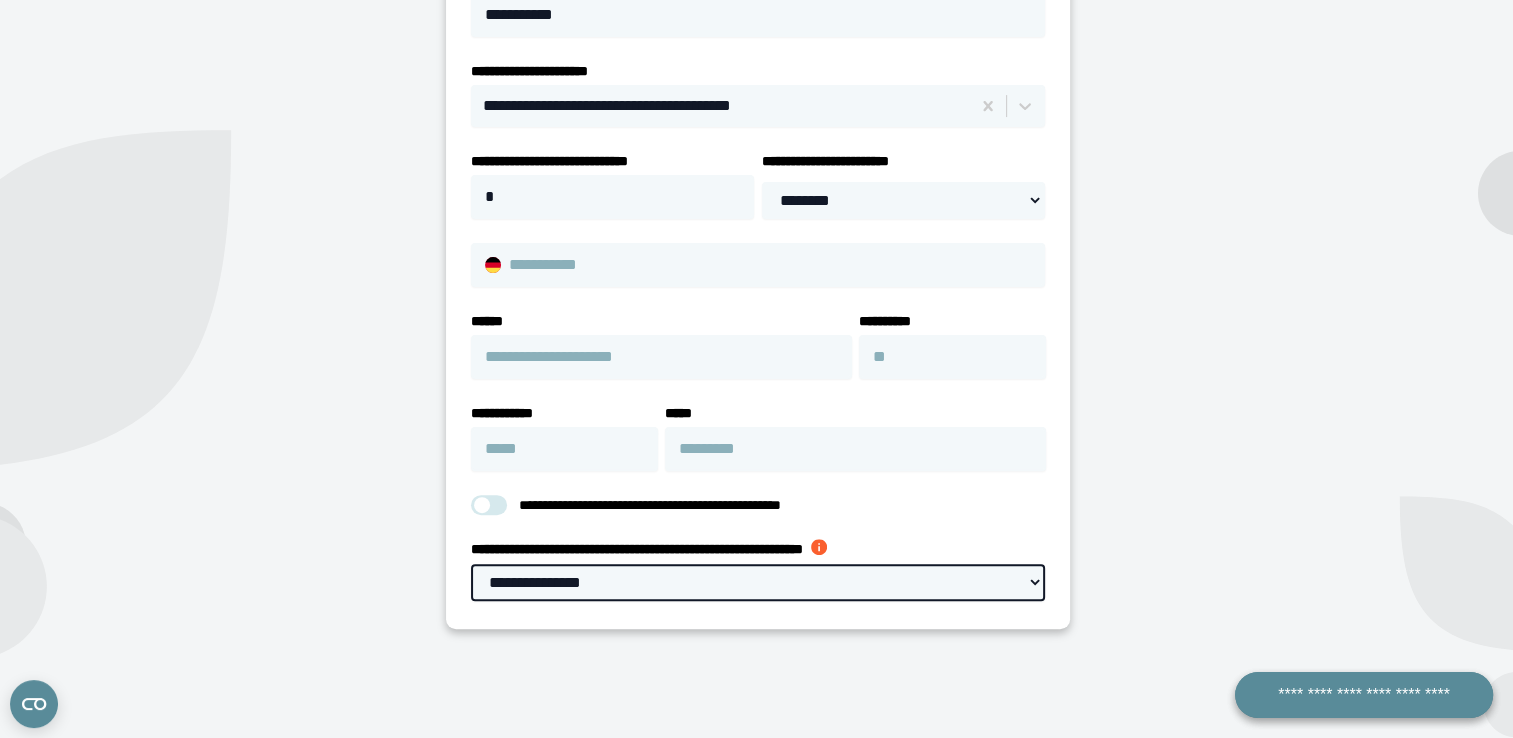 click on "**********" at bounding box center (758, 582) 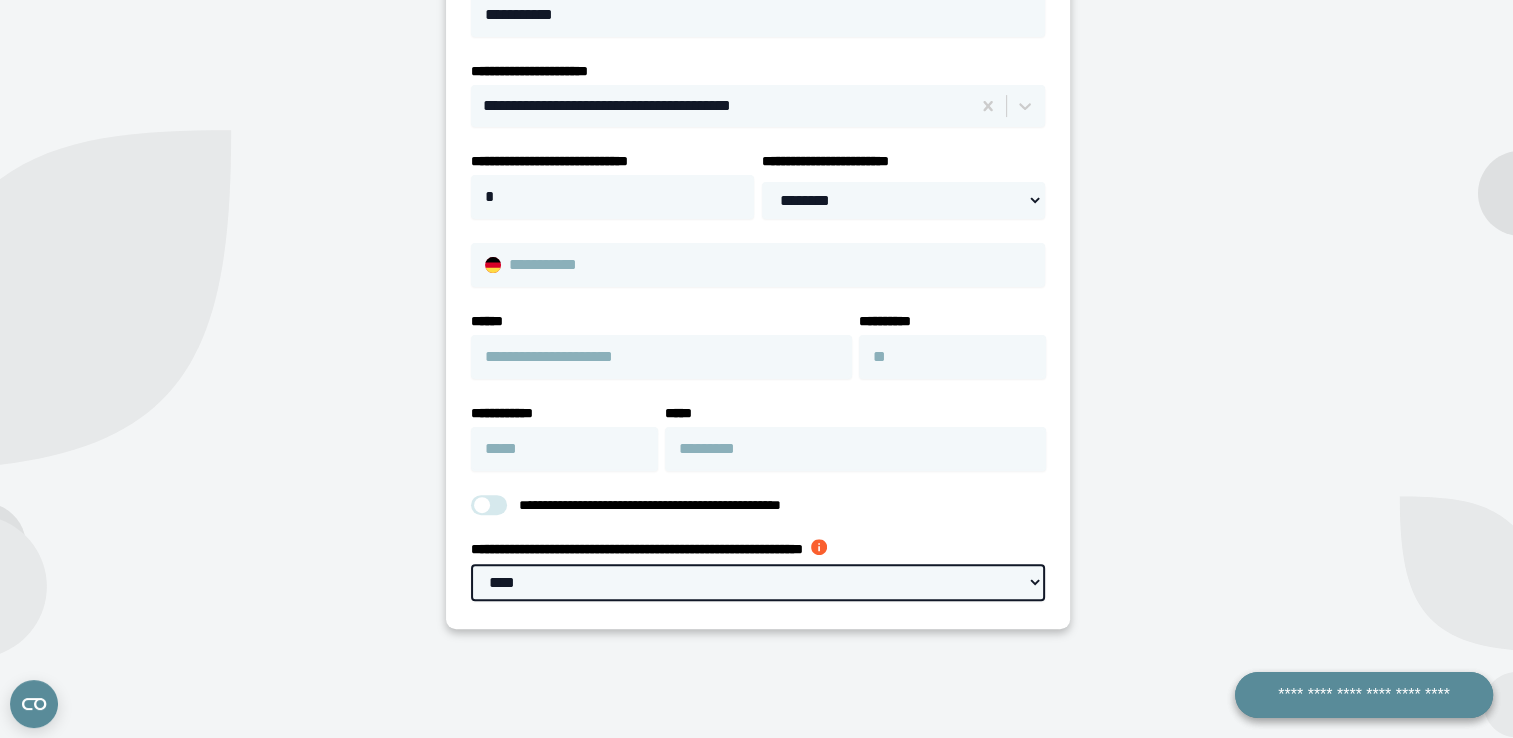 click on "**********" at bounding box center [758, 582] 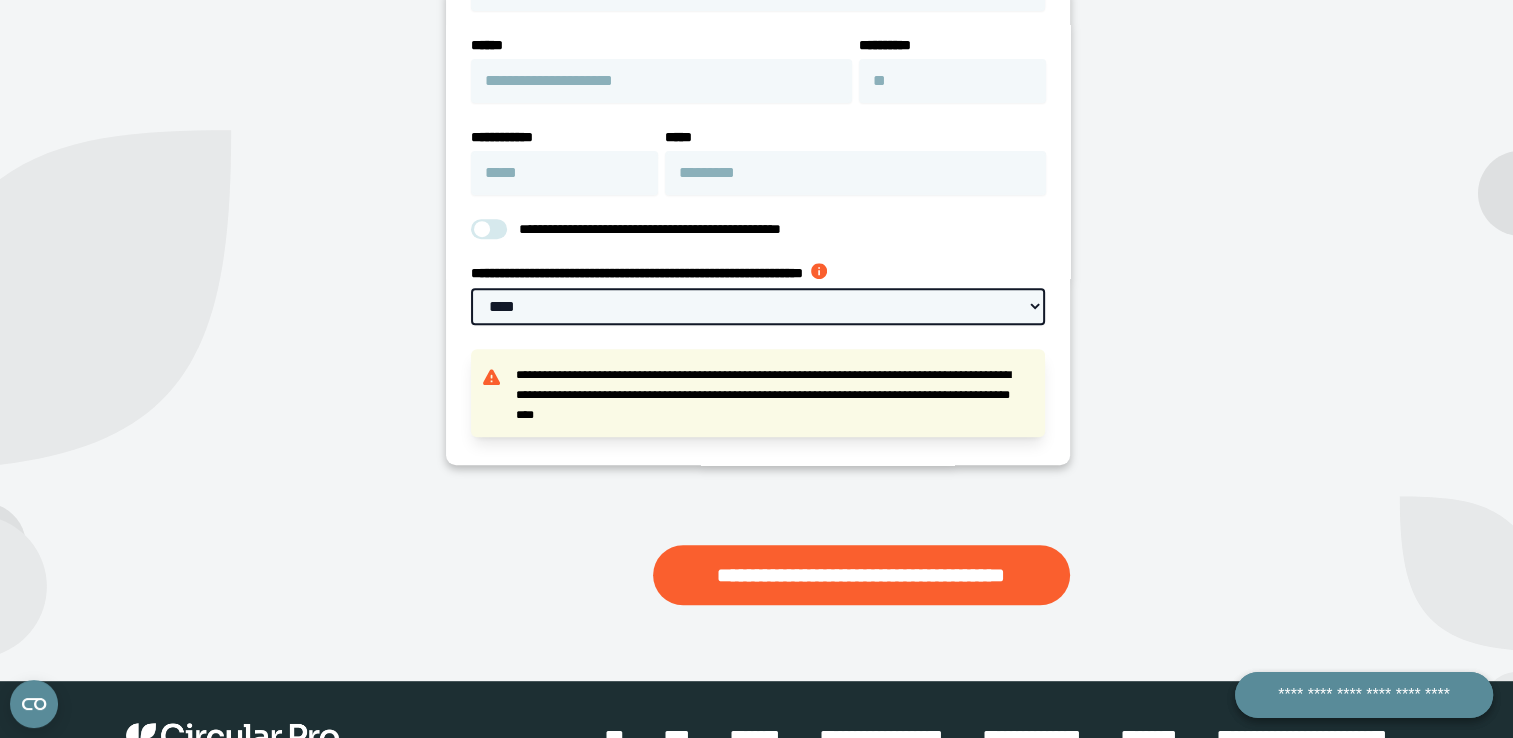 scroll, scrollTop: 844, scrollLeft: 0, axis: vertical 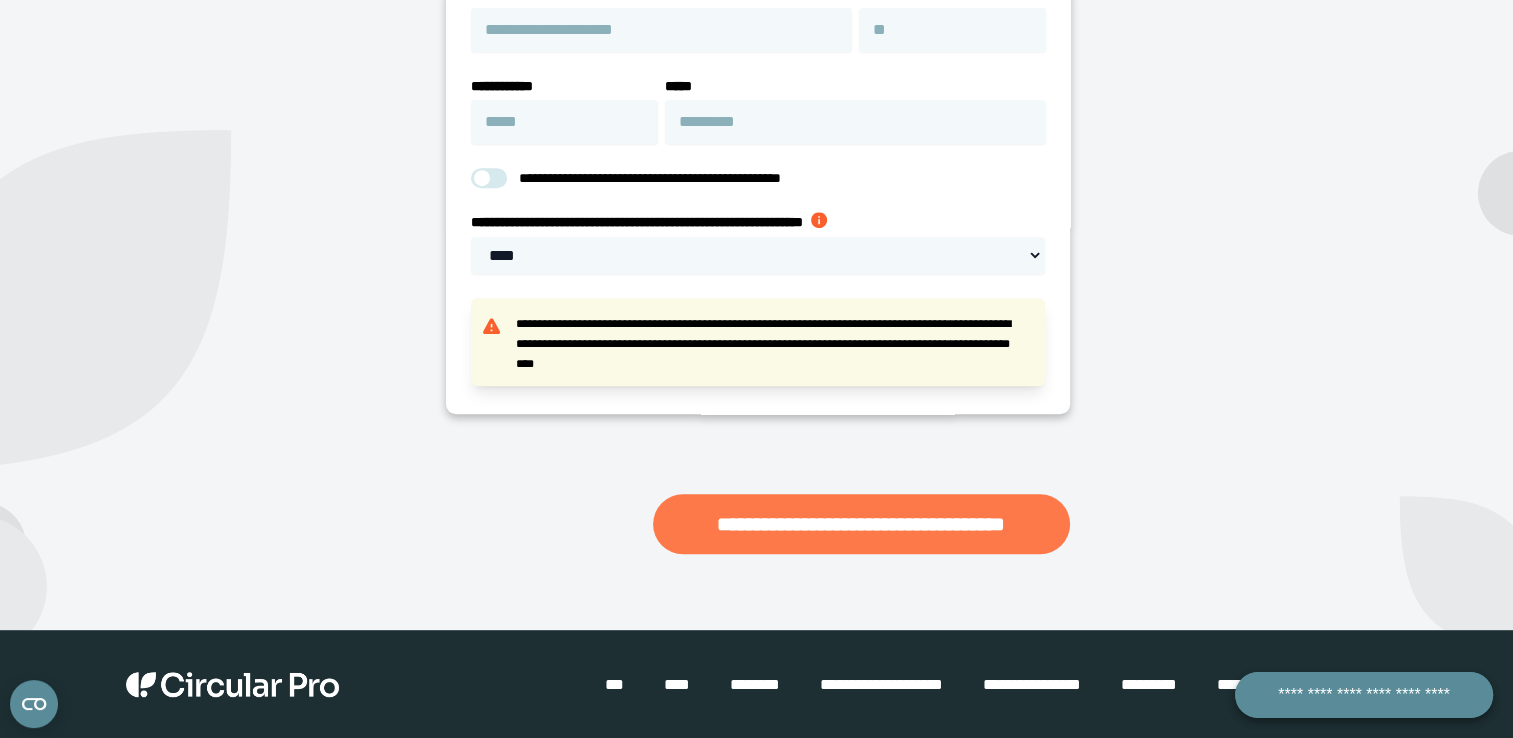 click on "**********" at bounding box center [861, 524] 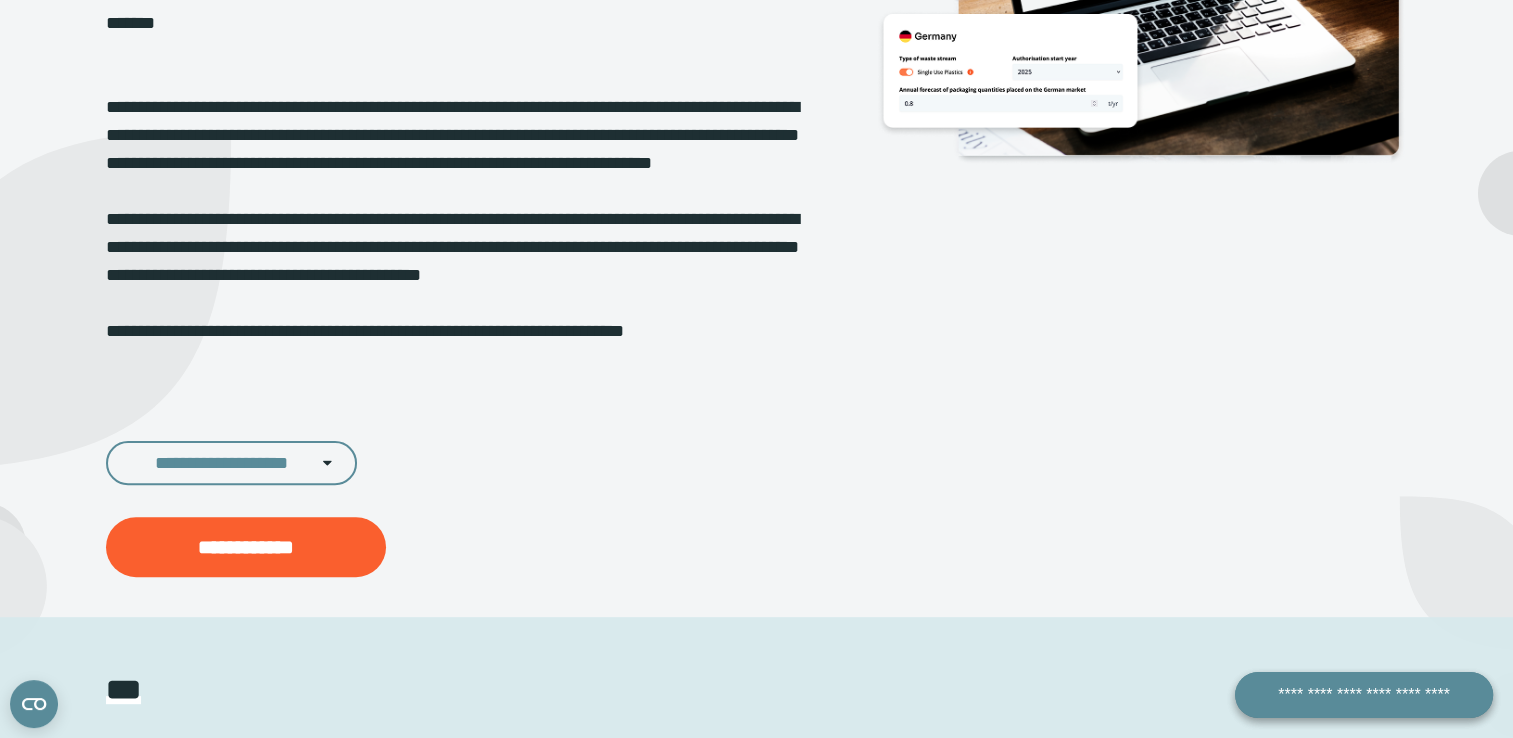 scroll, scrollTop: 500, scrollLeft: 0, axis: vertical 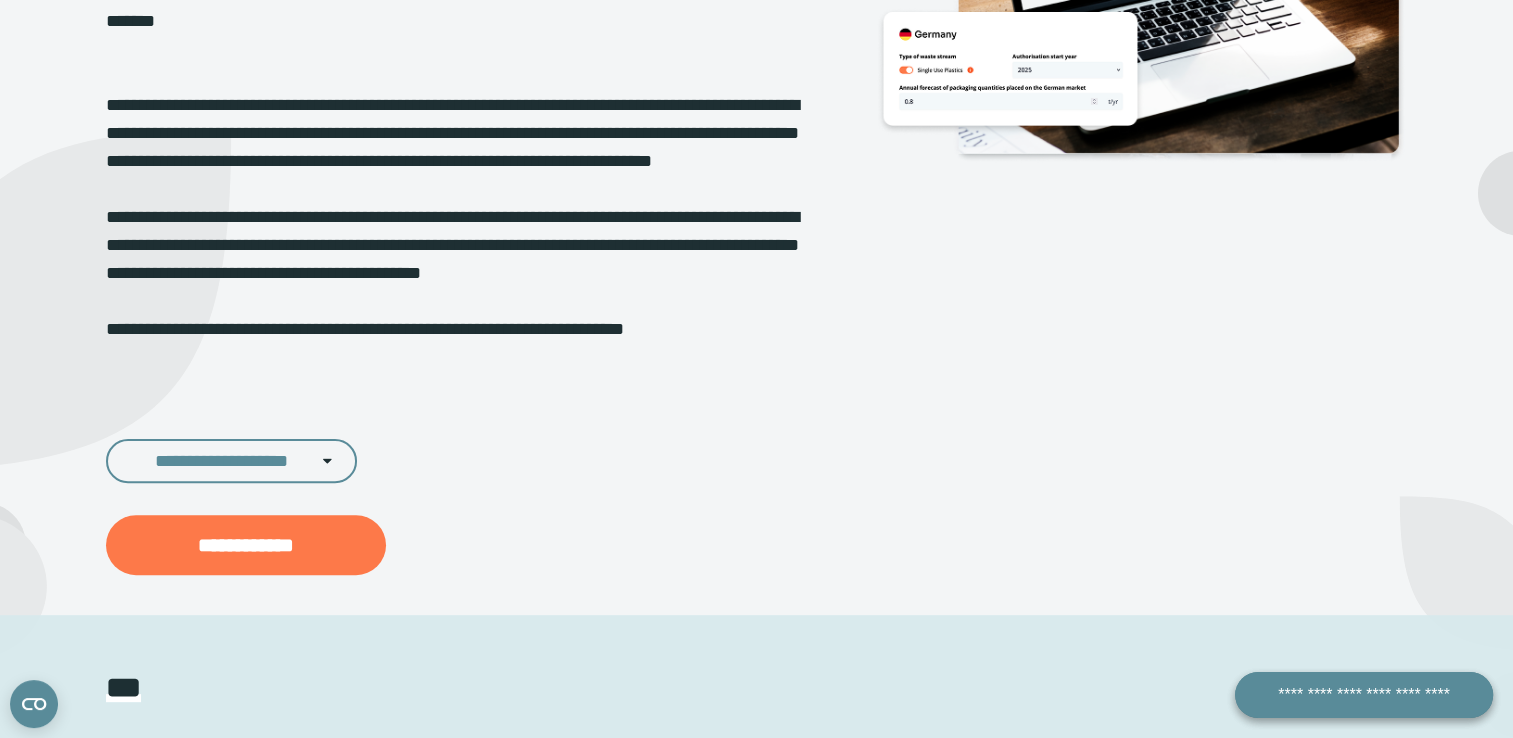 click on "**********" at bounding box center (246, 545) 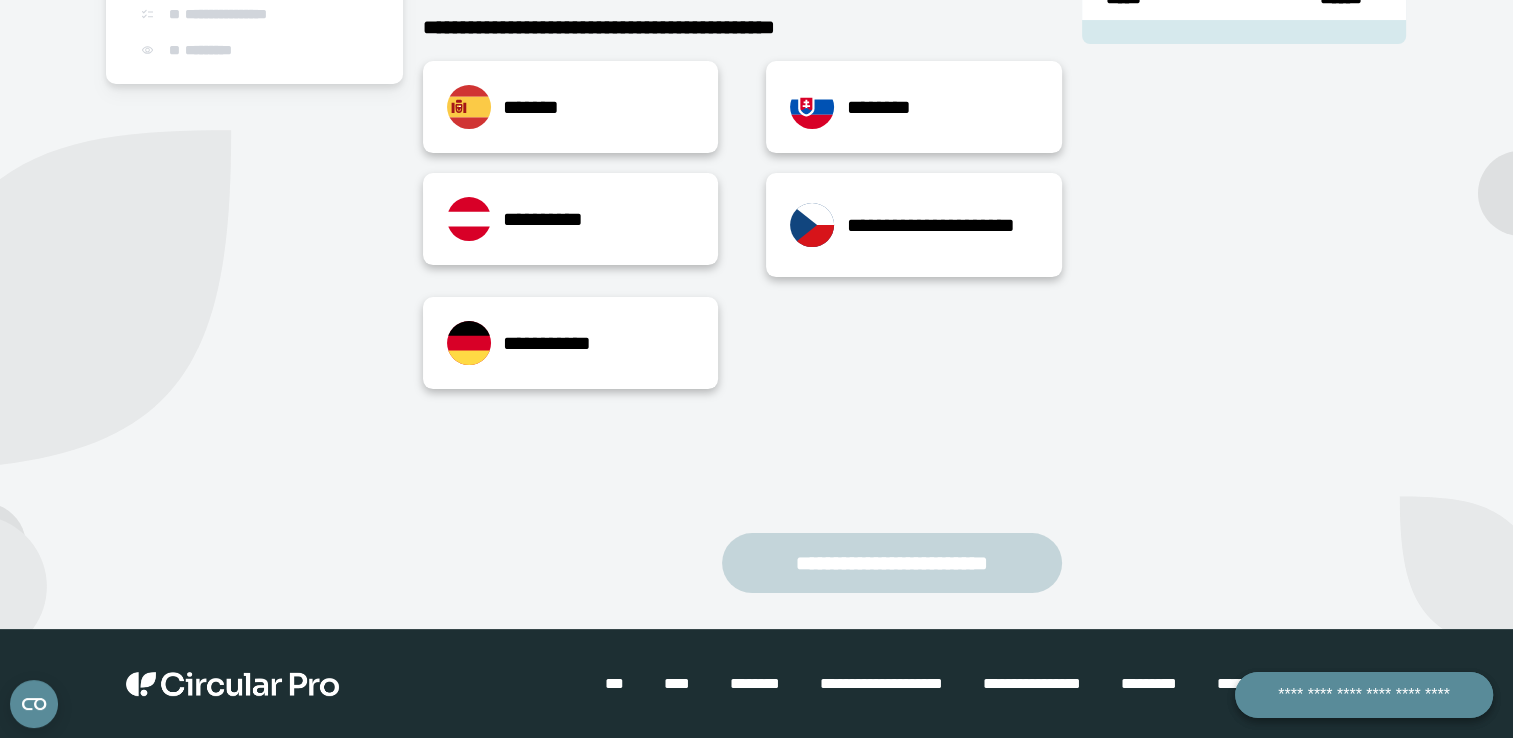 scroll, scrollTop: 124, scrollLeft: 0, axis: vertical 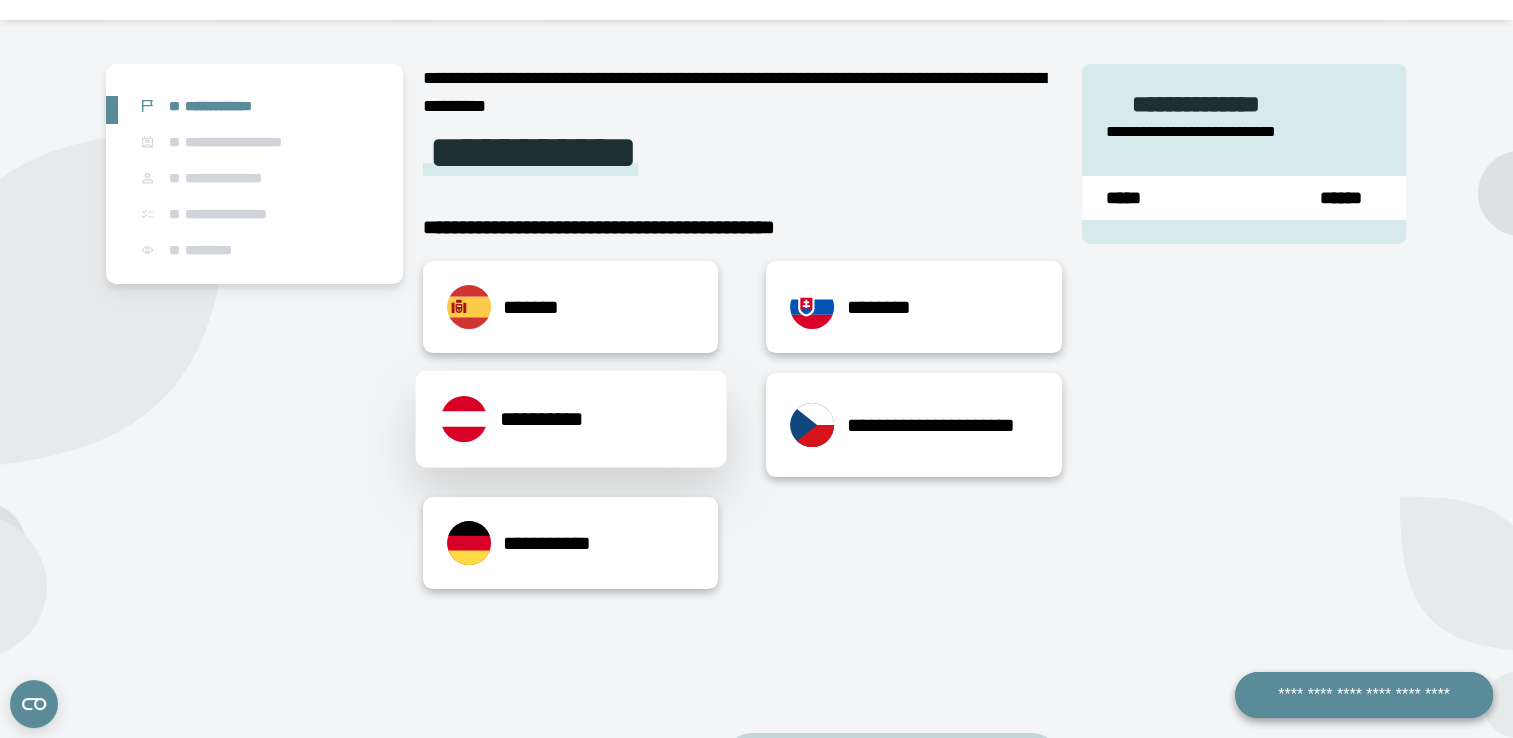 click on "**********" at bounding box center [570, 419] 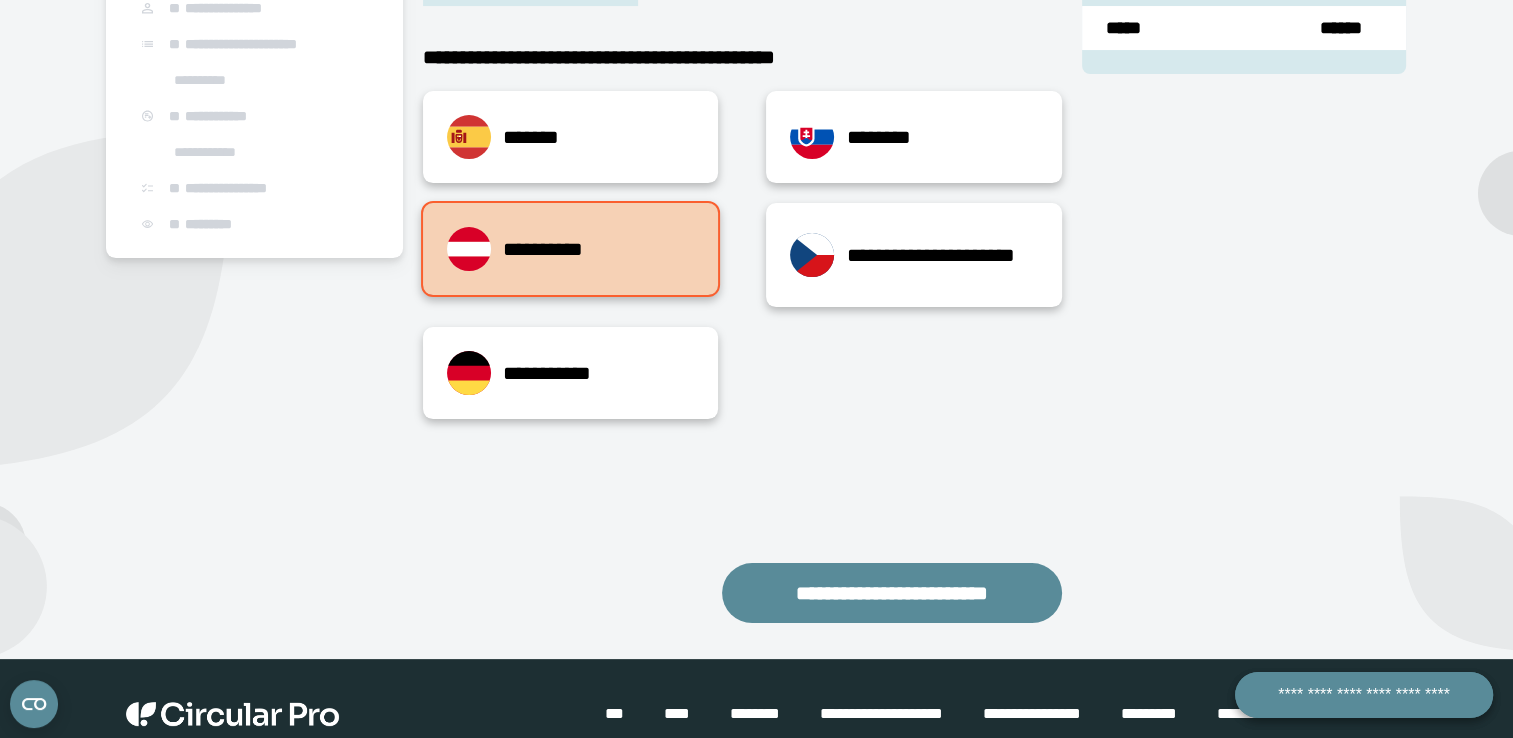 scroll, scrollTop: 324, scrollLeft: 0, axis: vertical 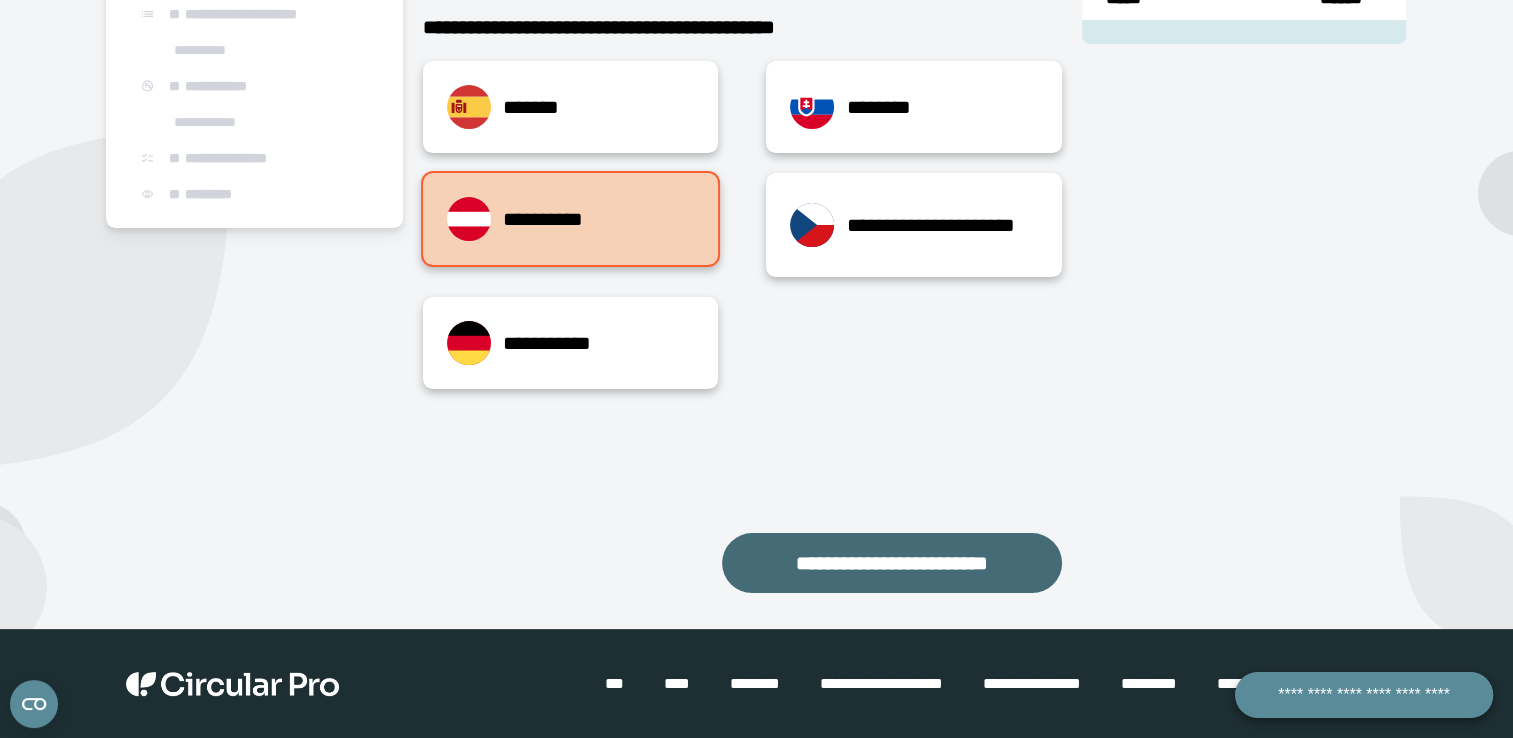 click on "**********" at bounding box center [892, 563] 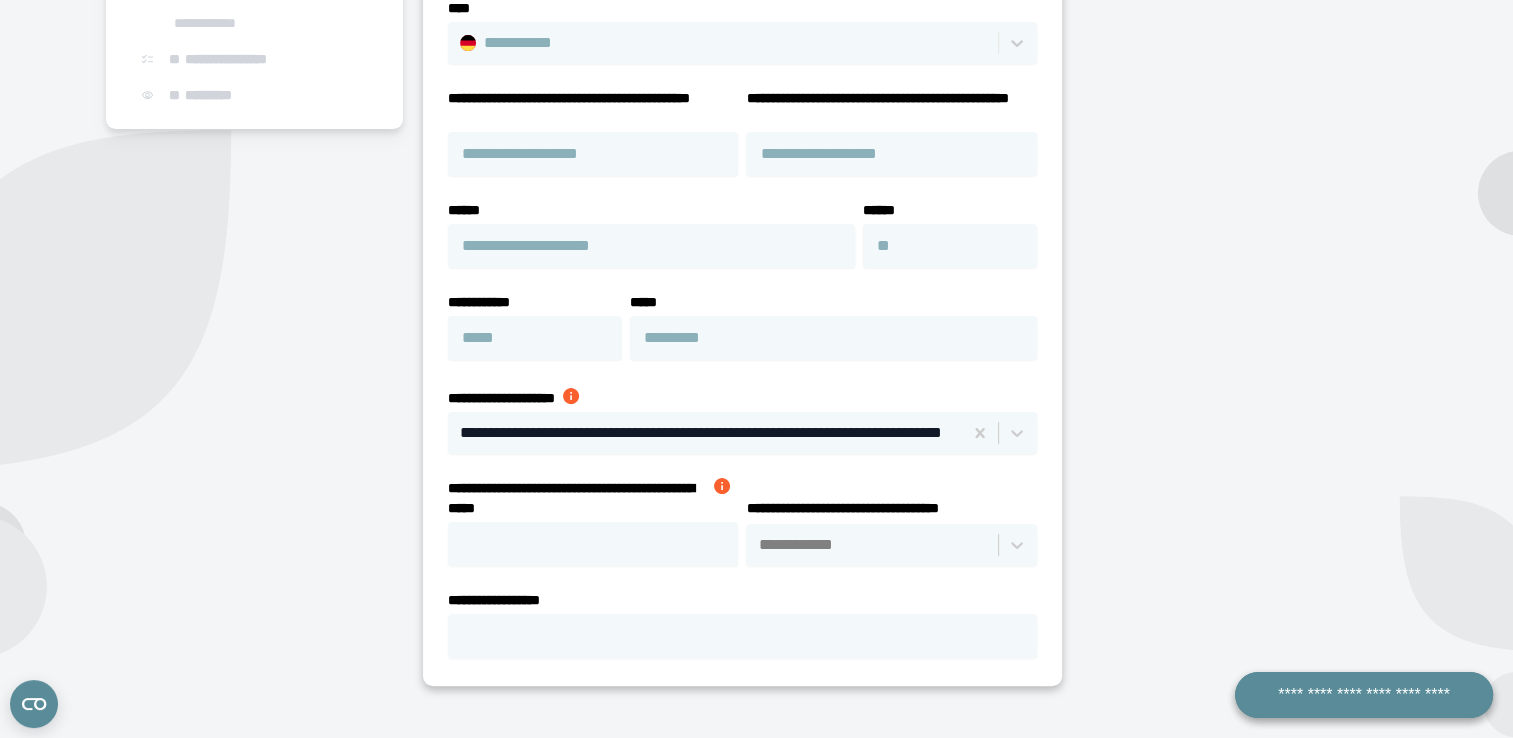 scroll, scrollTop: 424, scrollLeft: 0, axis: vertical 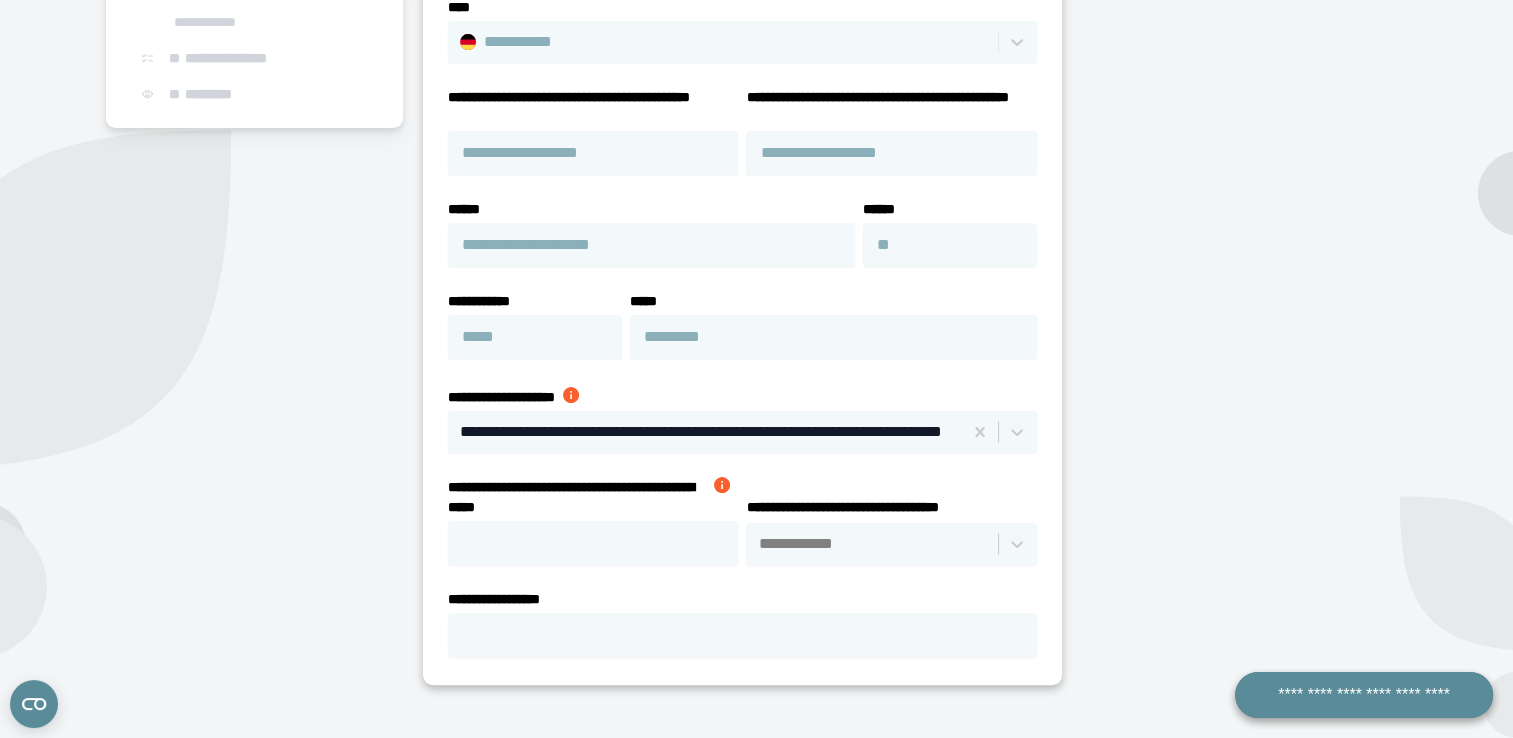 click at bounding box center [722, 485] 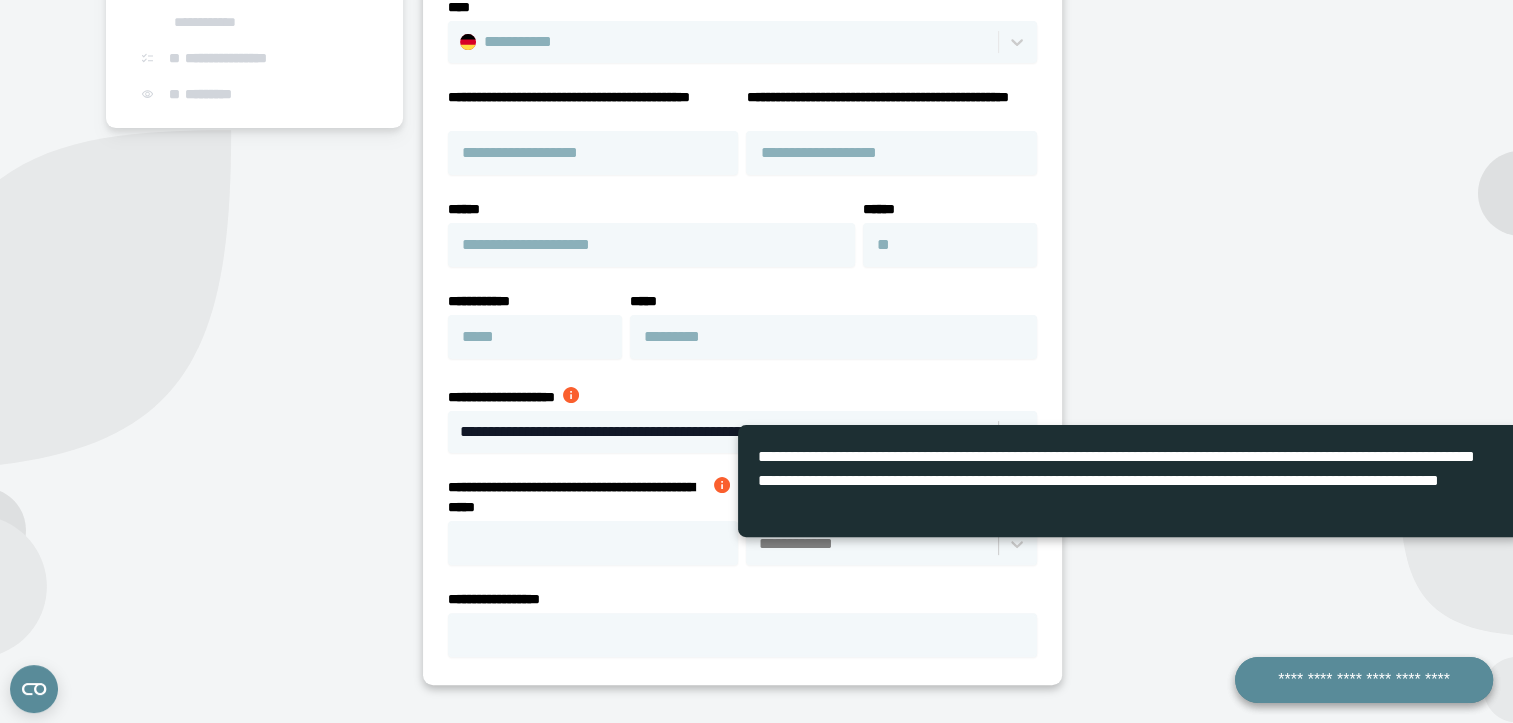click at bounding box center [722, 485] 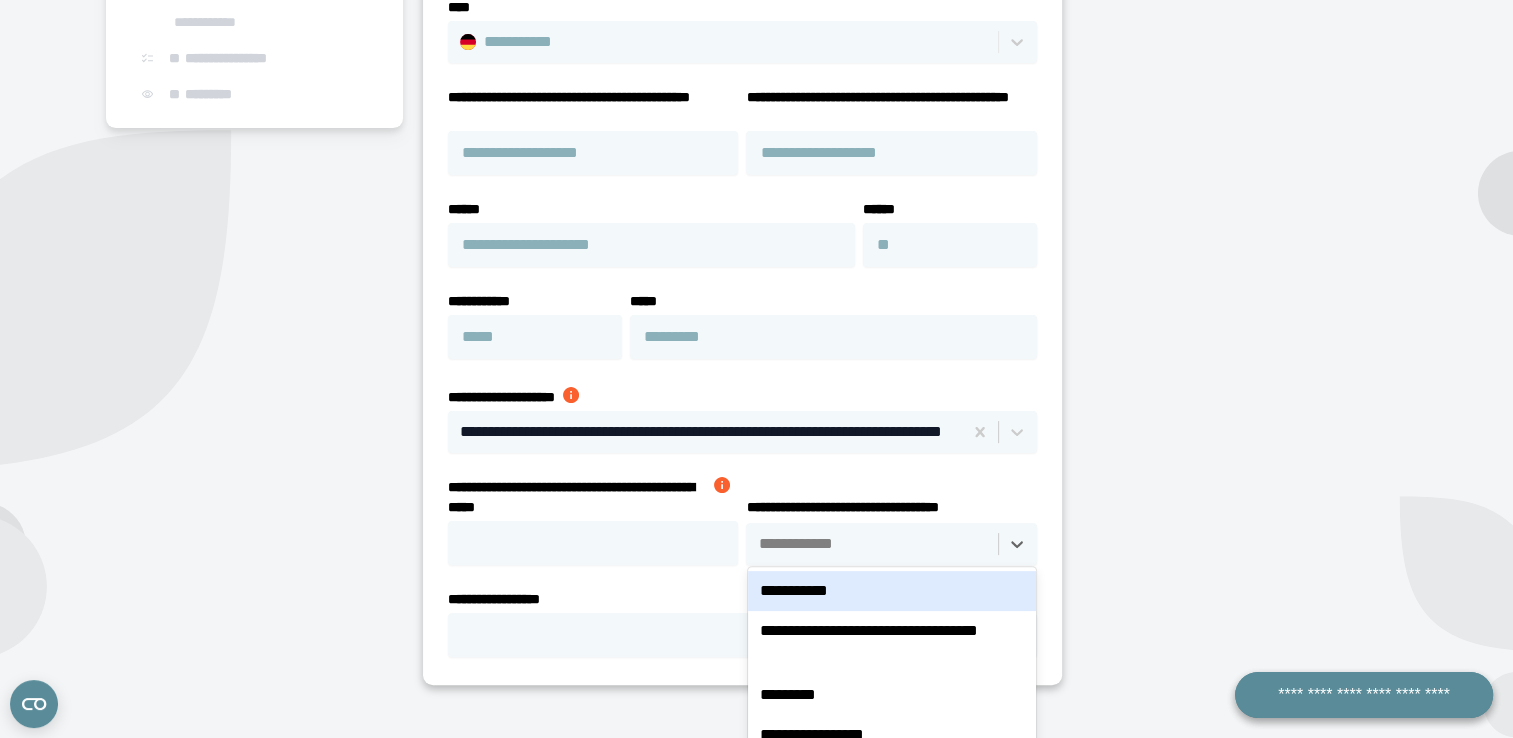 click on "**********" at bounding box center [756, 290] 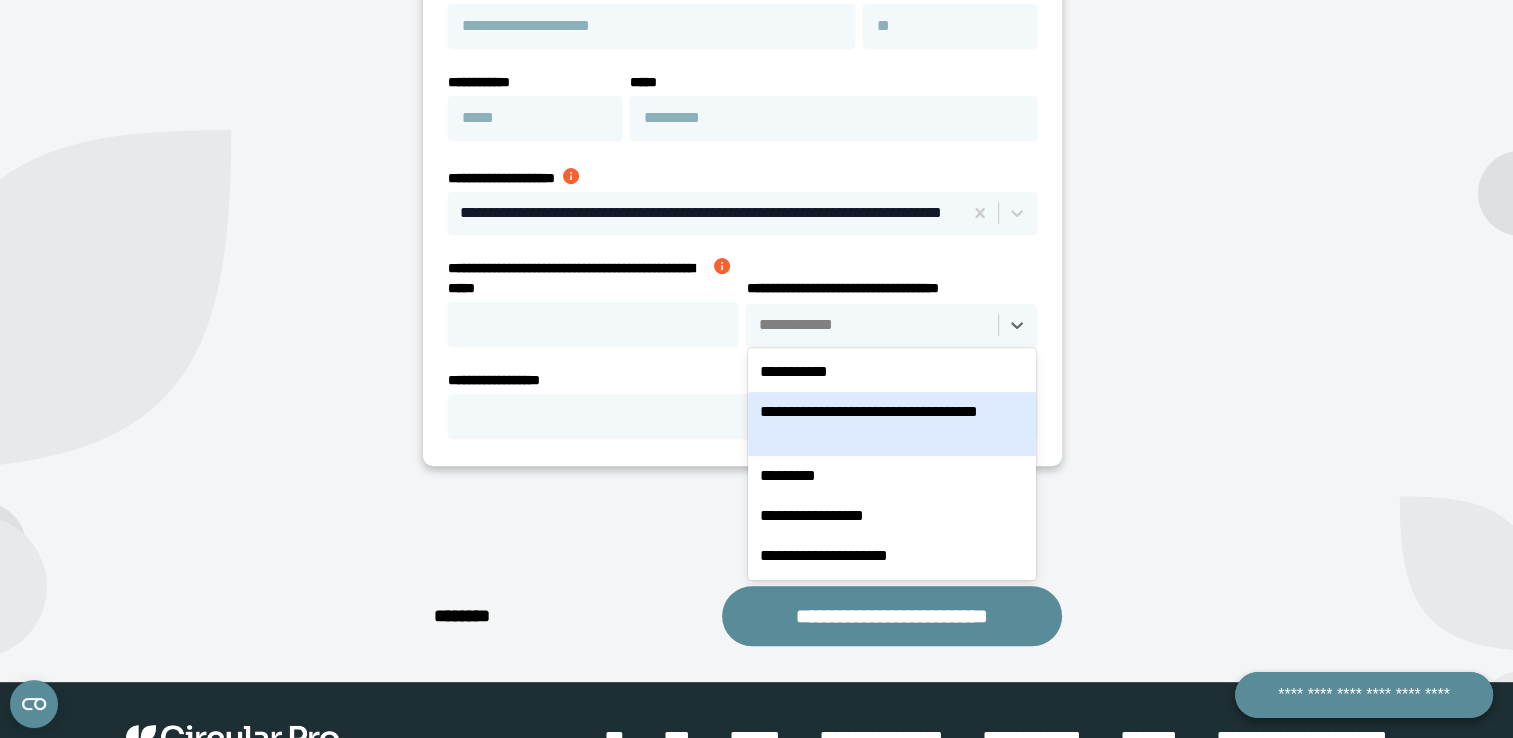 scroll, scrollTop: 691, scrollLeft: 0, axis: vertical 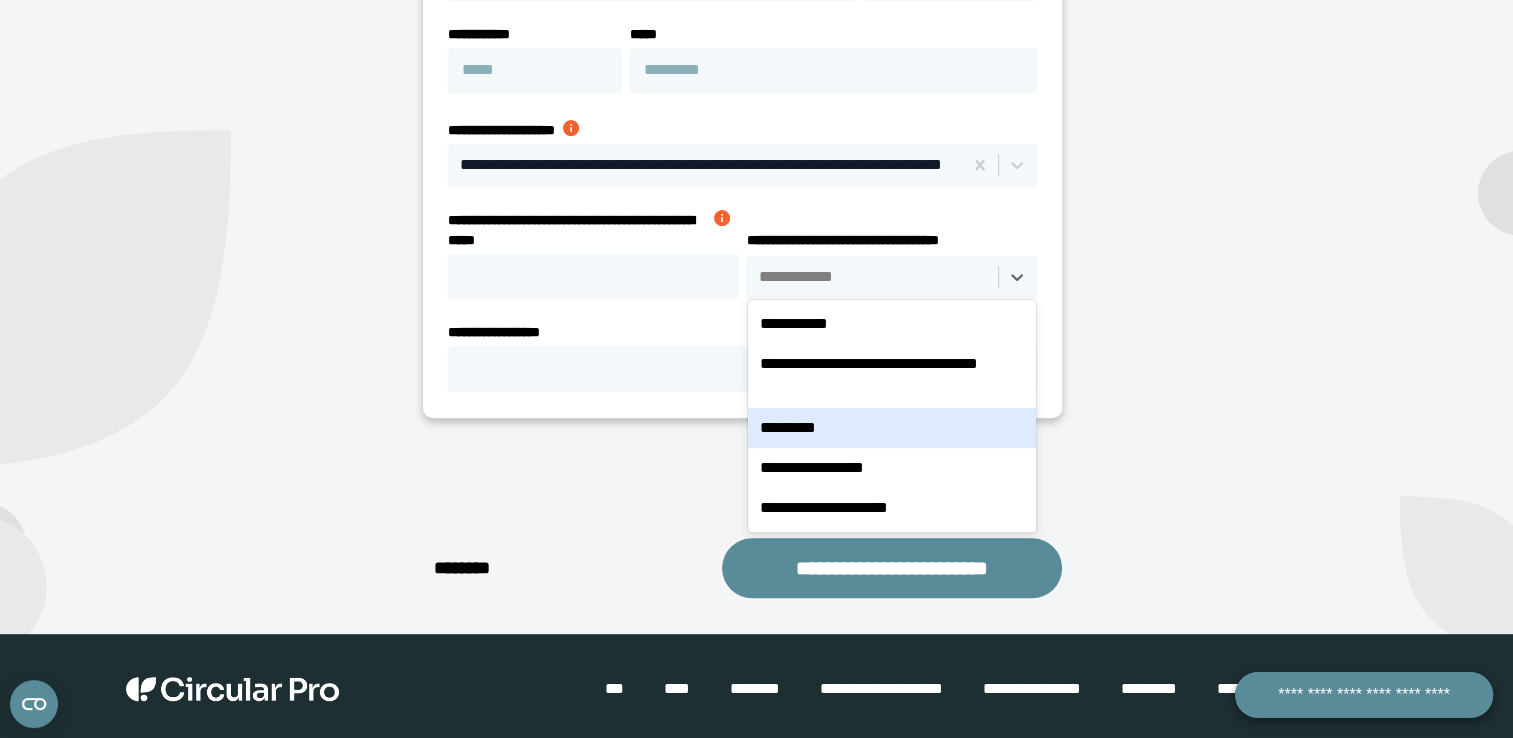 click on "*********" at bounding box center [891, 428] 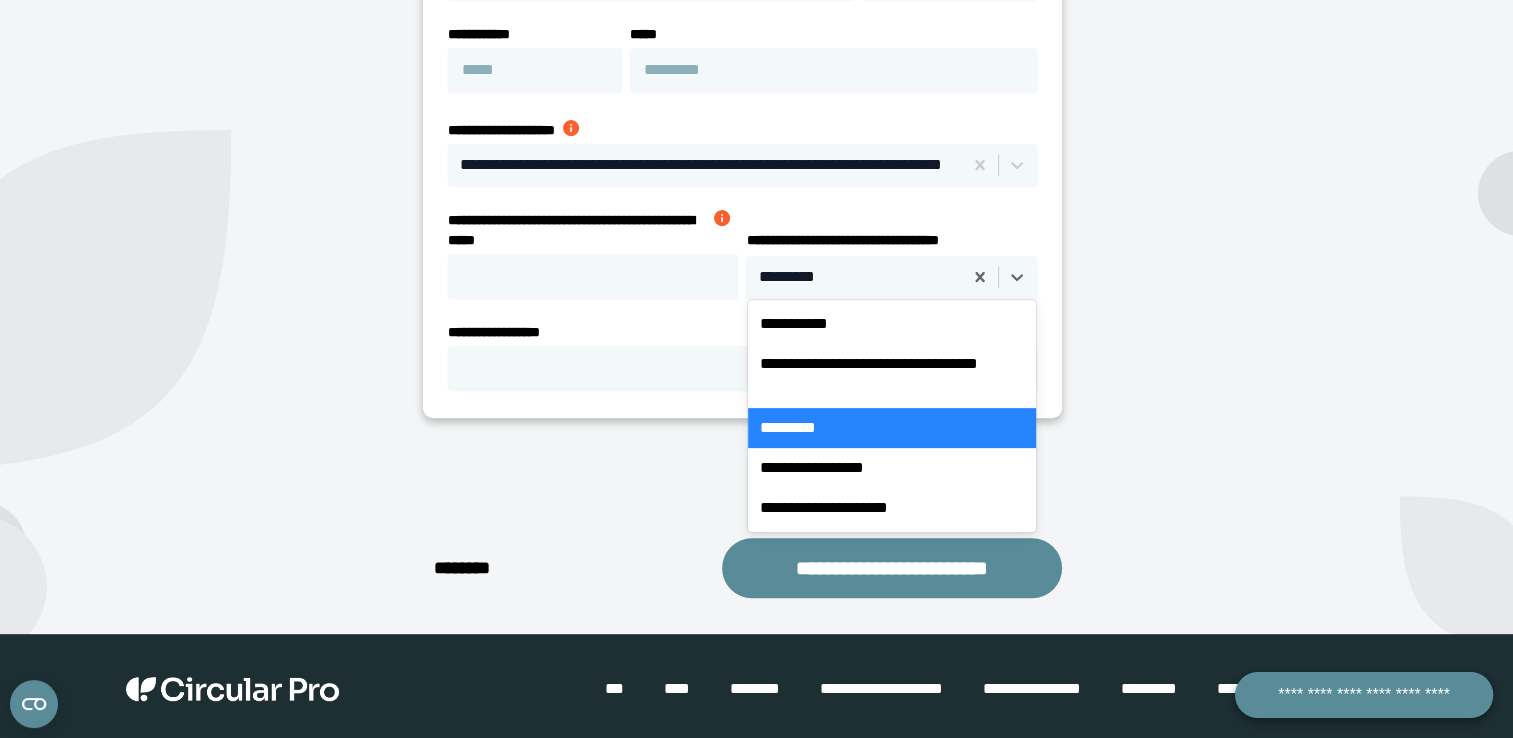 click at bounding box center (855, 277) 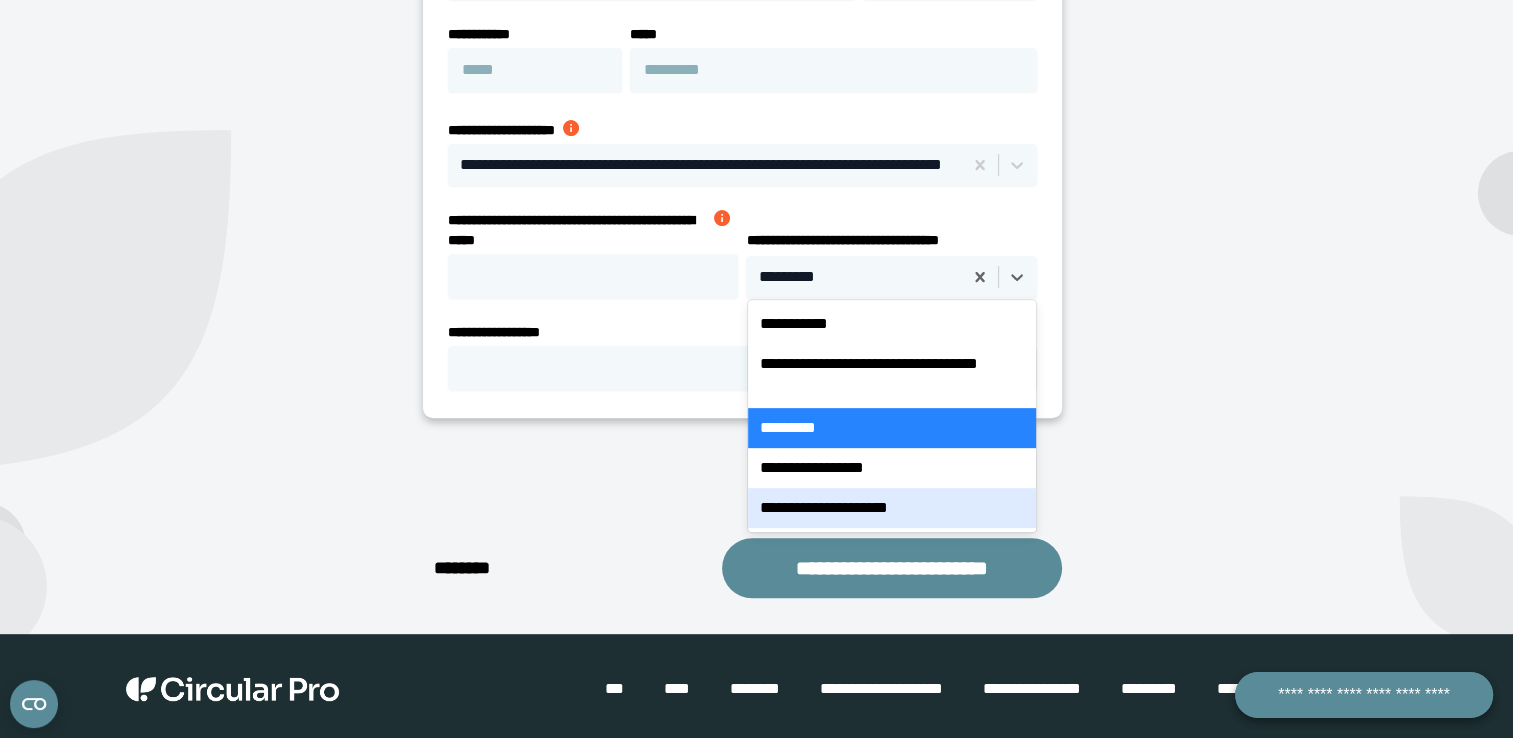 click on "**********" at bounding box center [742, 568] 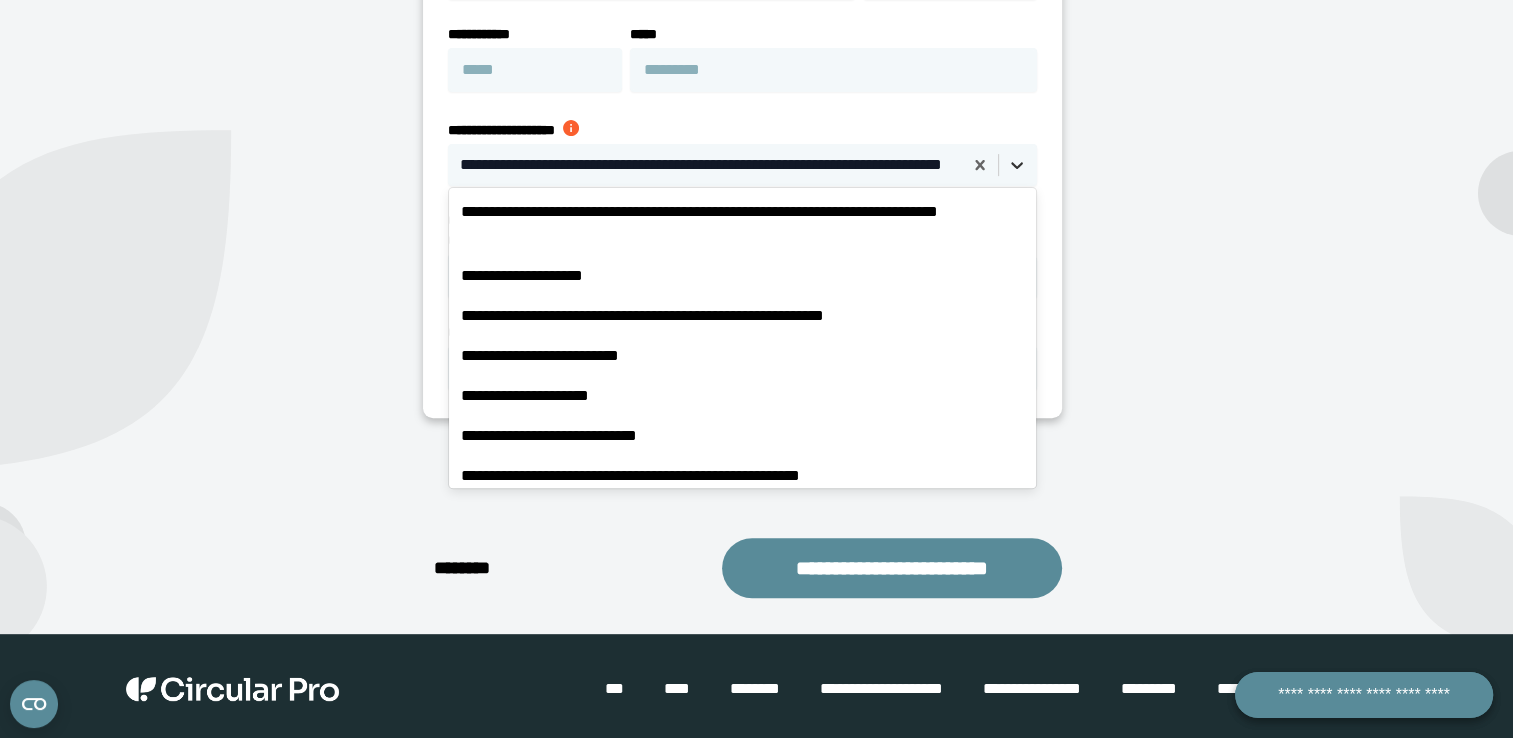click 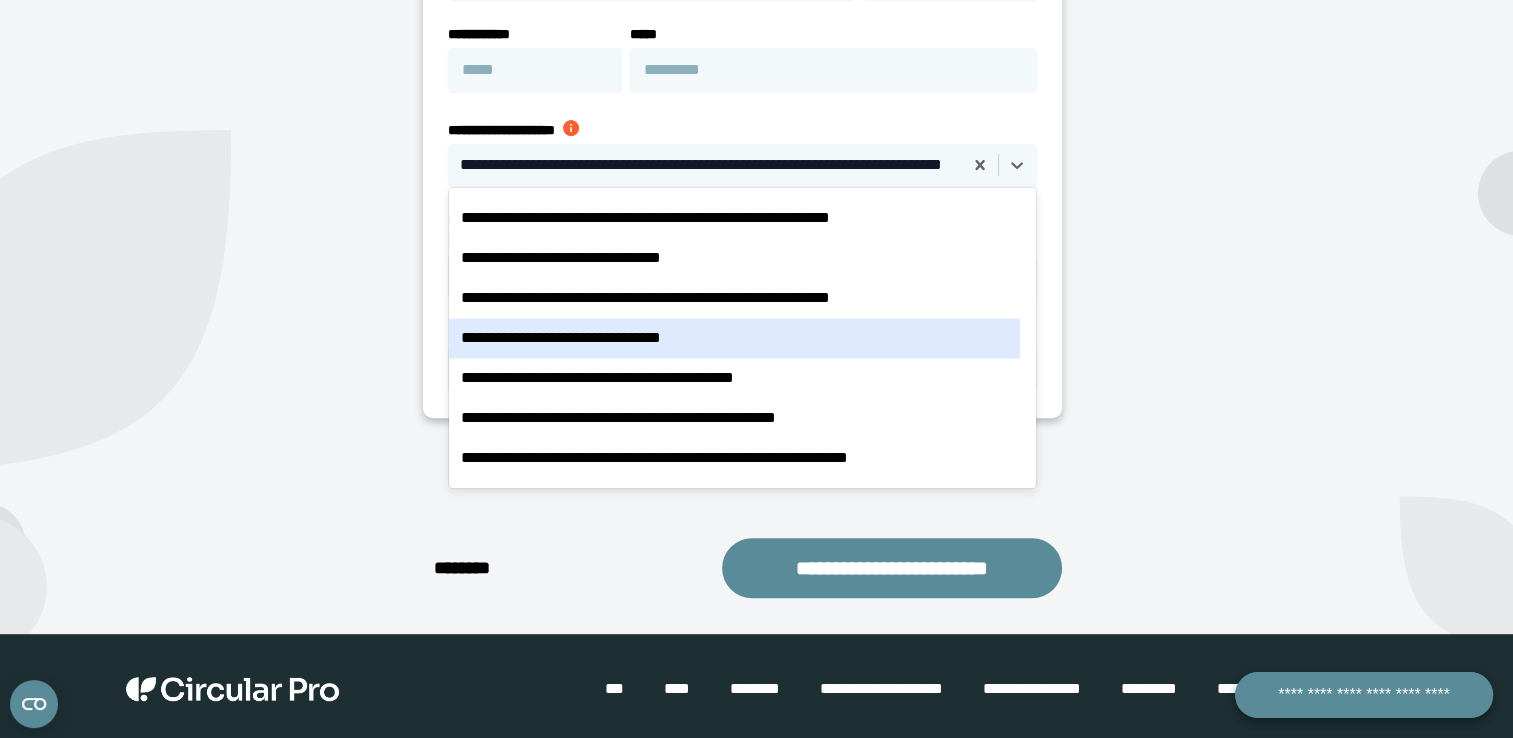scroll, scrollTop: 18408, scrollLeft: 0, axis: vertical 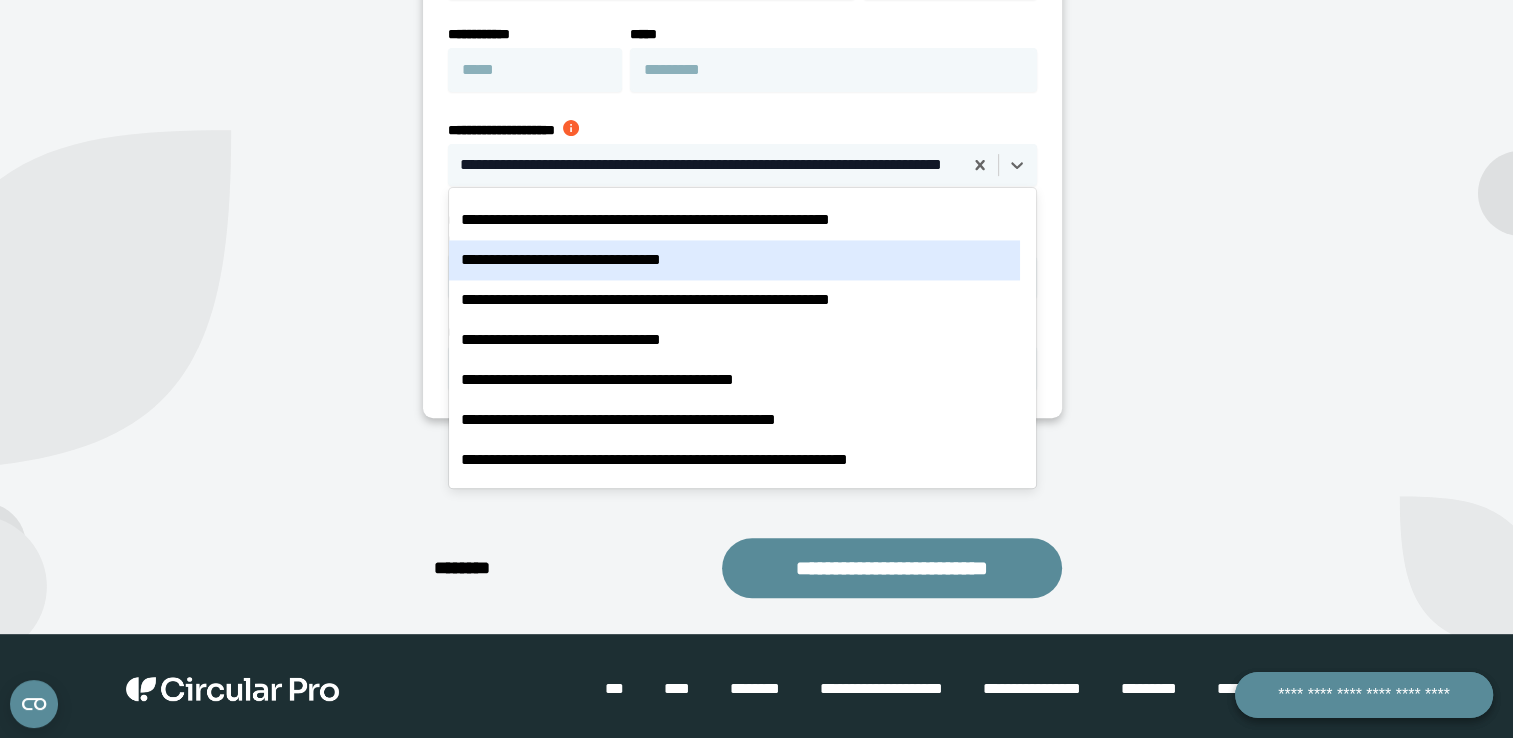 click on "**********" at bounding box center (734, 260) 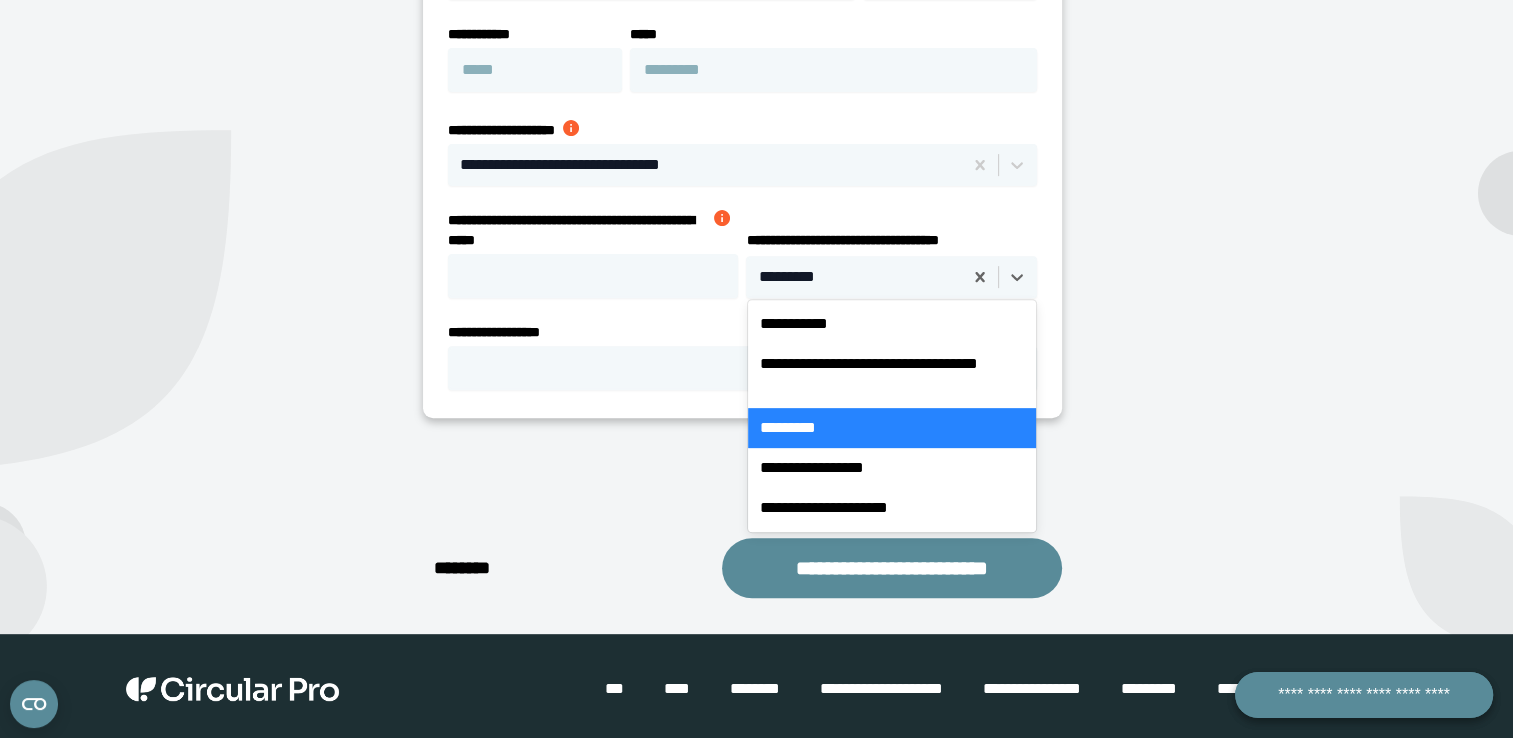 click at bounding box center [855, 277] 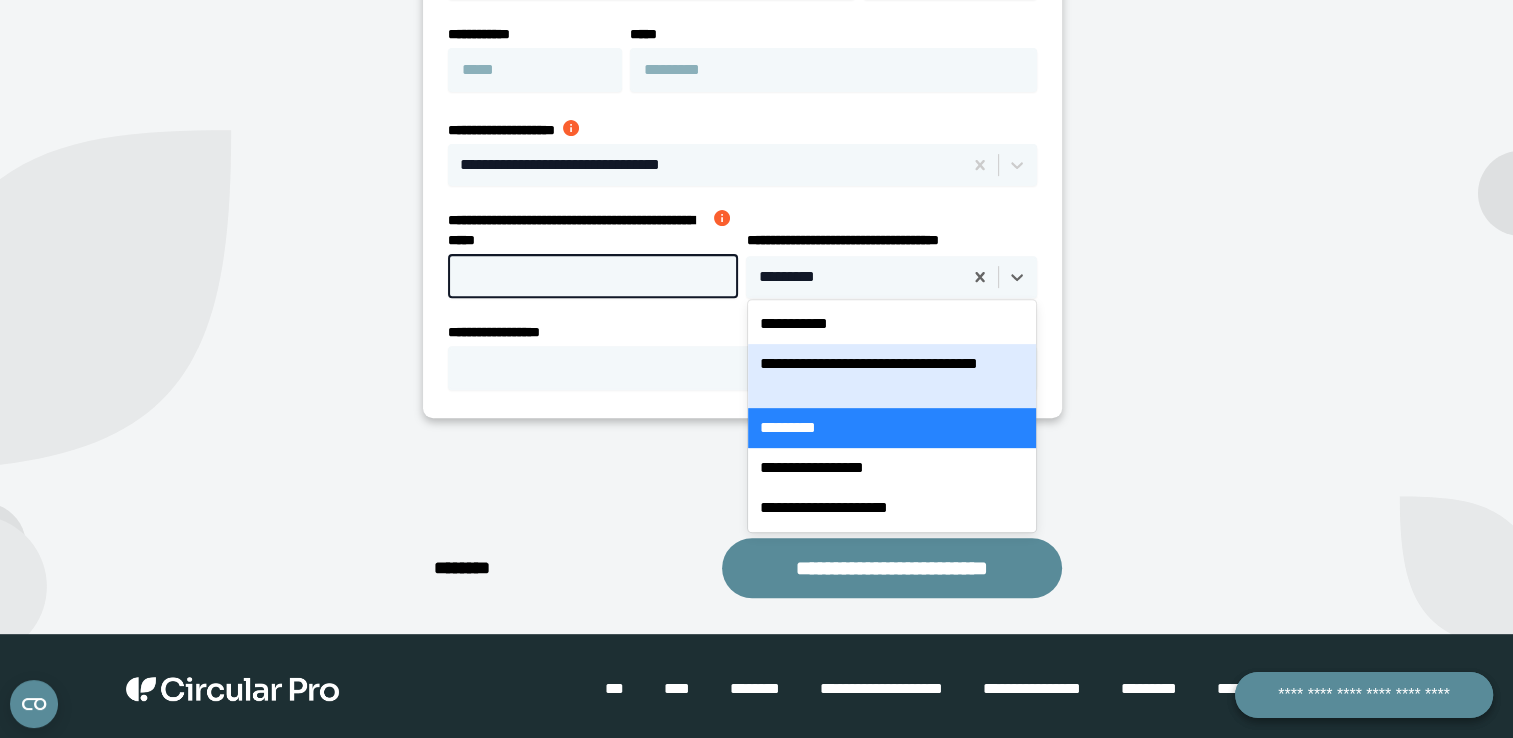click on "**********" at bounding box center (593, 276) 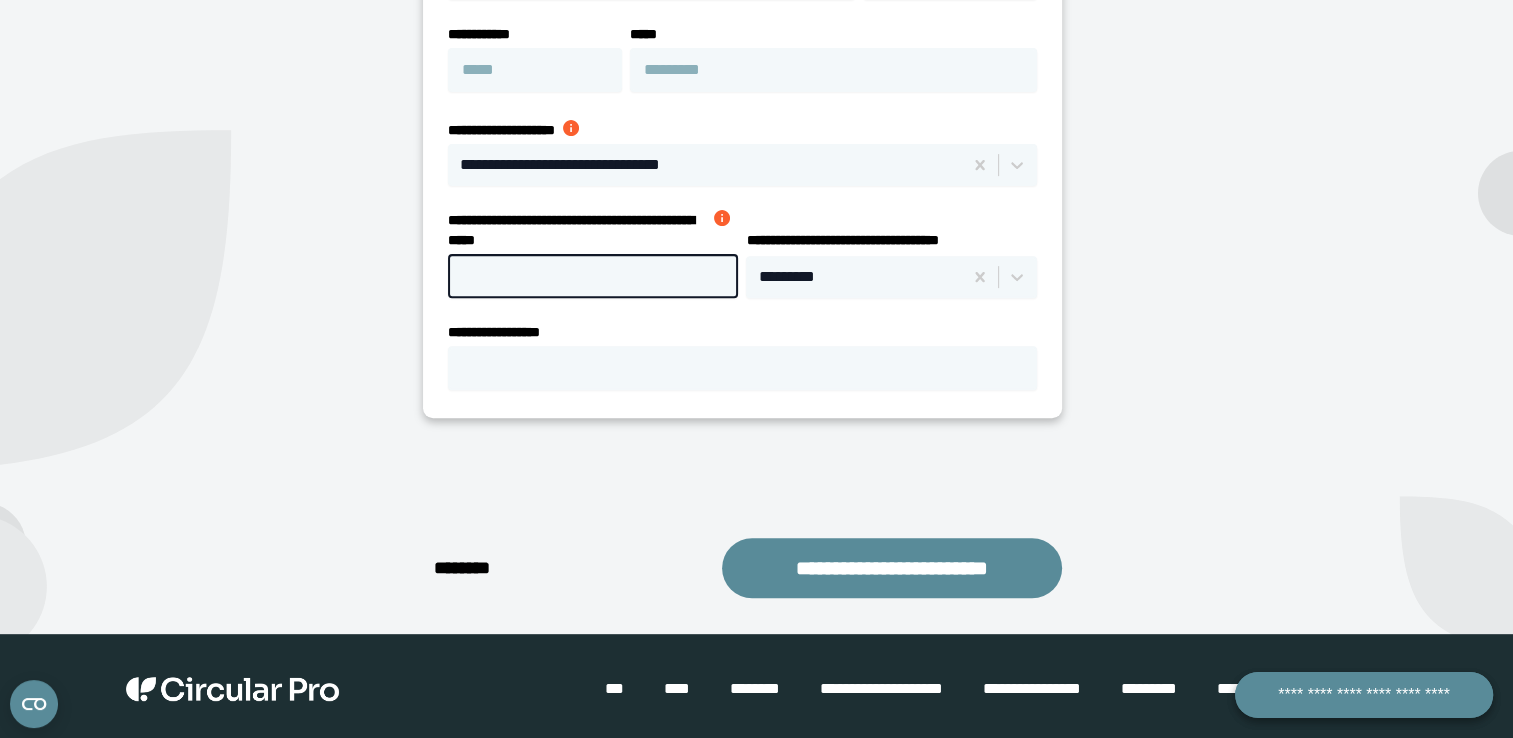 click at bounding box center (722, 218) 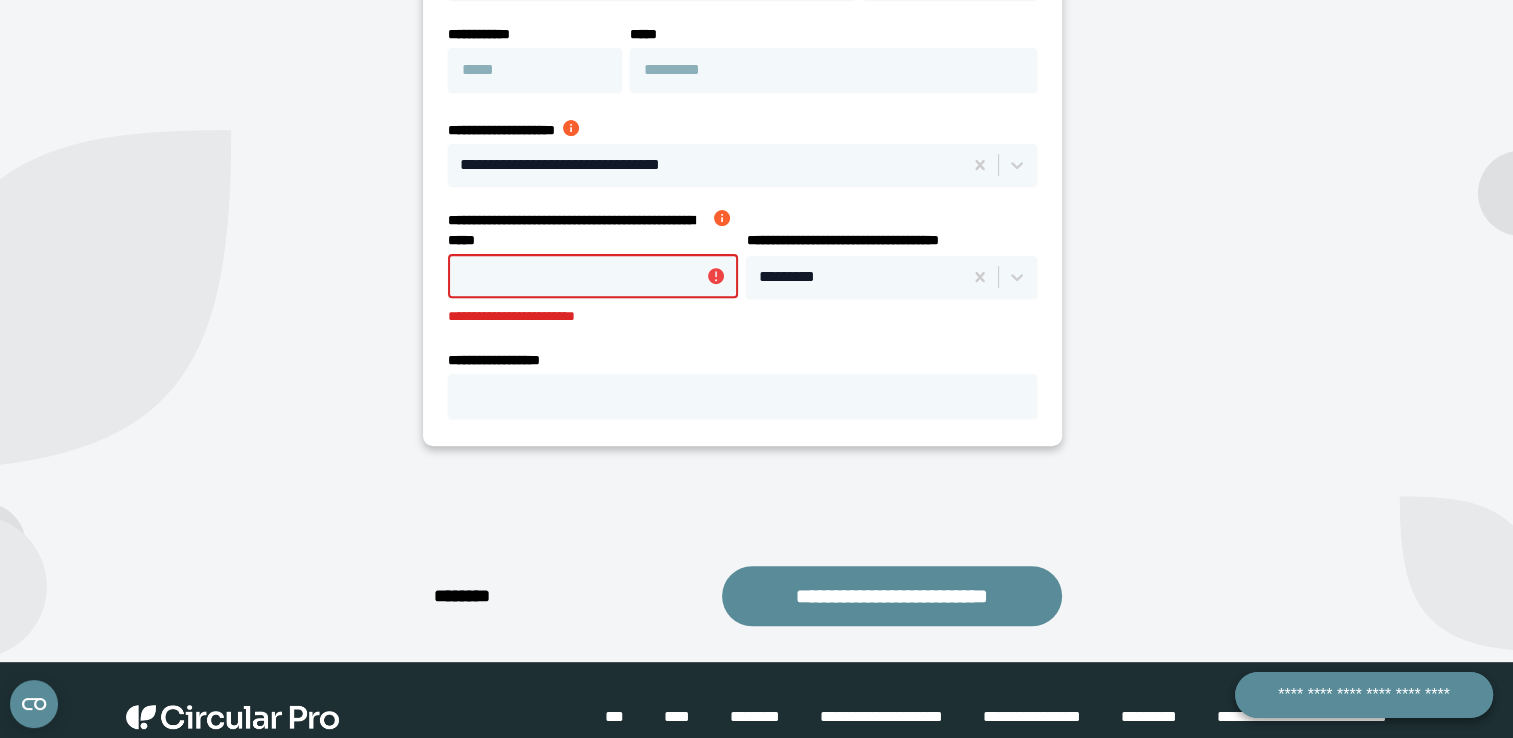 click on "**********" at bounding box center [593, 276] 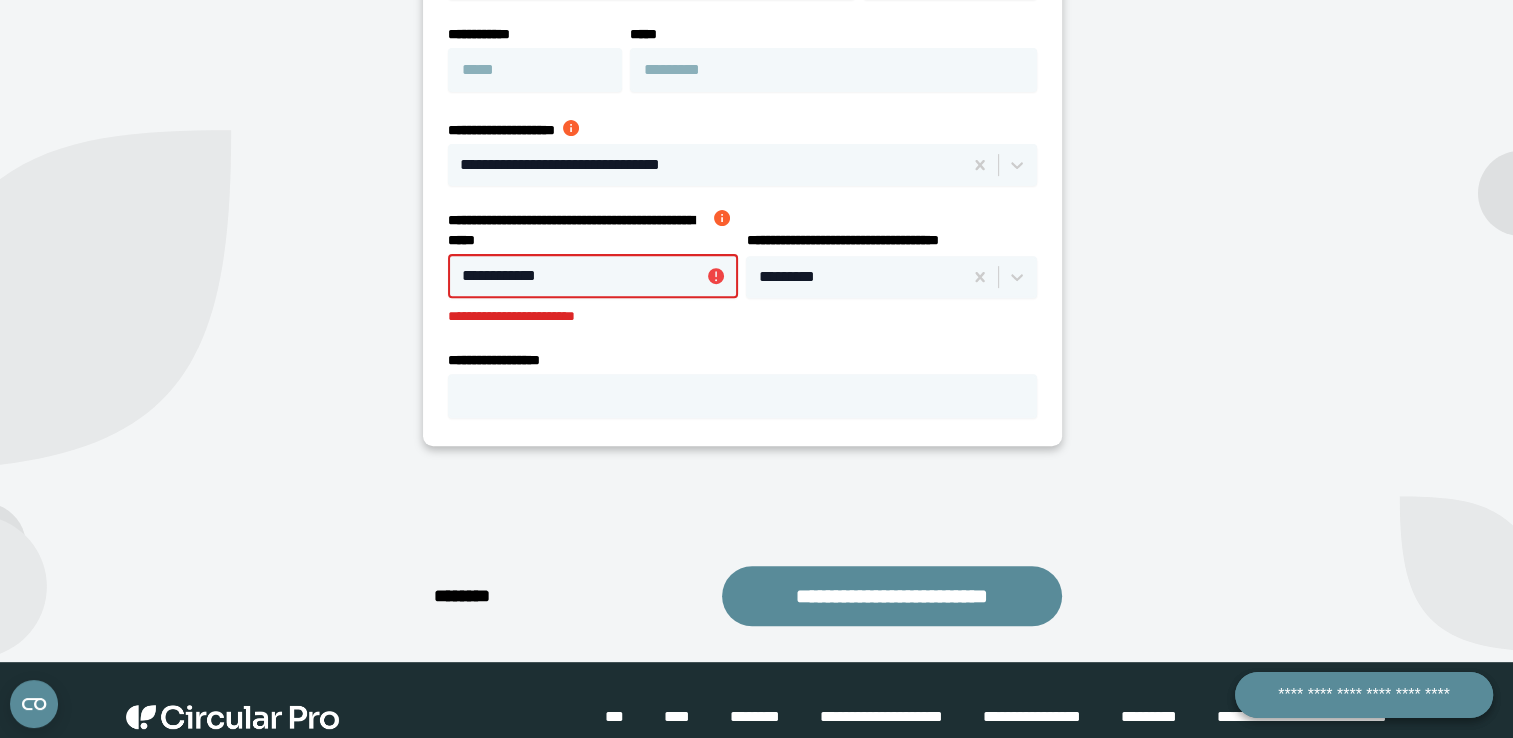 type on "**********" 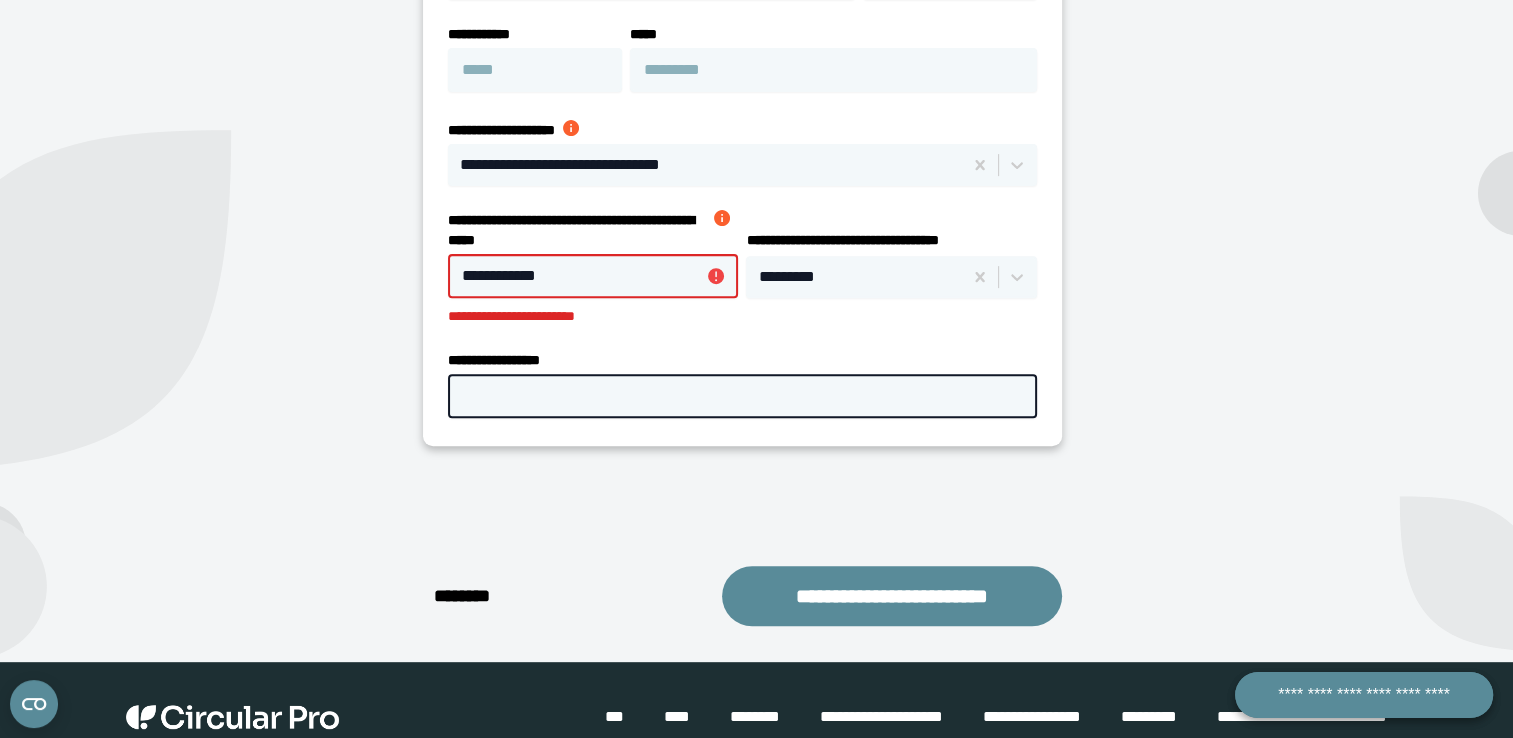 click on "**********" at bounding box center (742, 396) 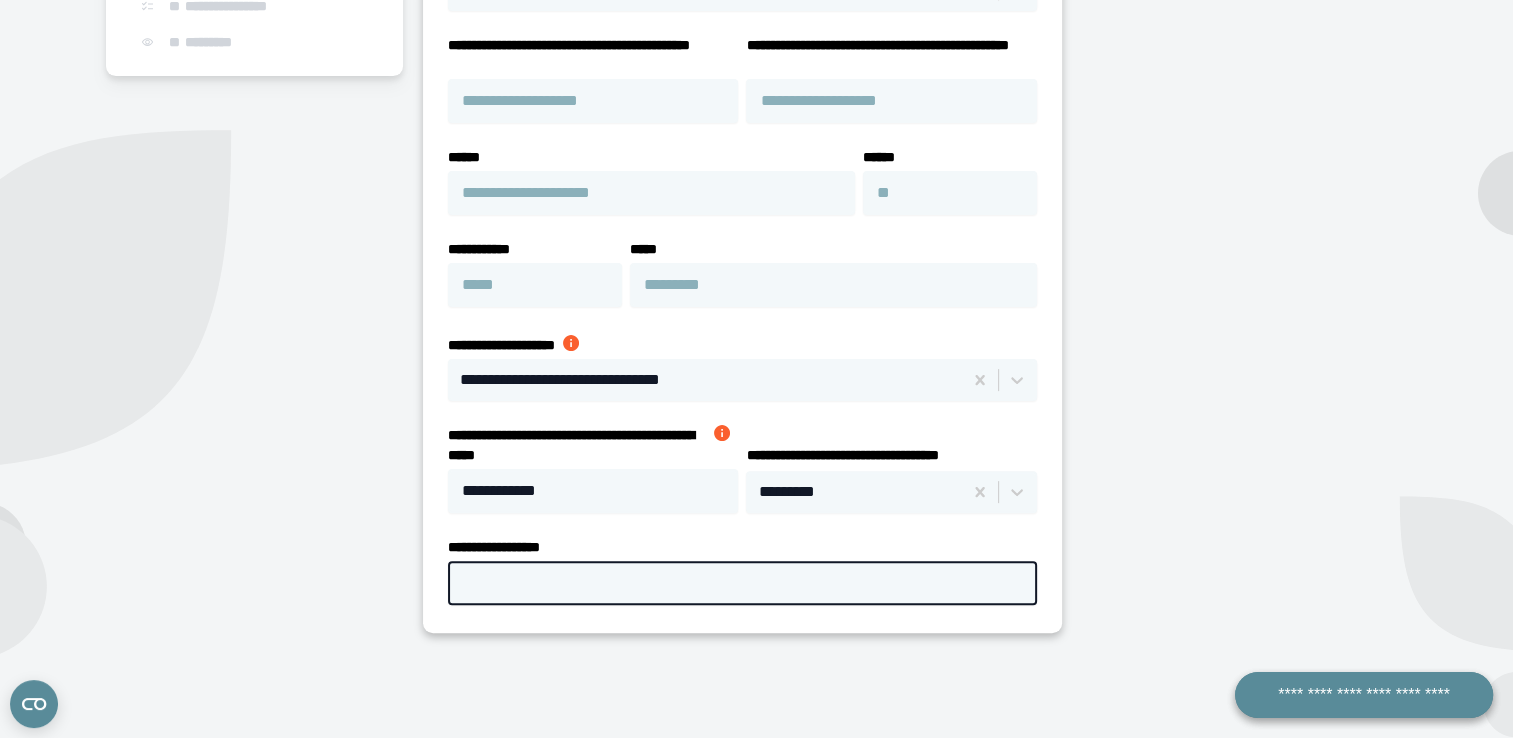 scroll, scrollTop: 491, scrollLeft: 0, axis: vertical 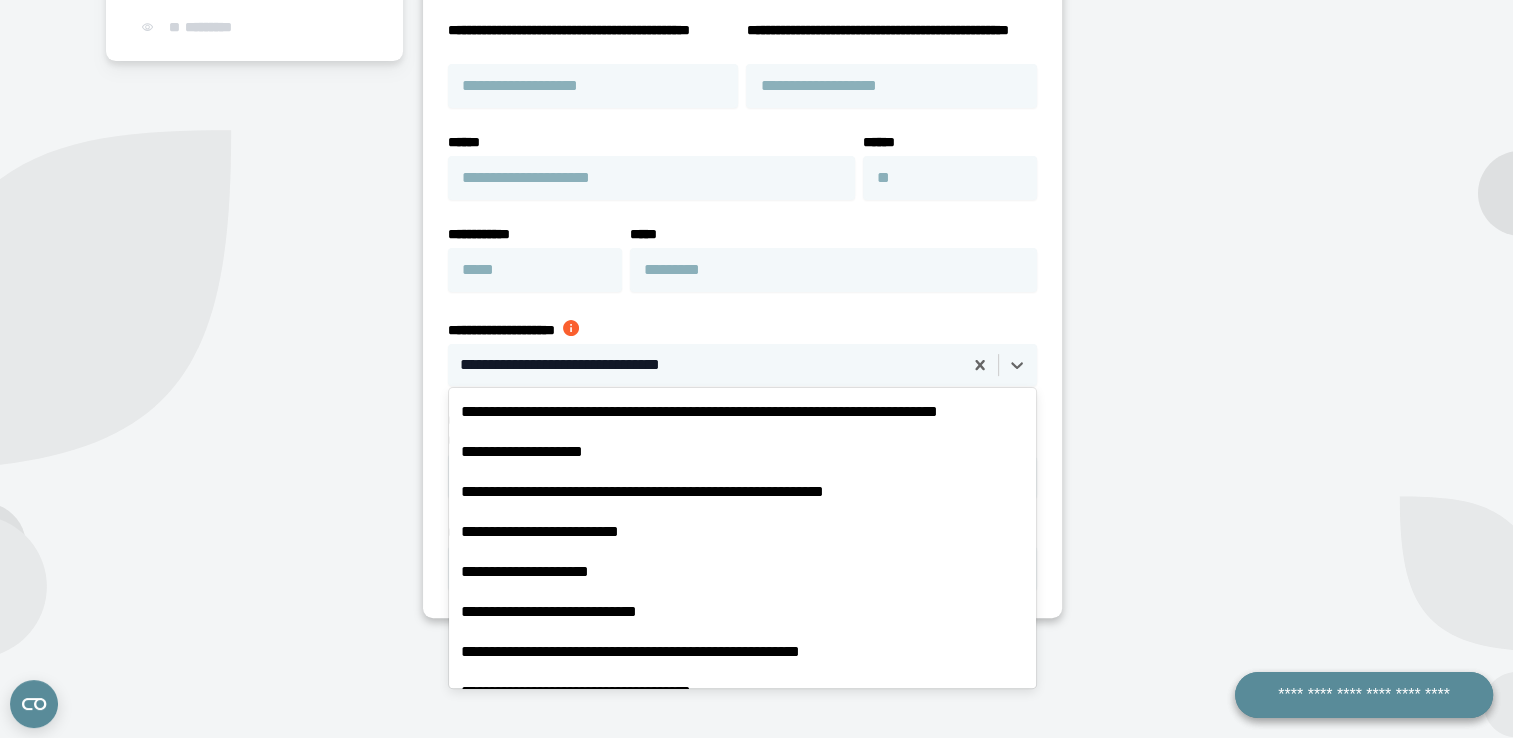 click at bounding box center (706, 365) 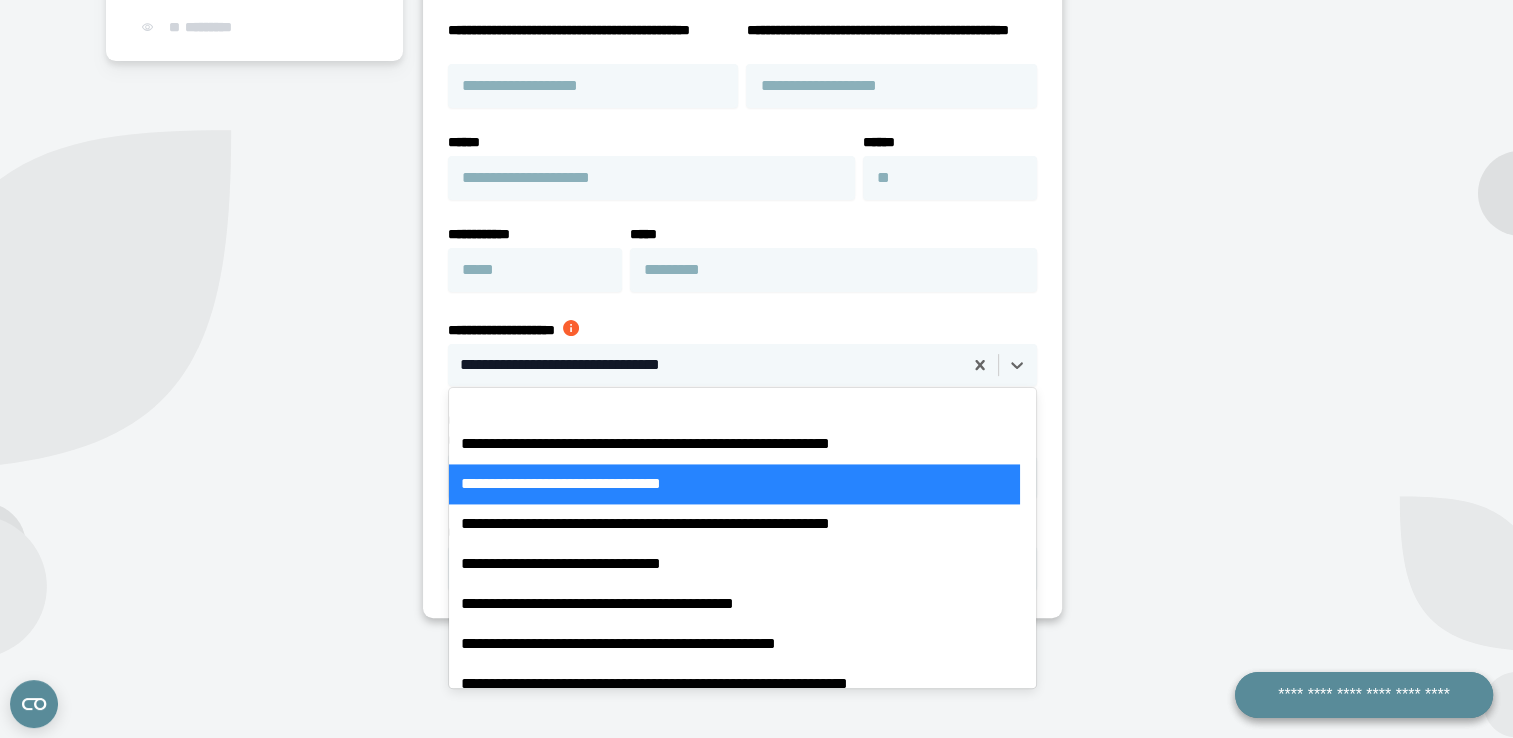 scroll, scrollTop: 19281, scrollLeft: 0, axis: vertical 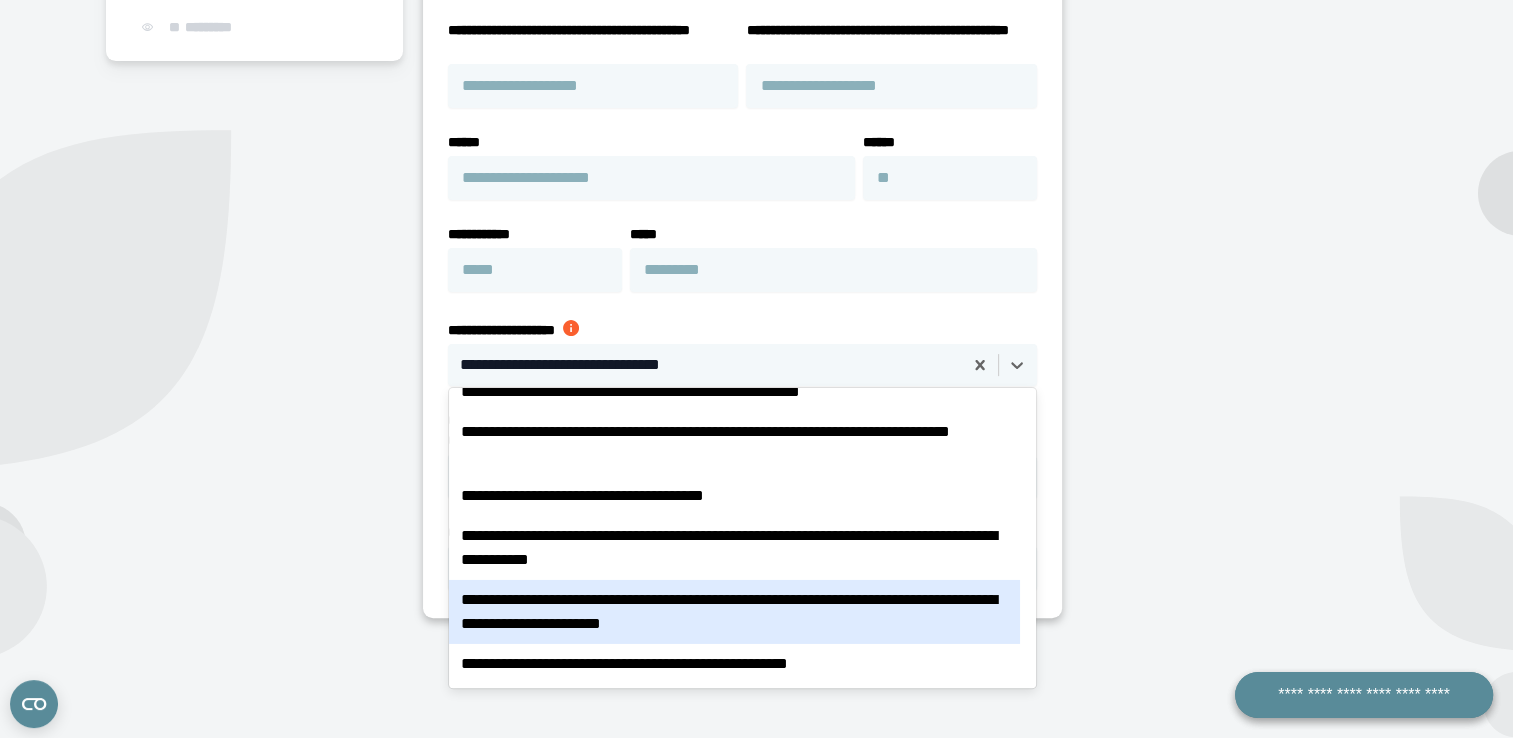 click on "**********" at bounding box center [742, 330] 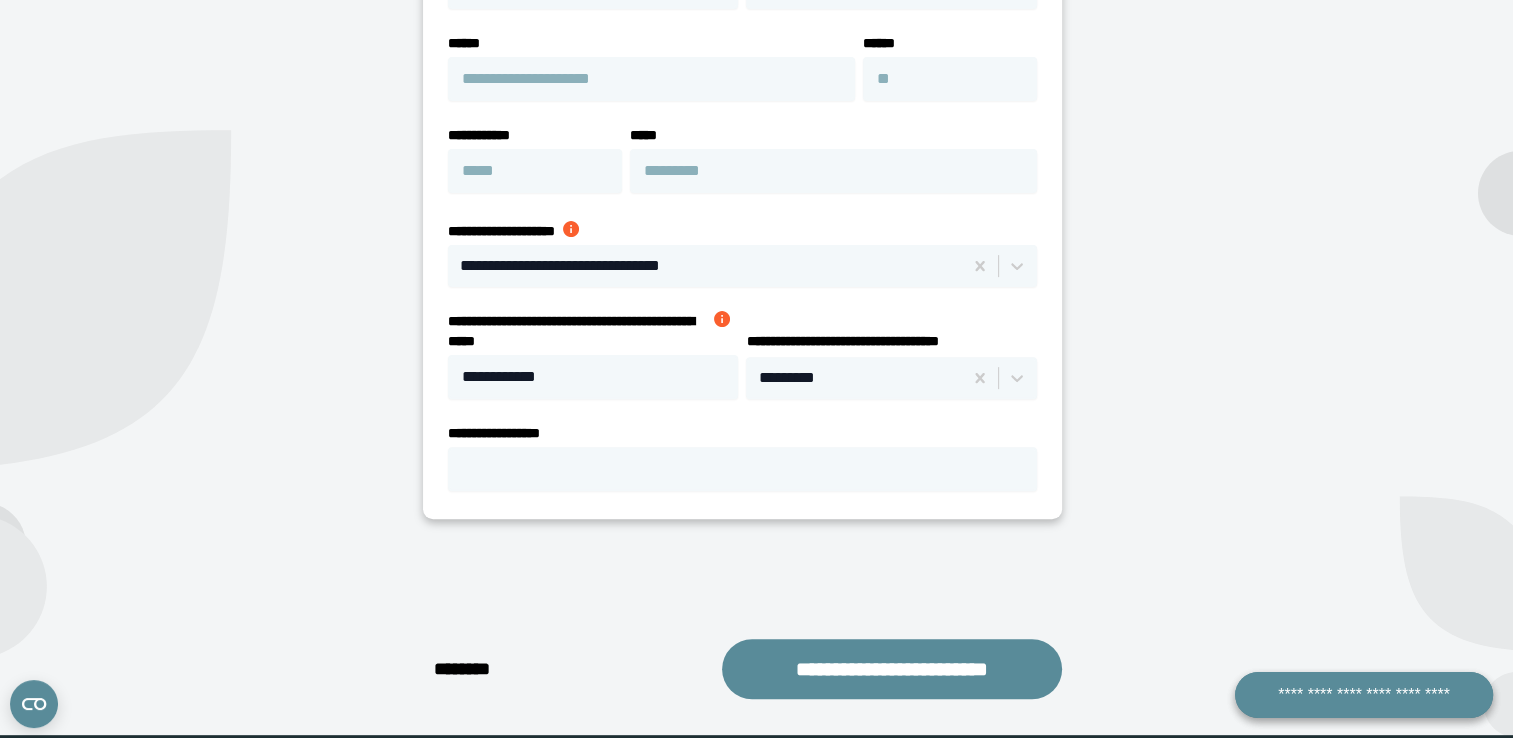 scroll, scrollTop: 591, scrollLeft: 0, axis: vertical 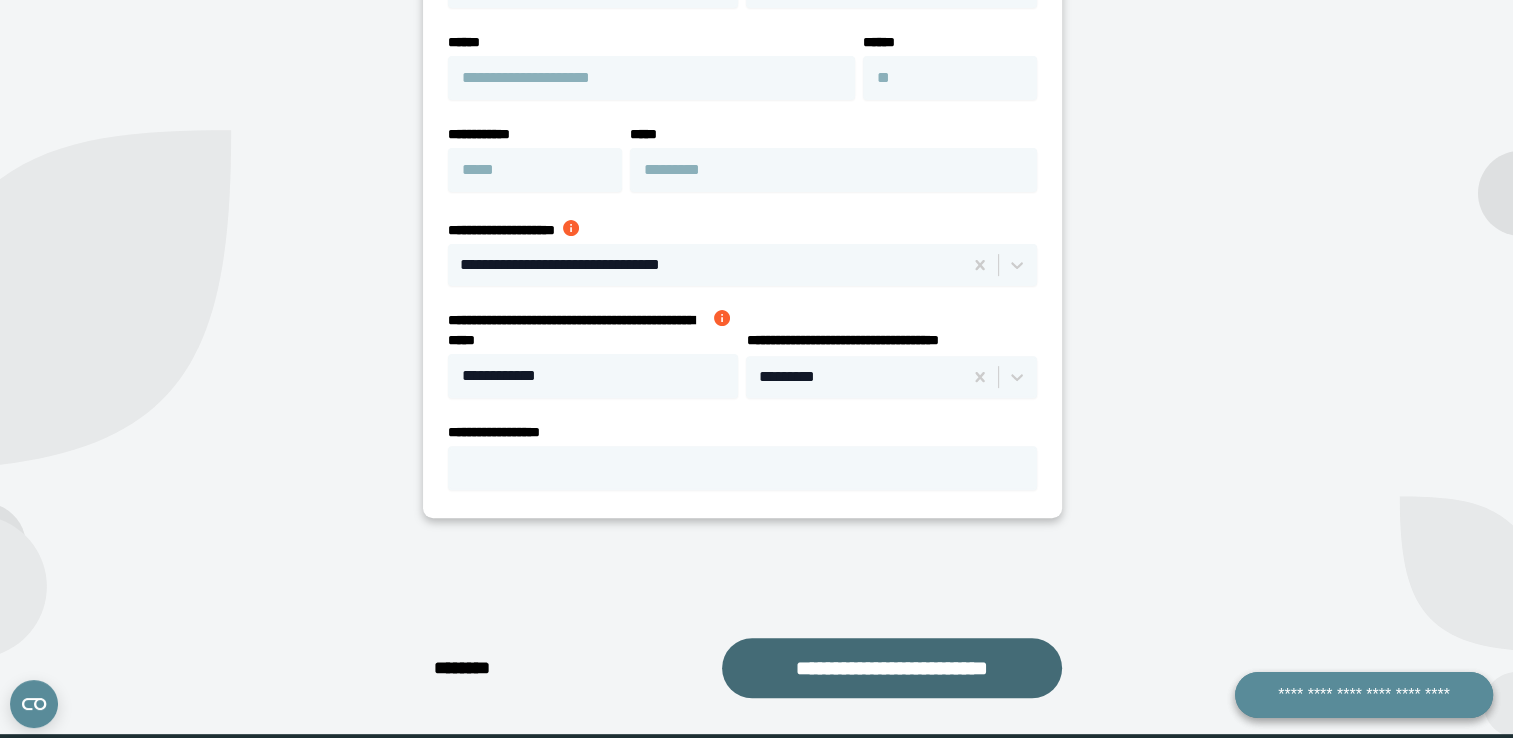 click on "**********" at bounding box center [892, 668] 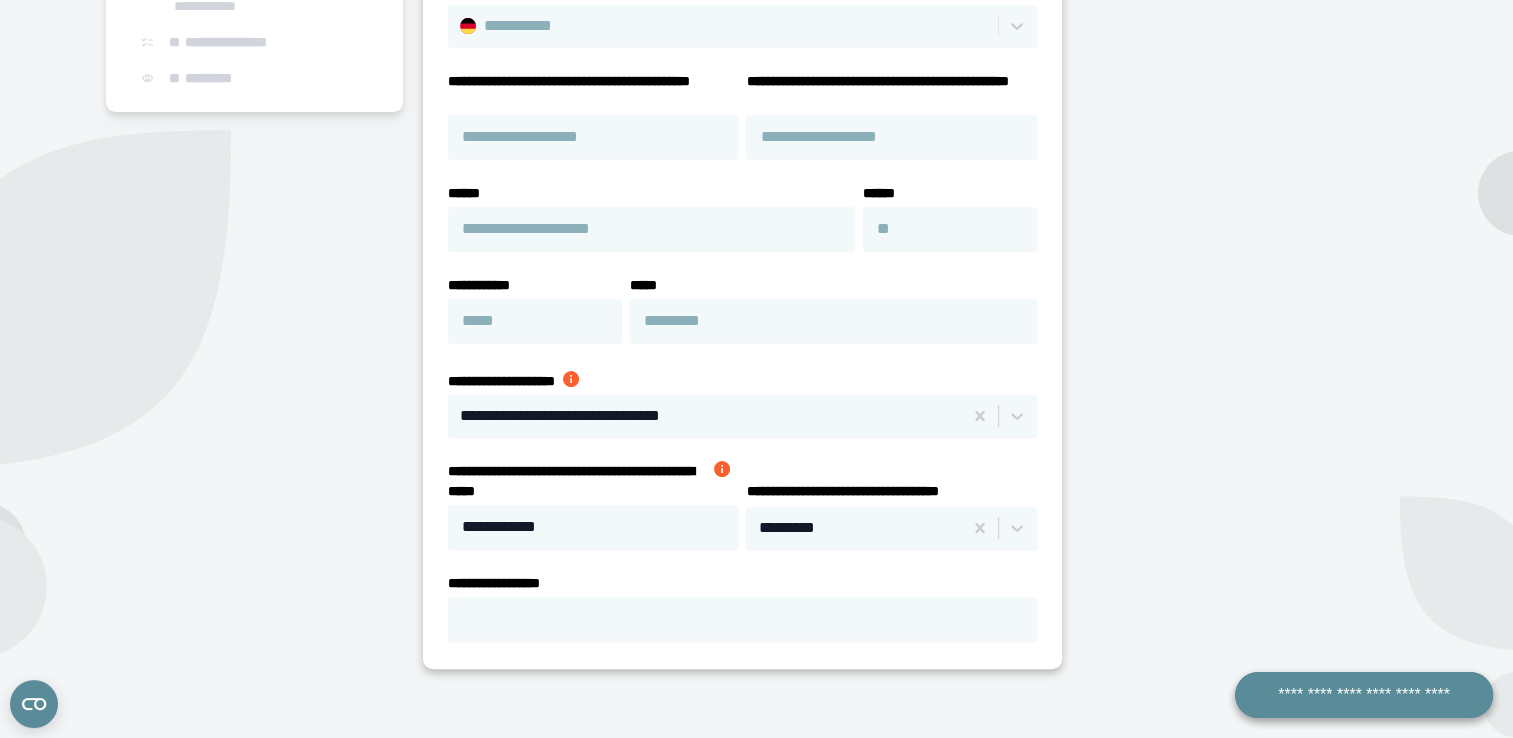 select on "**" 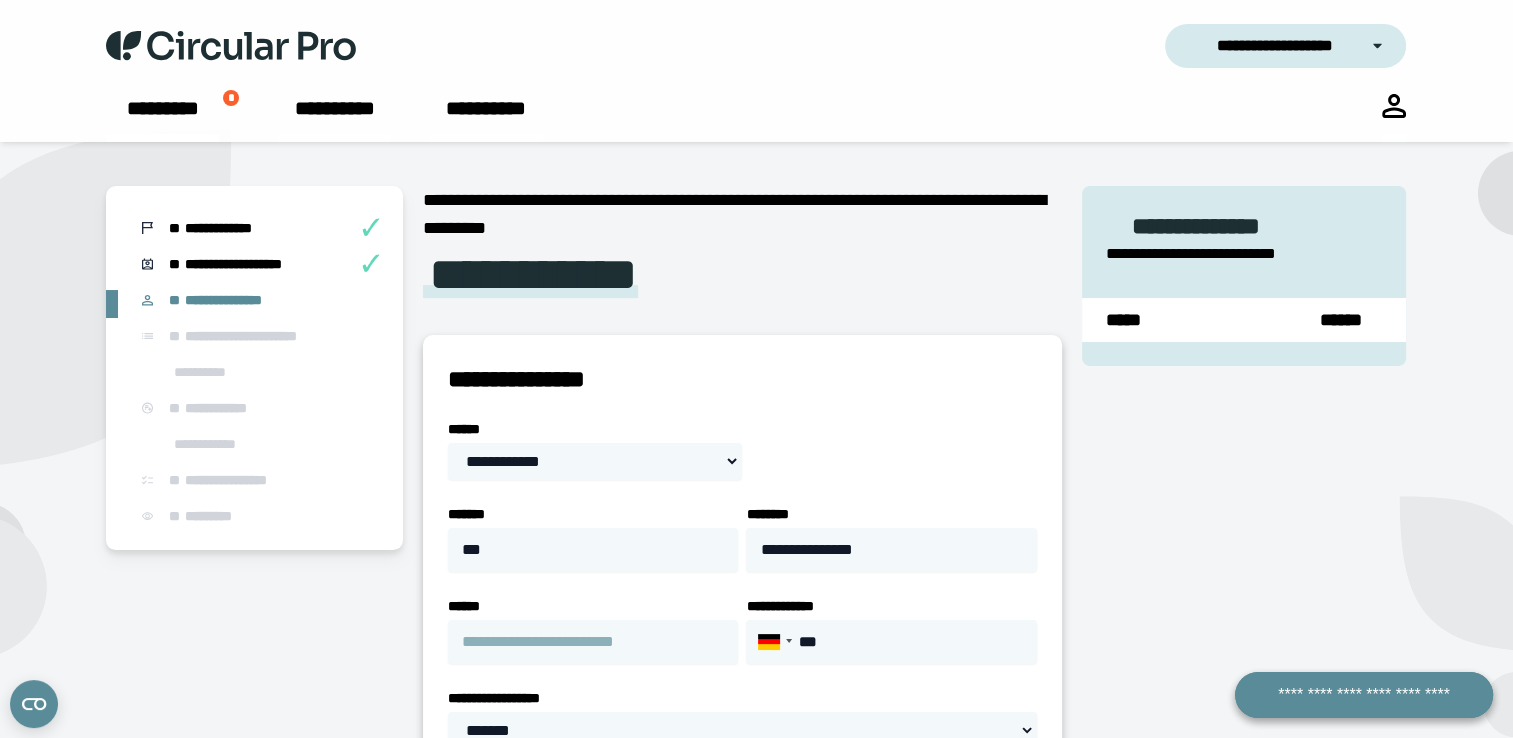 scroll, scrollTop: 0, scrollLeft: 0, axis: both 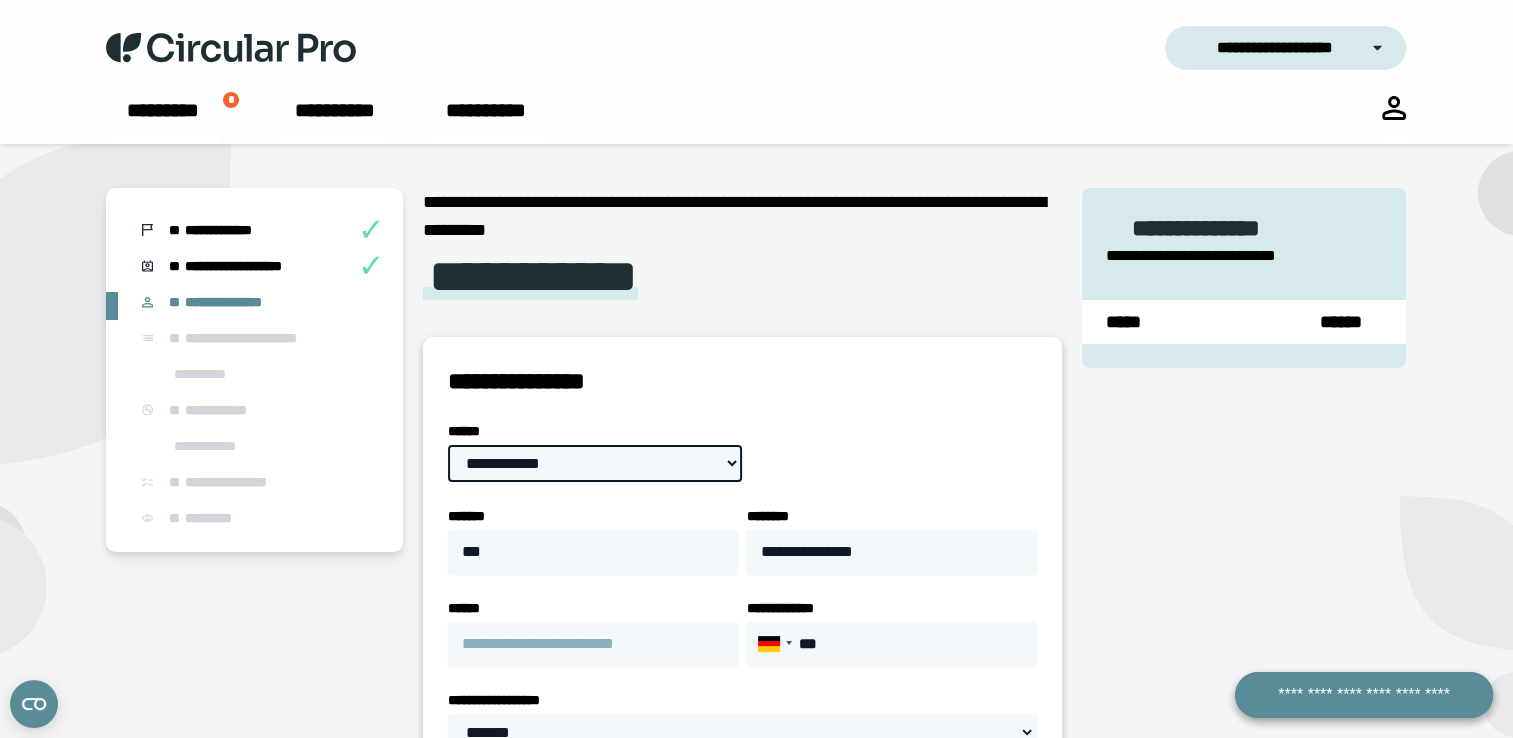 click on "**********" at bounding box center [595, 463] 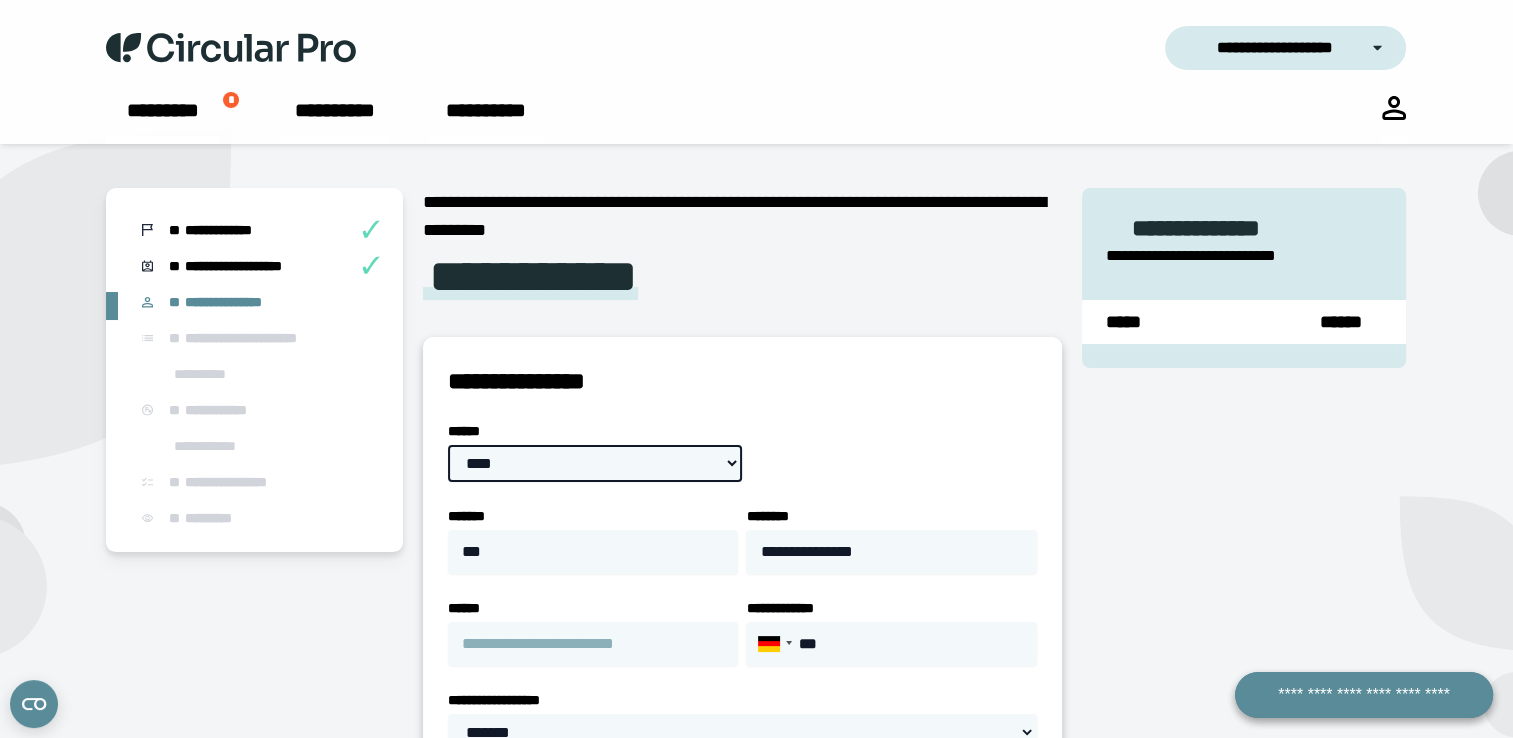 click on "**********" at bounding box center [595, 463] 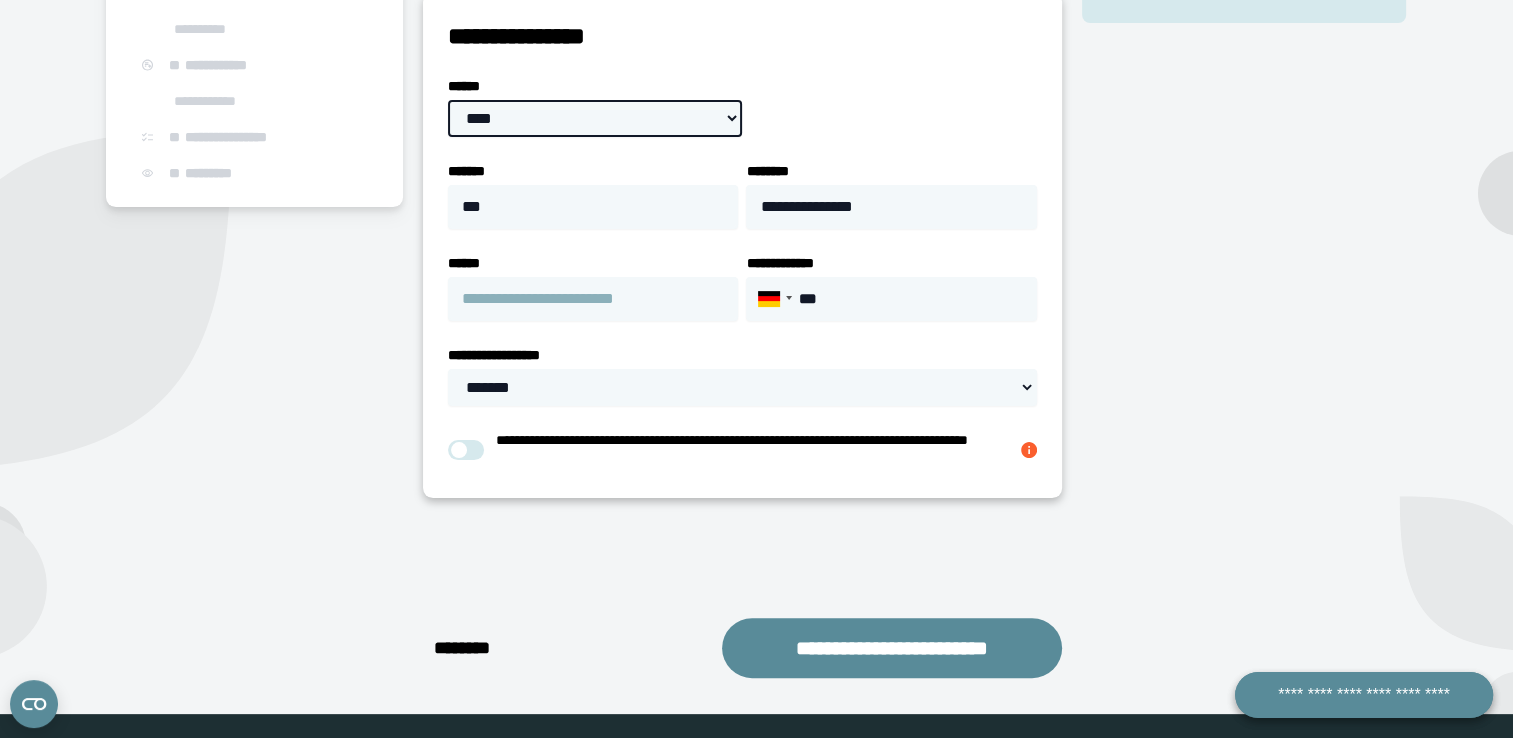 scroll, scrollTop: 400, scrollLeft: 0, axis: vertical 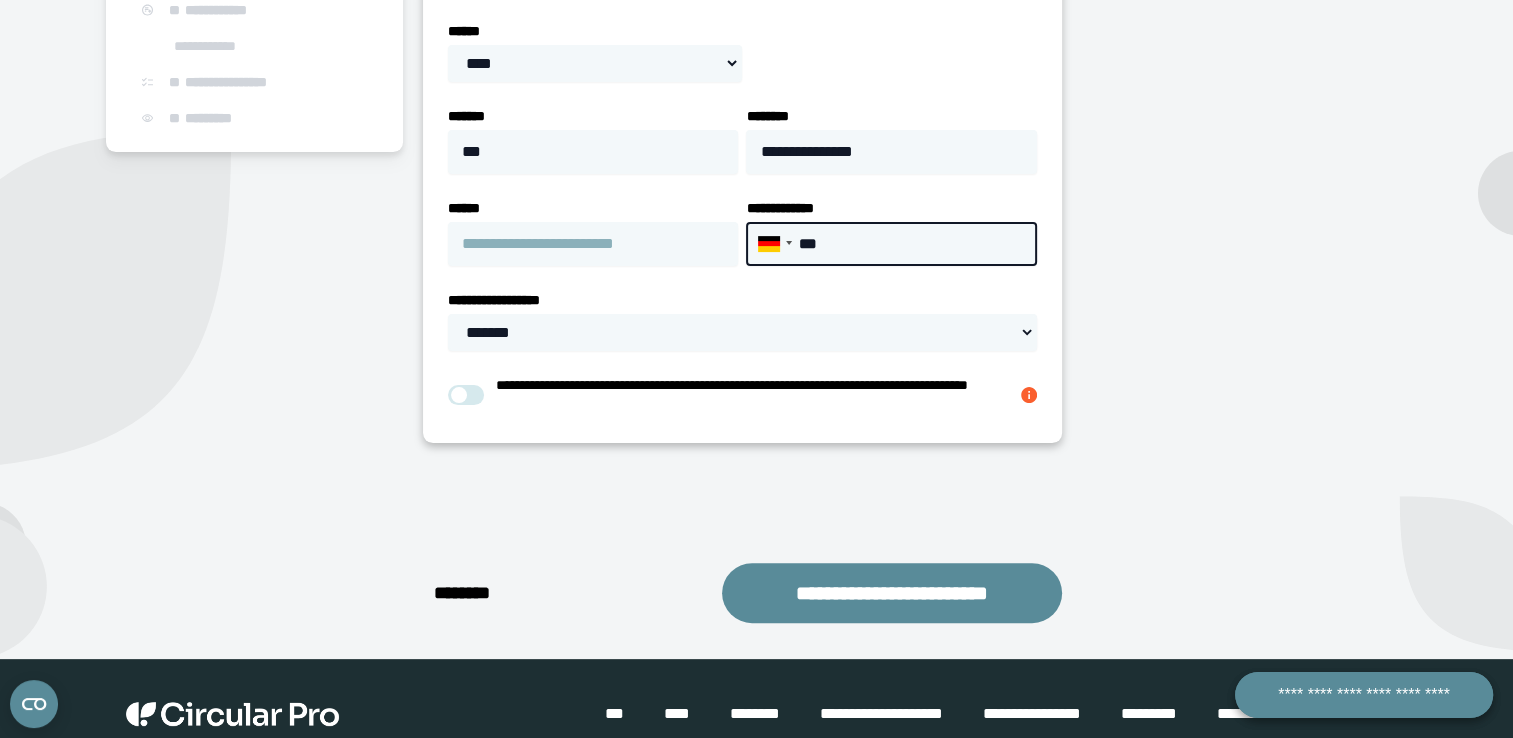 click on "***" at bounding box center [891, 244] 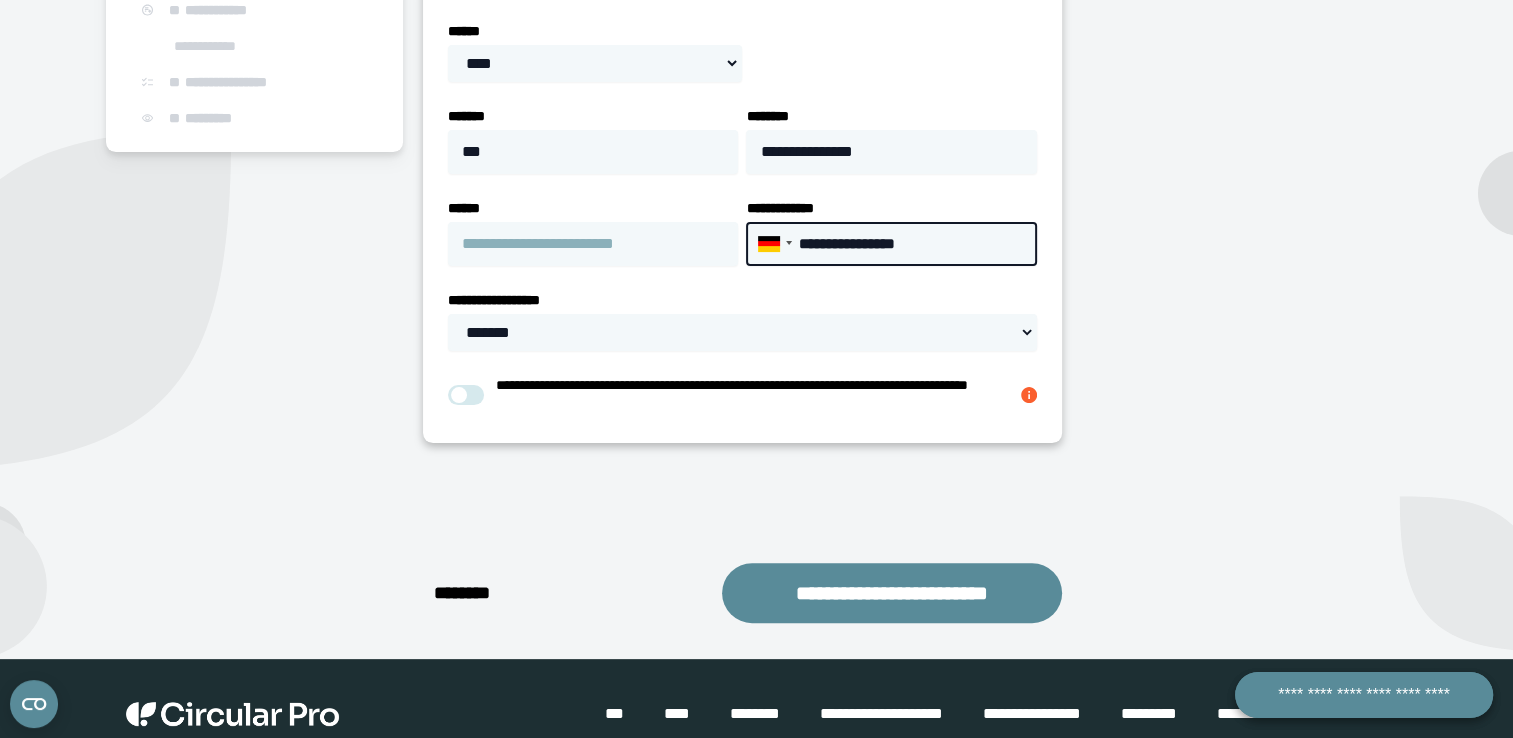 click on "**********" at bounding box center (891, 244) 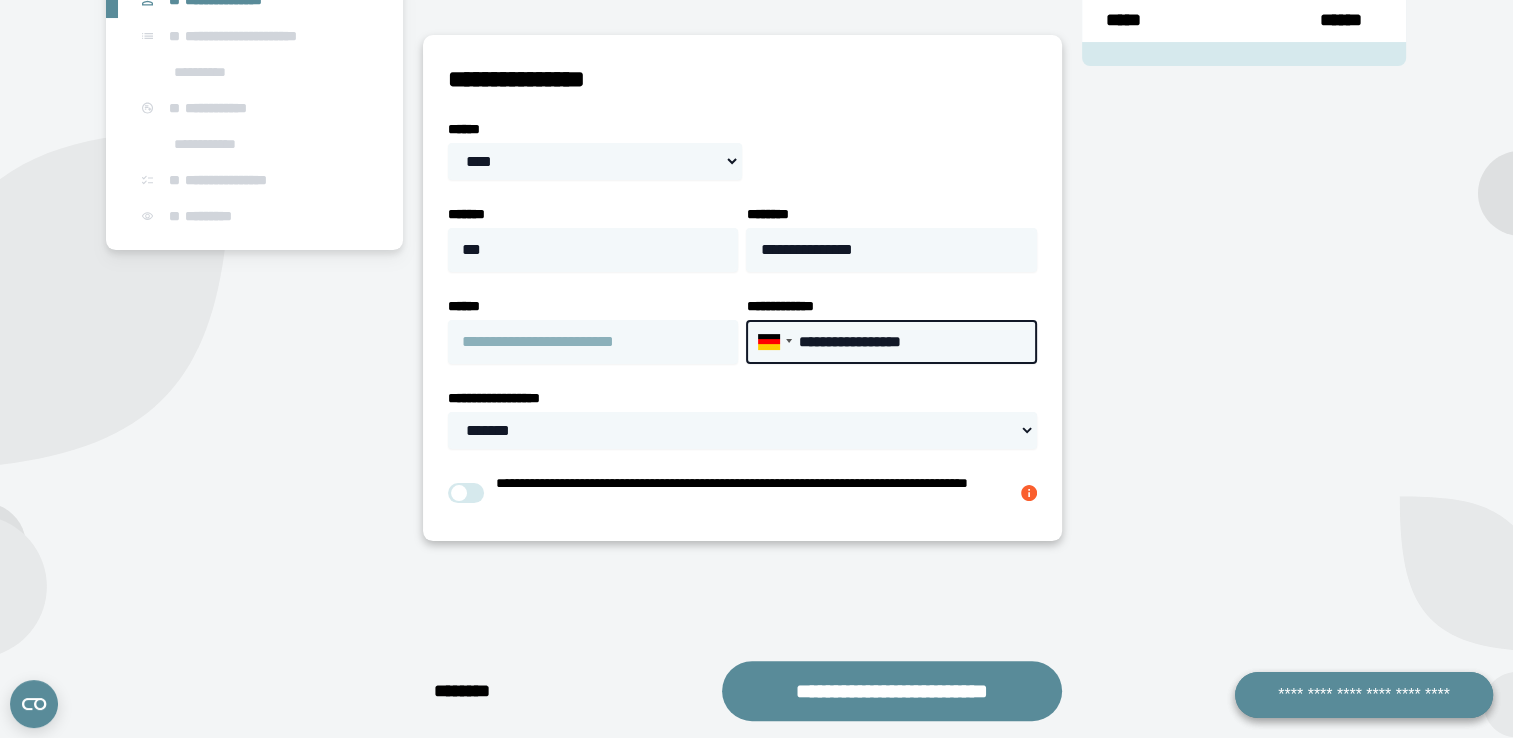 scroll, scrollTop: 440, scrollLeft: 0, axis: vertical 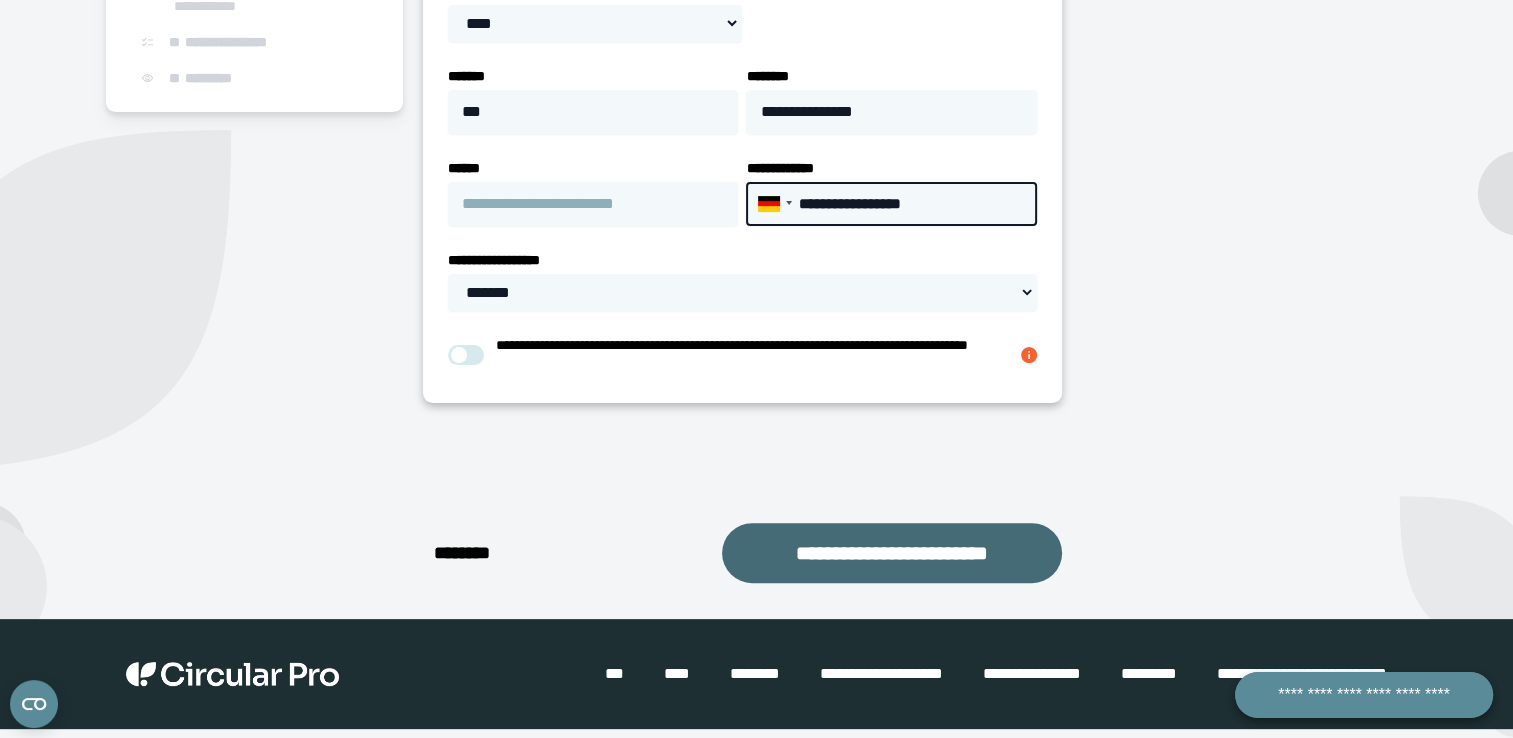 type on "**********" 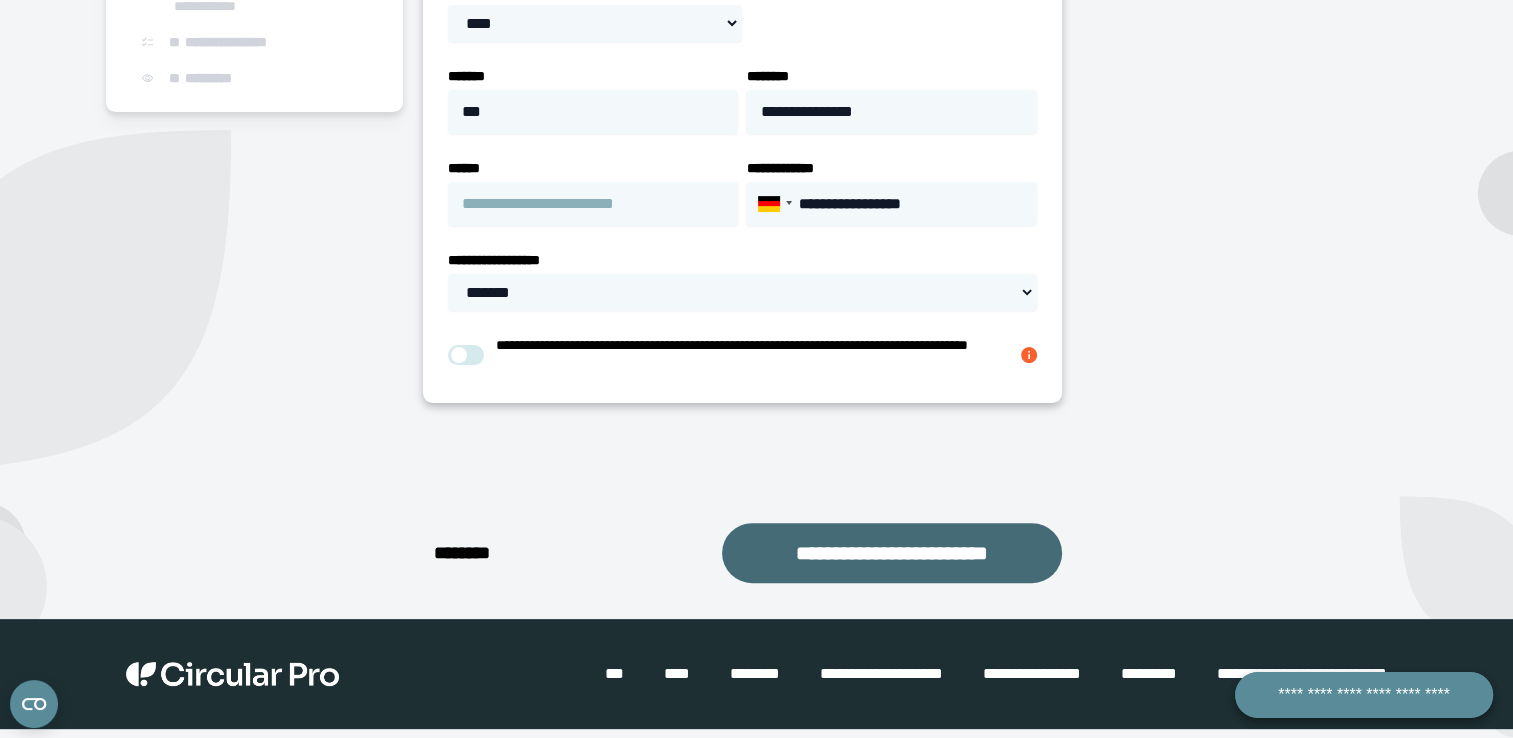 click on "**********" at bounding box center [892, 553] 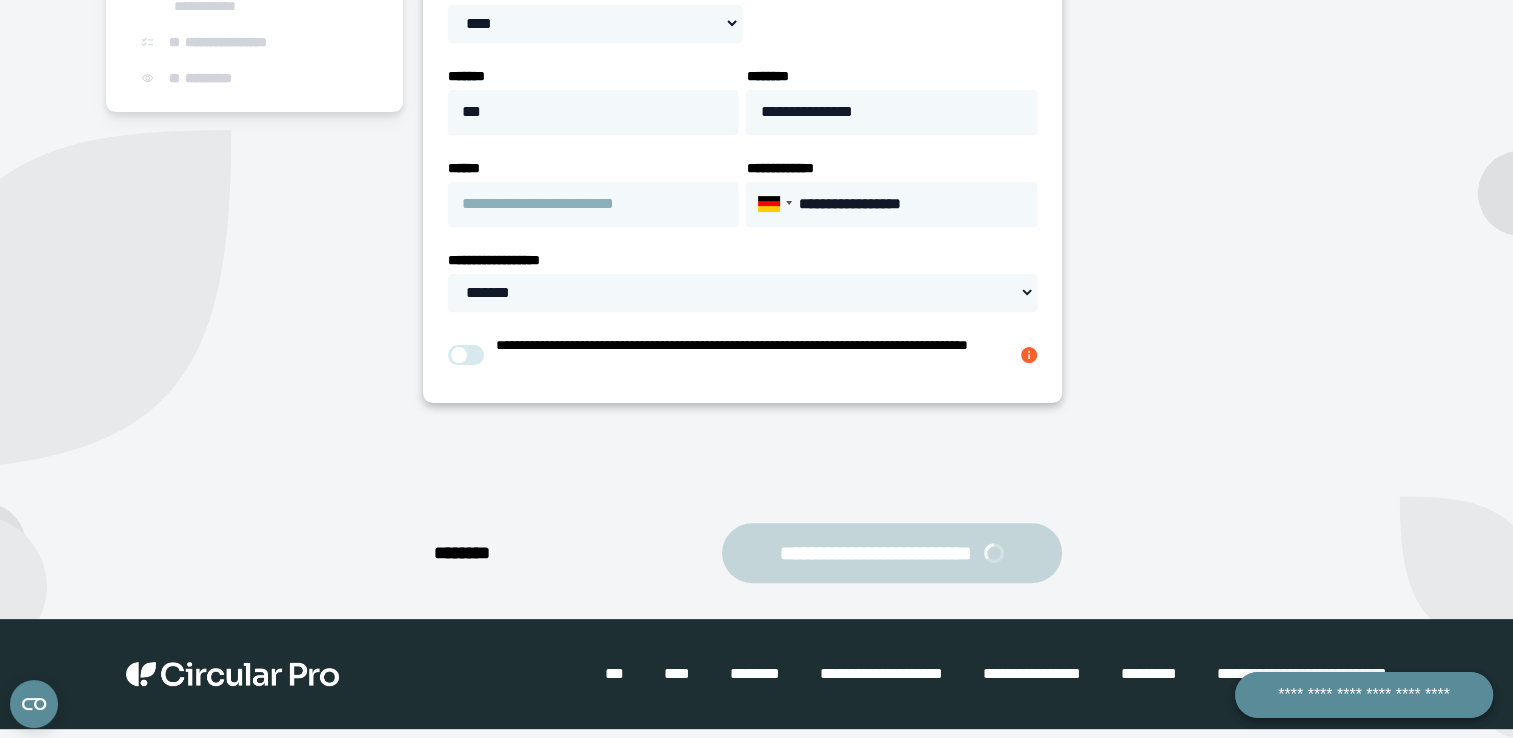 scroll, scrollTop: 219, scrollLeft: 0, axis: vertical 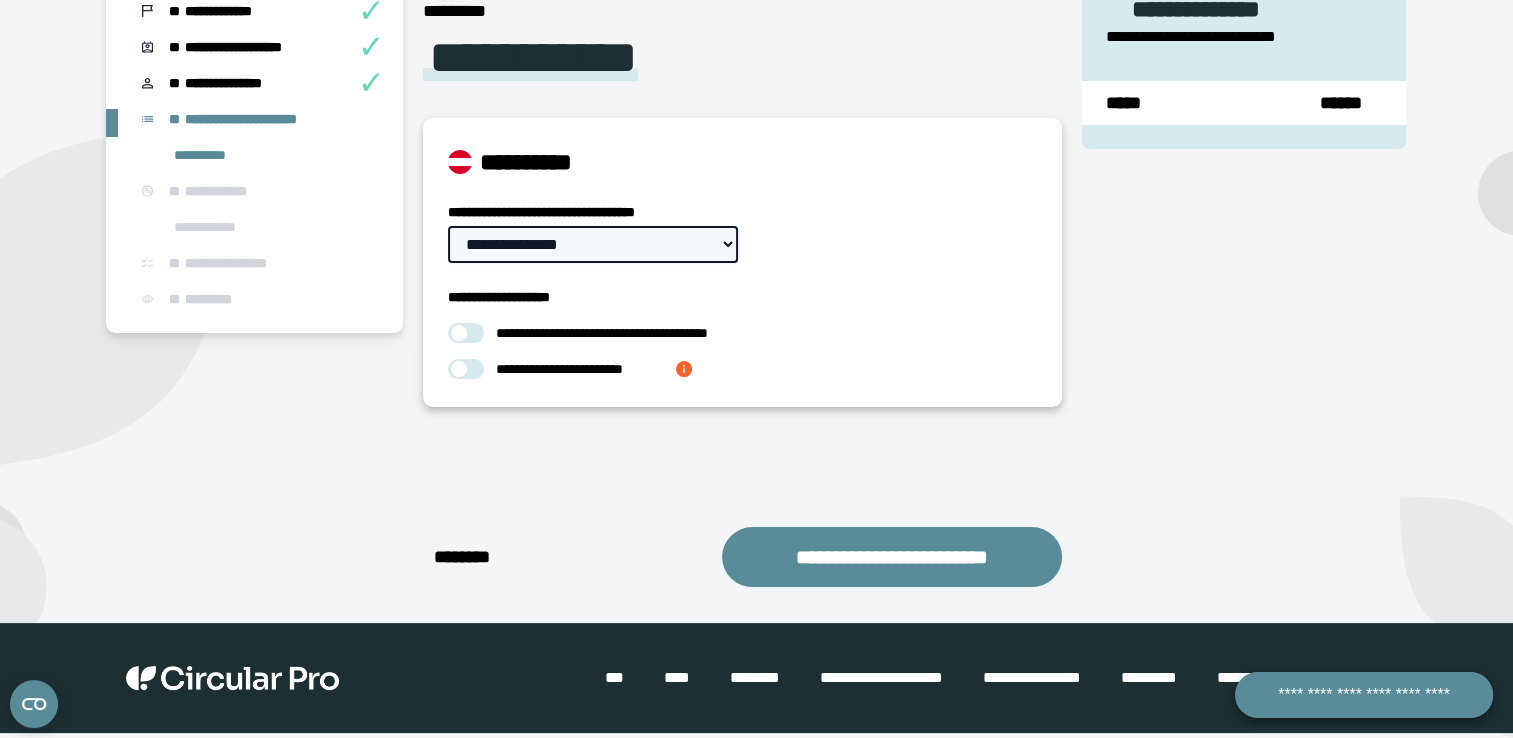 click on "**********" at bounding box center [593, 244] 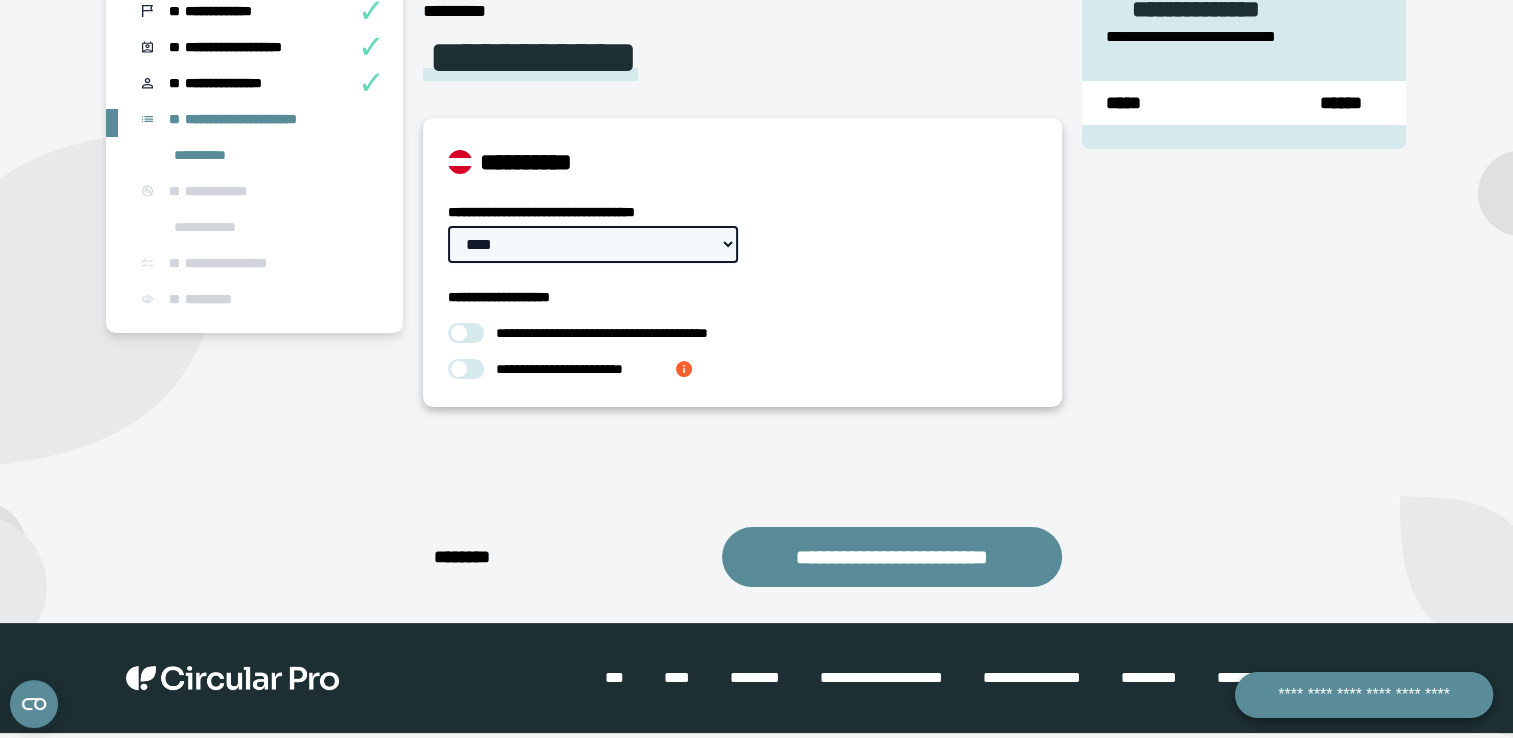 click on "**********" at bounding box center (593, 244) 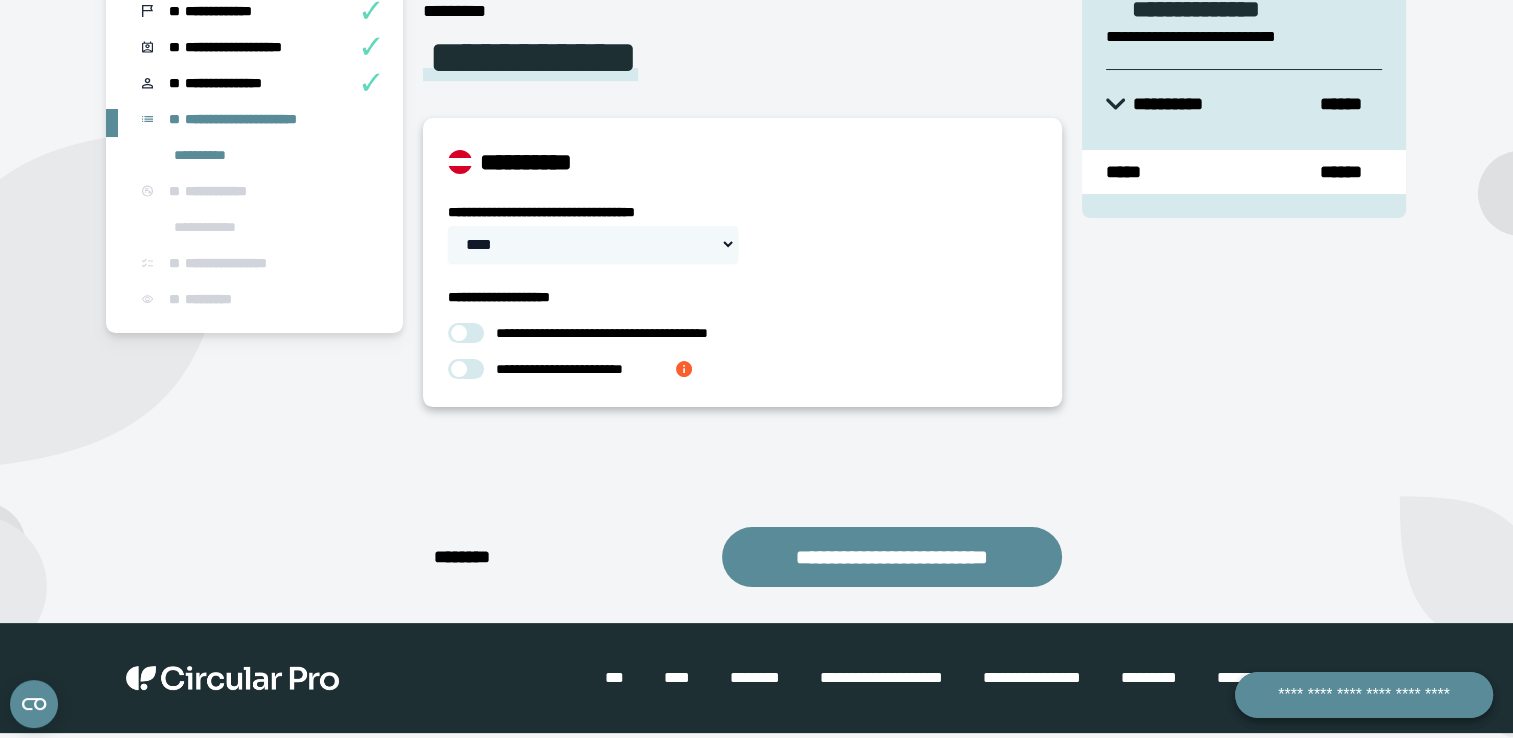 click at bounding box center (466, 333) 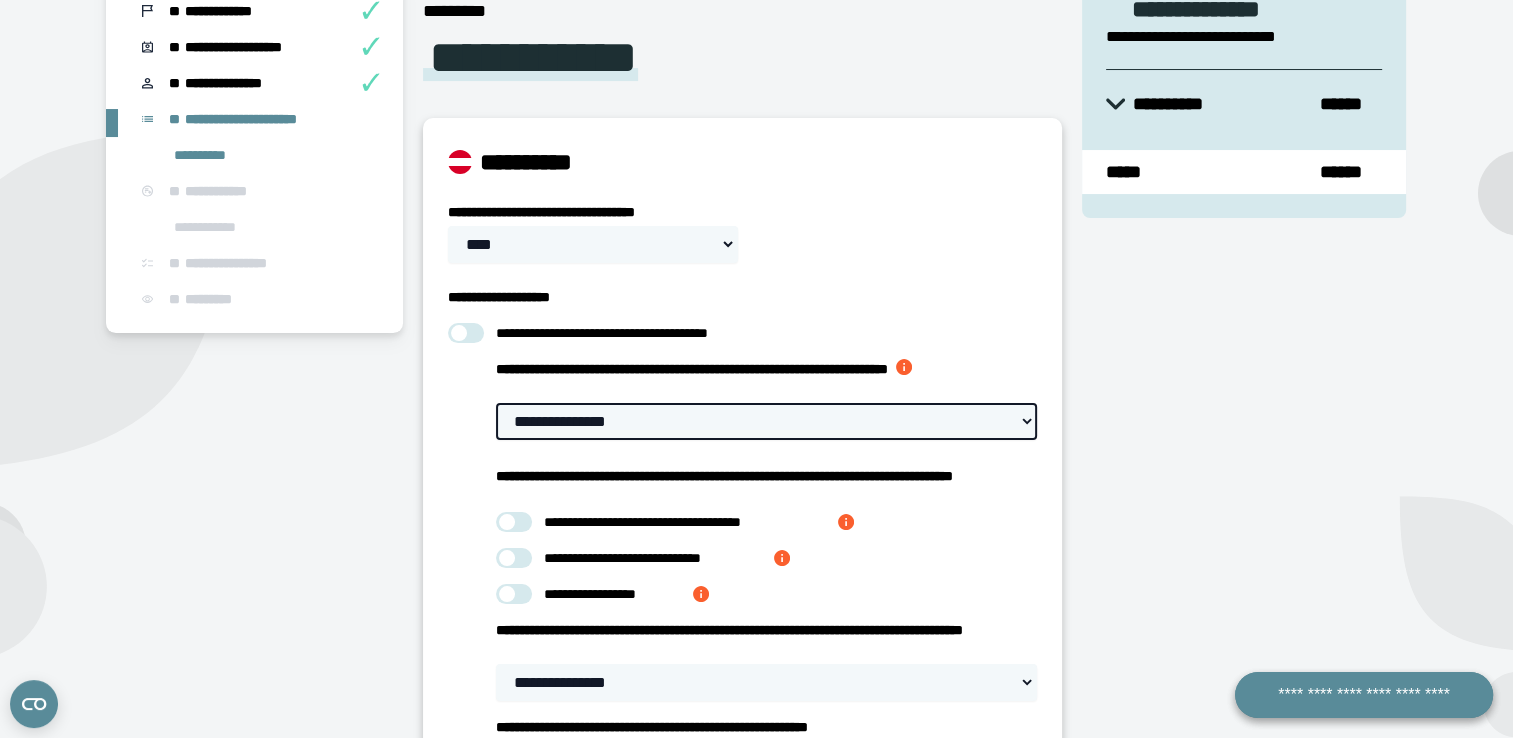 click on "**********" at bounding box center (766, 421) 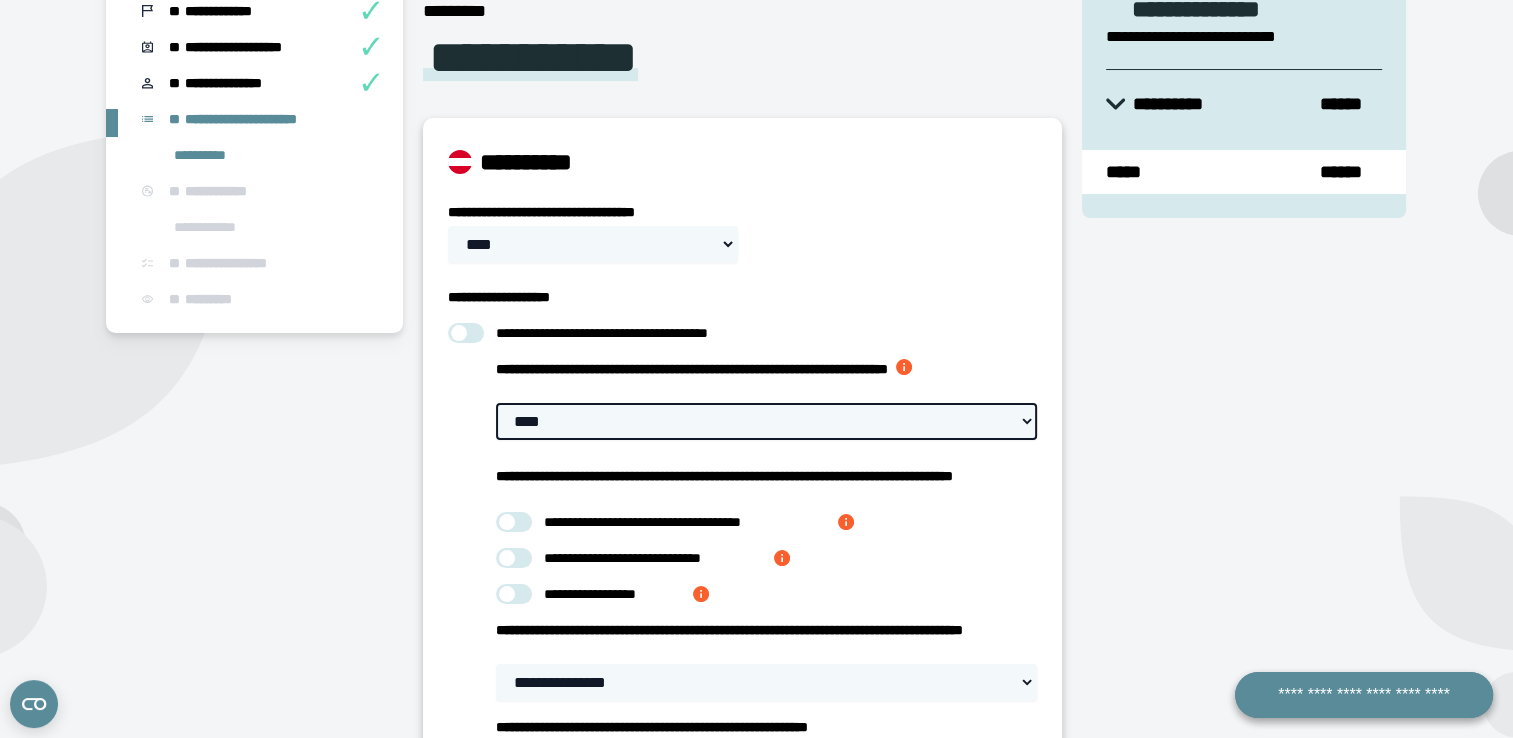 click on "**********" at bounding box center (766, 421) 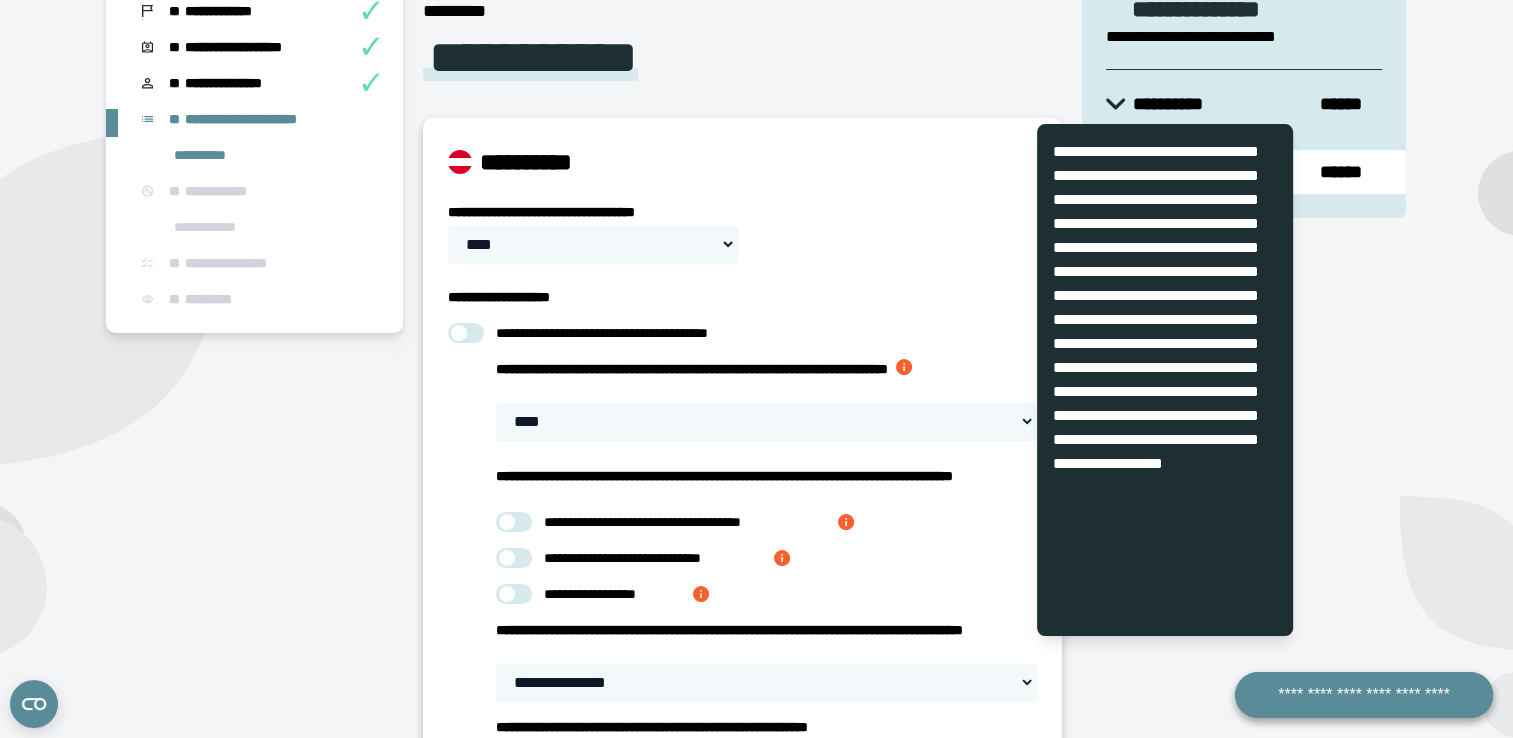 click on "**********" at bounding box center (766, 476) 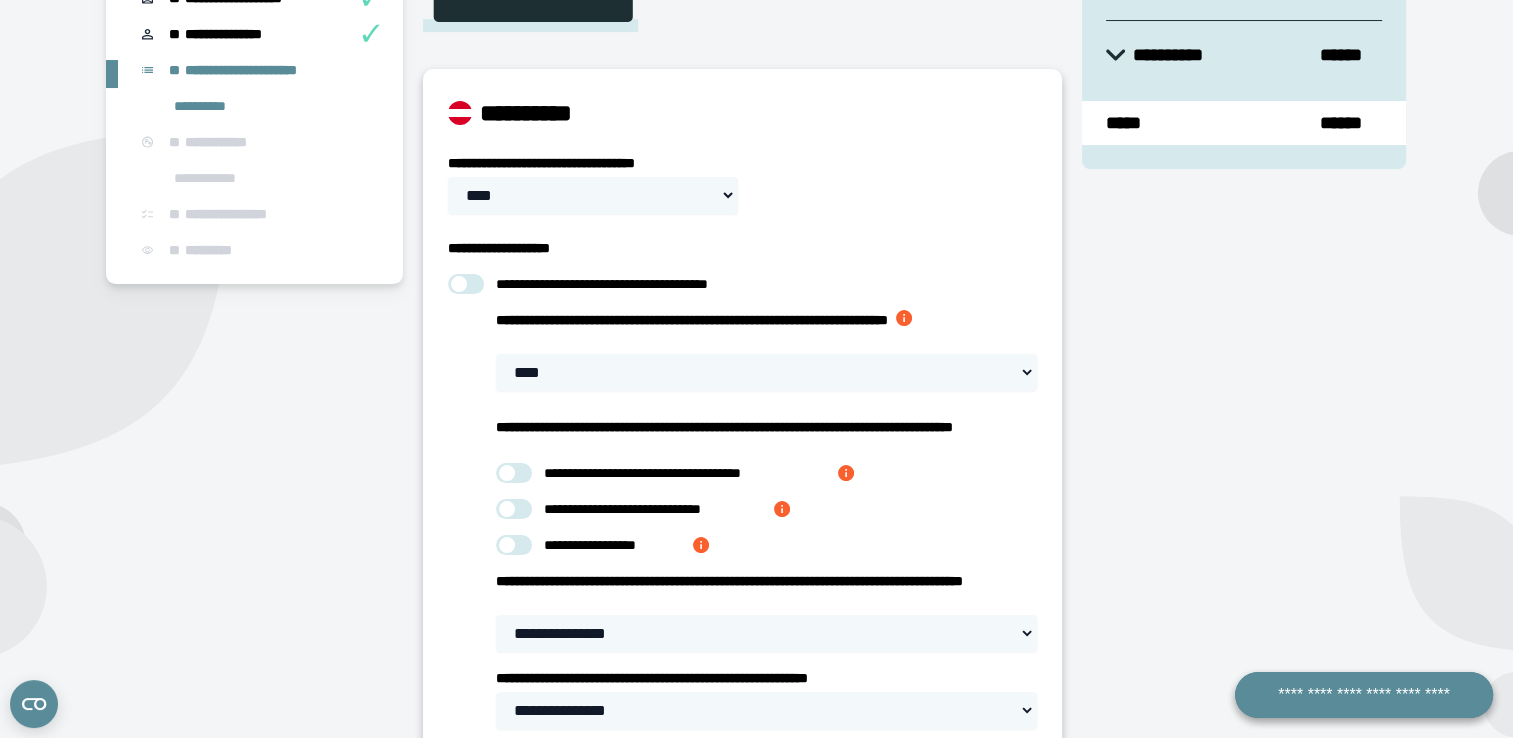 scroll, scrollTop: 319, scrollLeft: 0, axis: vertical 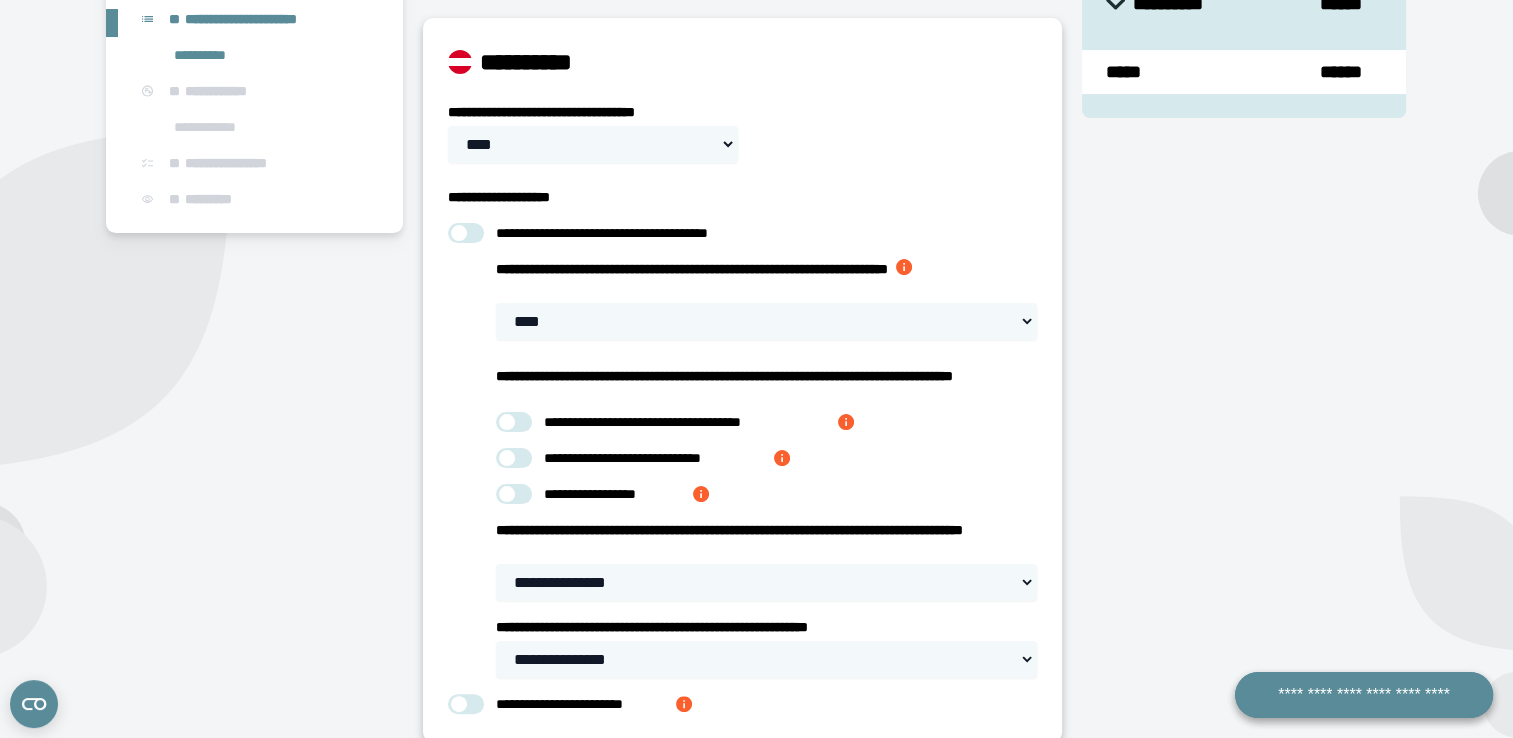 click at bounding box center [846, 422] 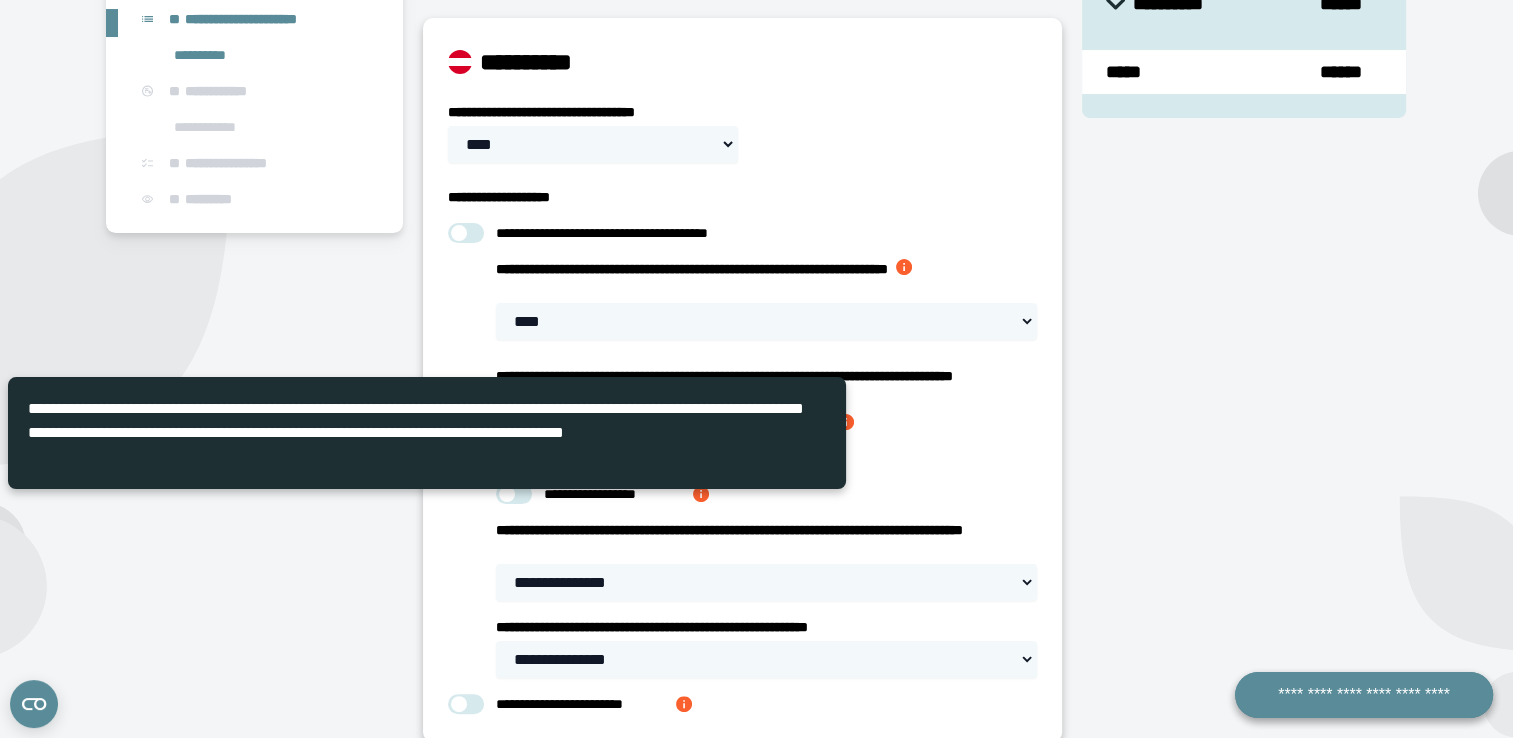 click on "**********" at bounding box center (766, 494) 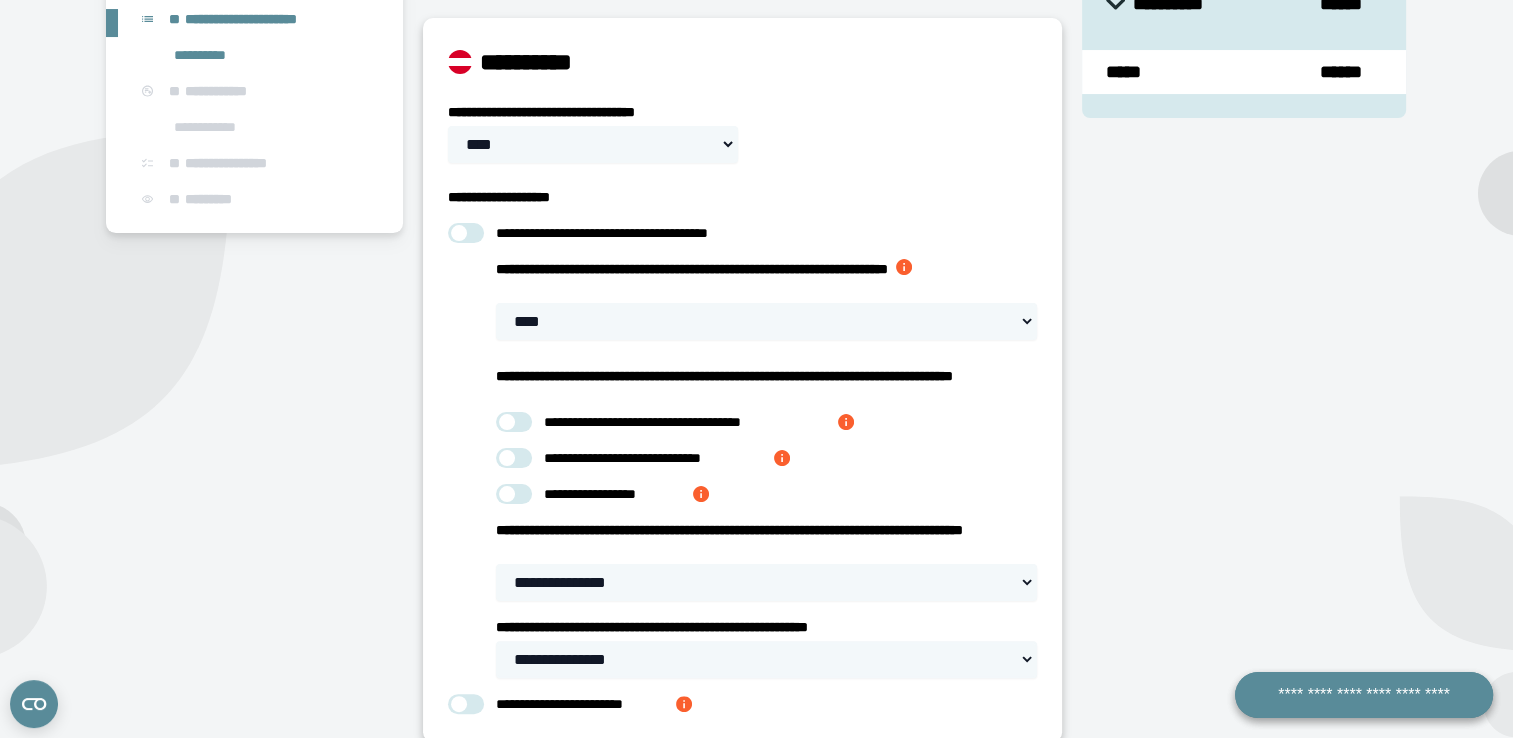 click at bounding box center [701, 494] 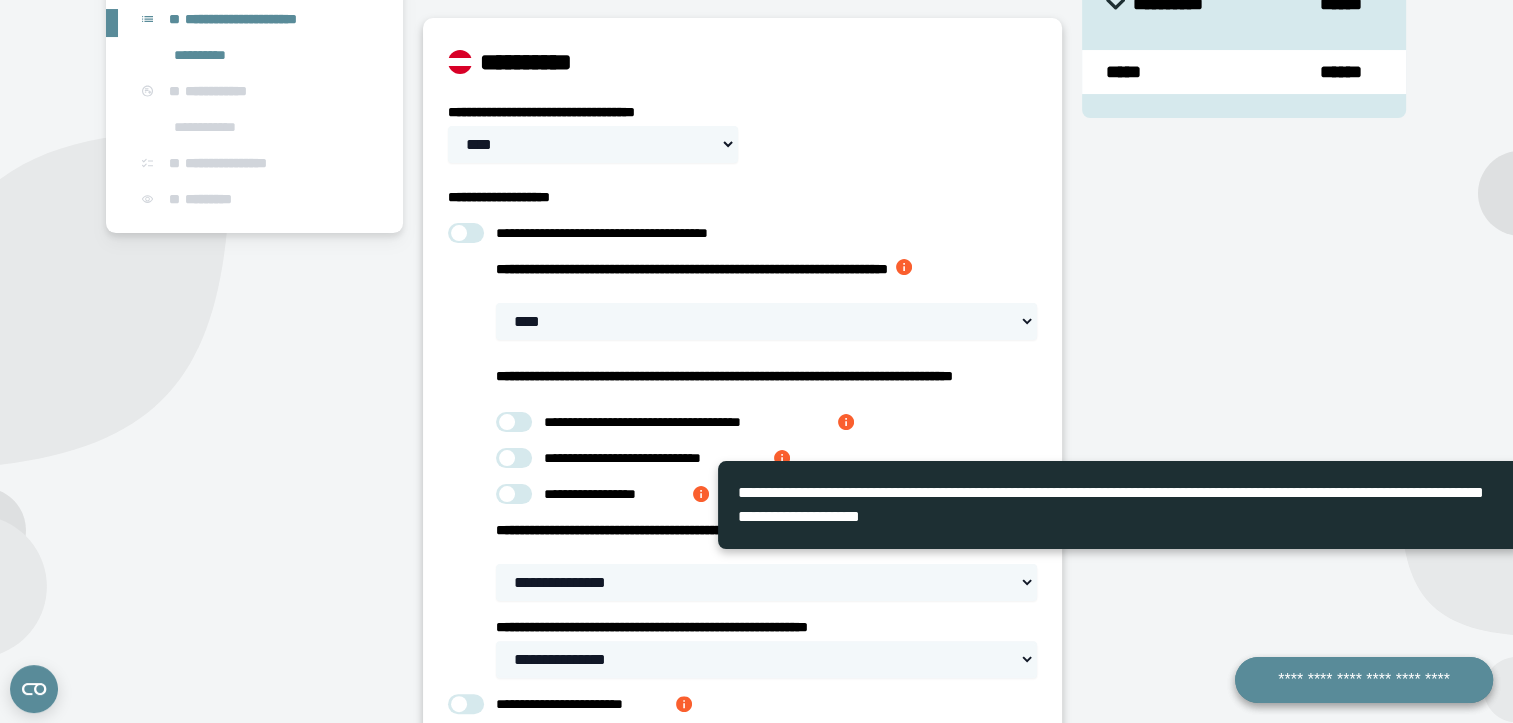 click at bounding box center [514, 494] 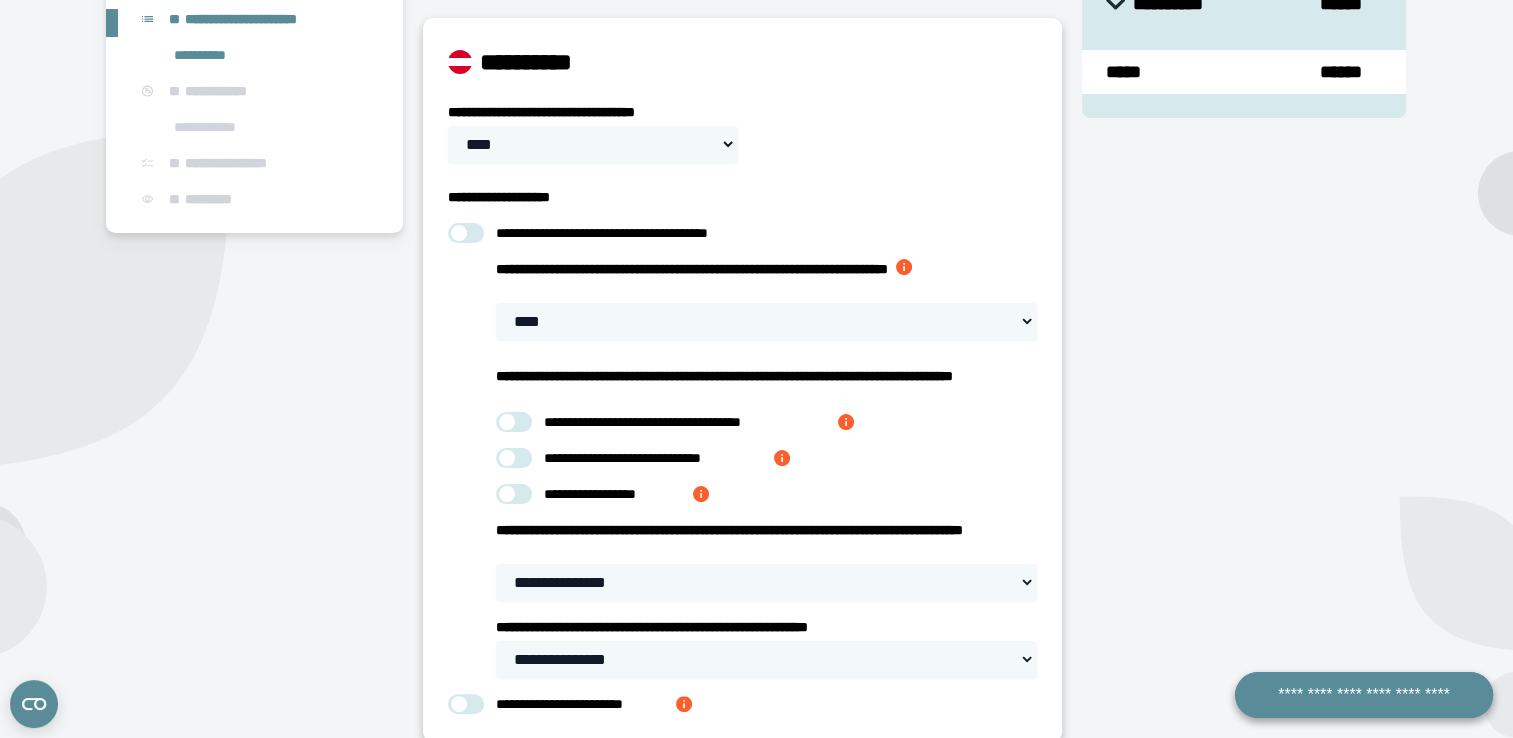 click at bounding box center [782, 458] 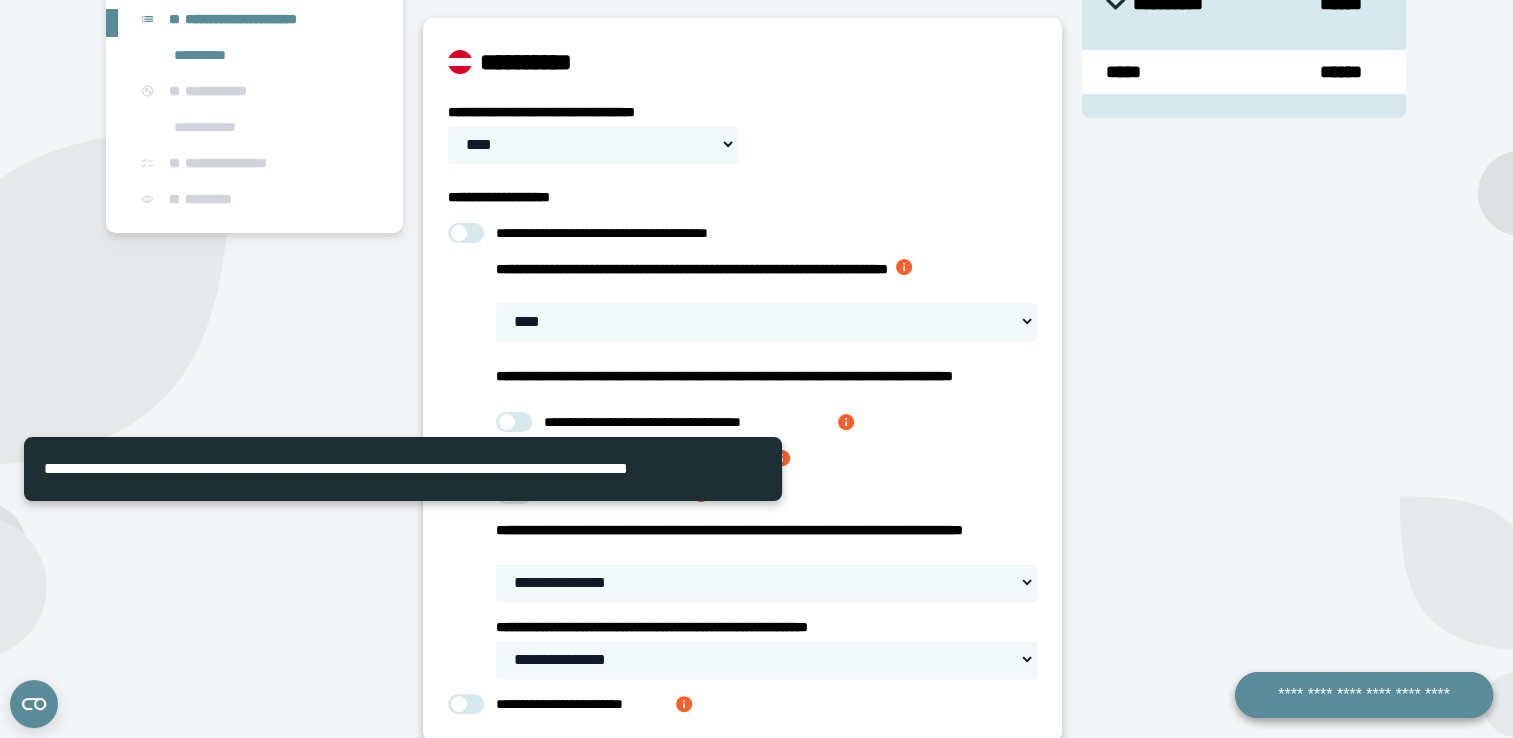 click on "**********" at bounding box center [766, 458] 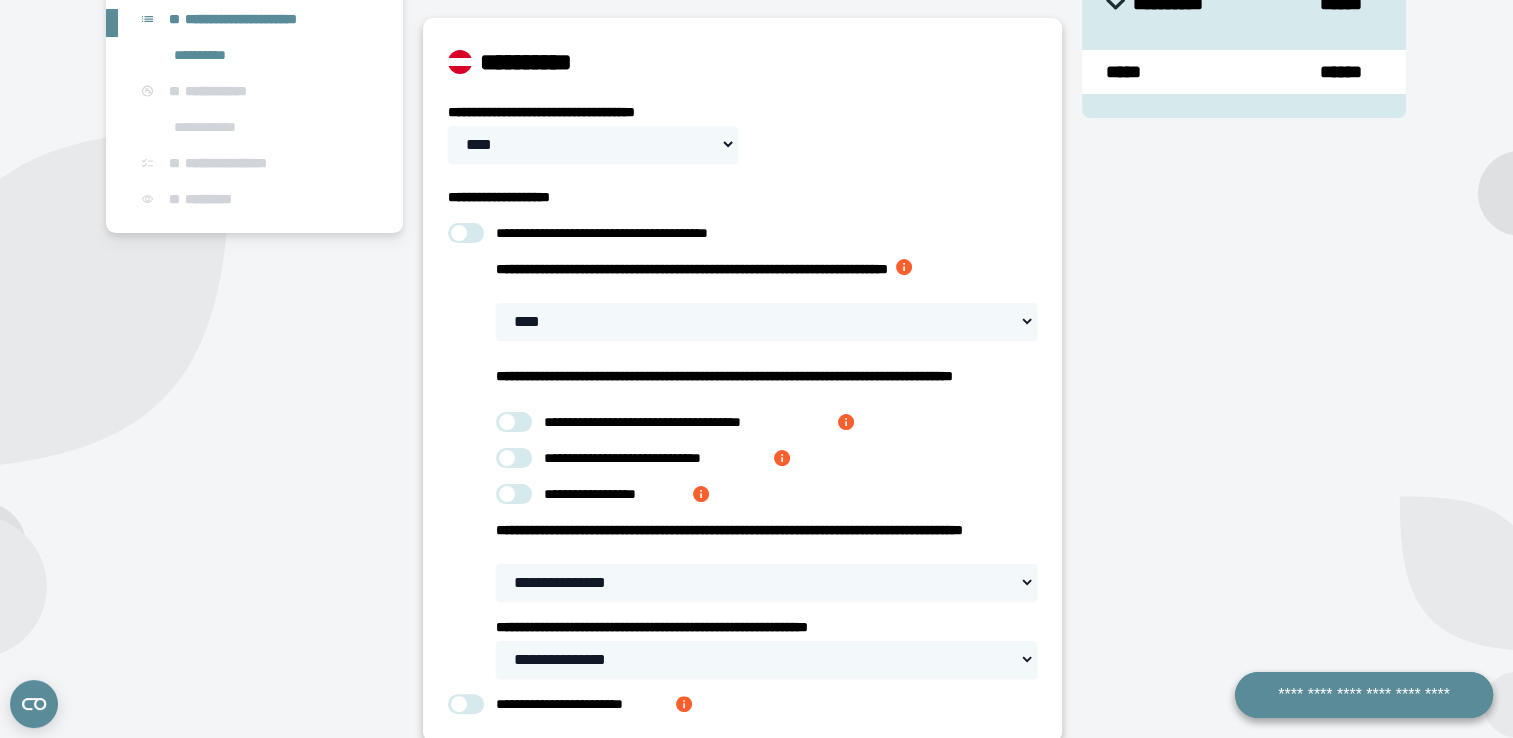 click at bounding box center (514, 494) 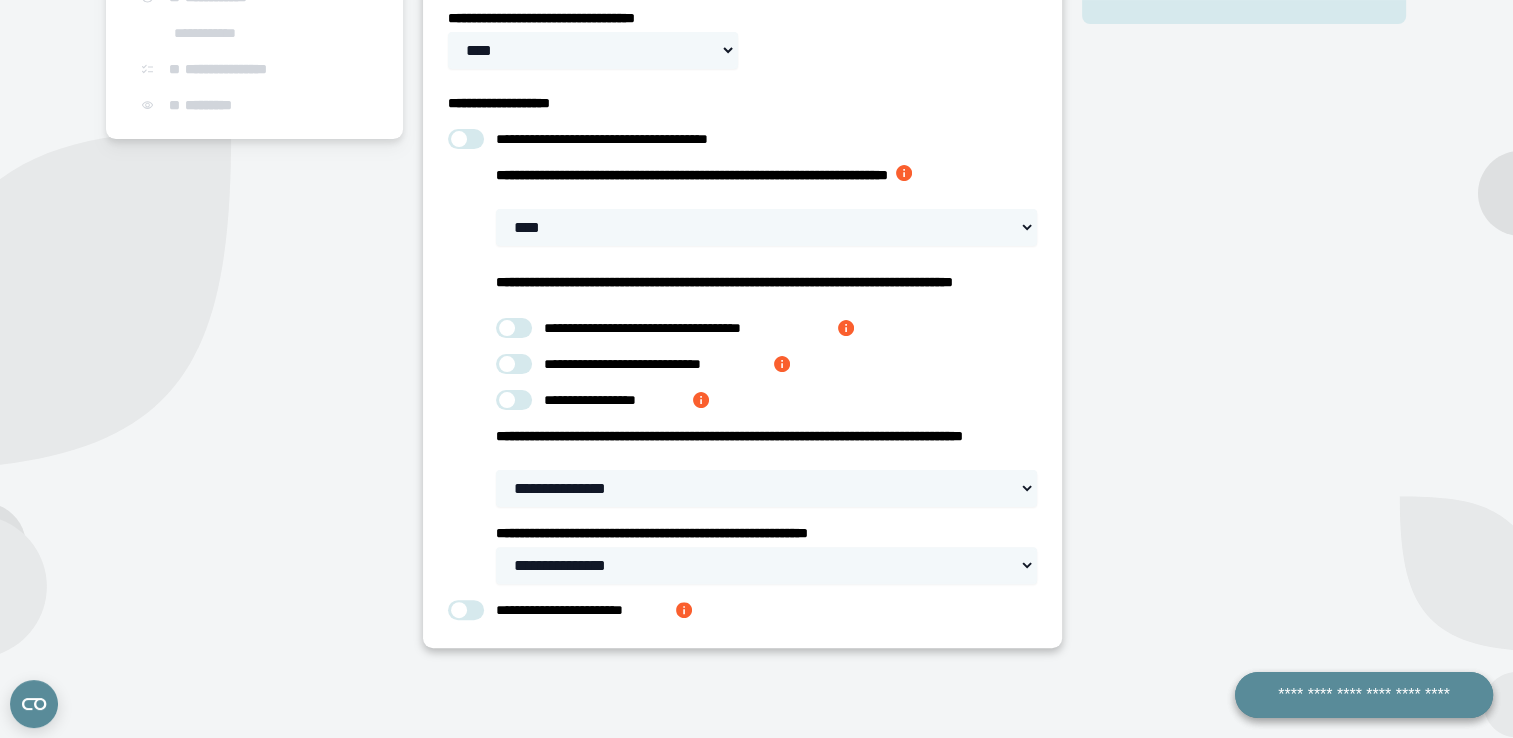 scroll, scrollTop: 419, scrollLeft: 0, axis: vertical 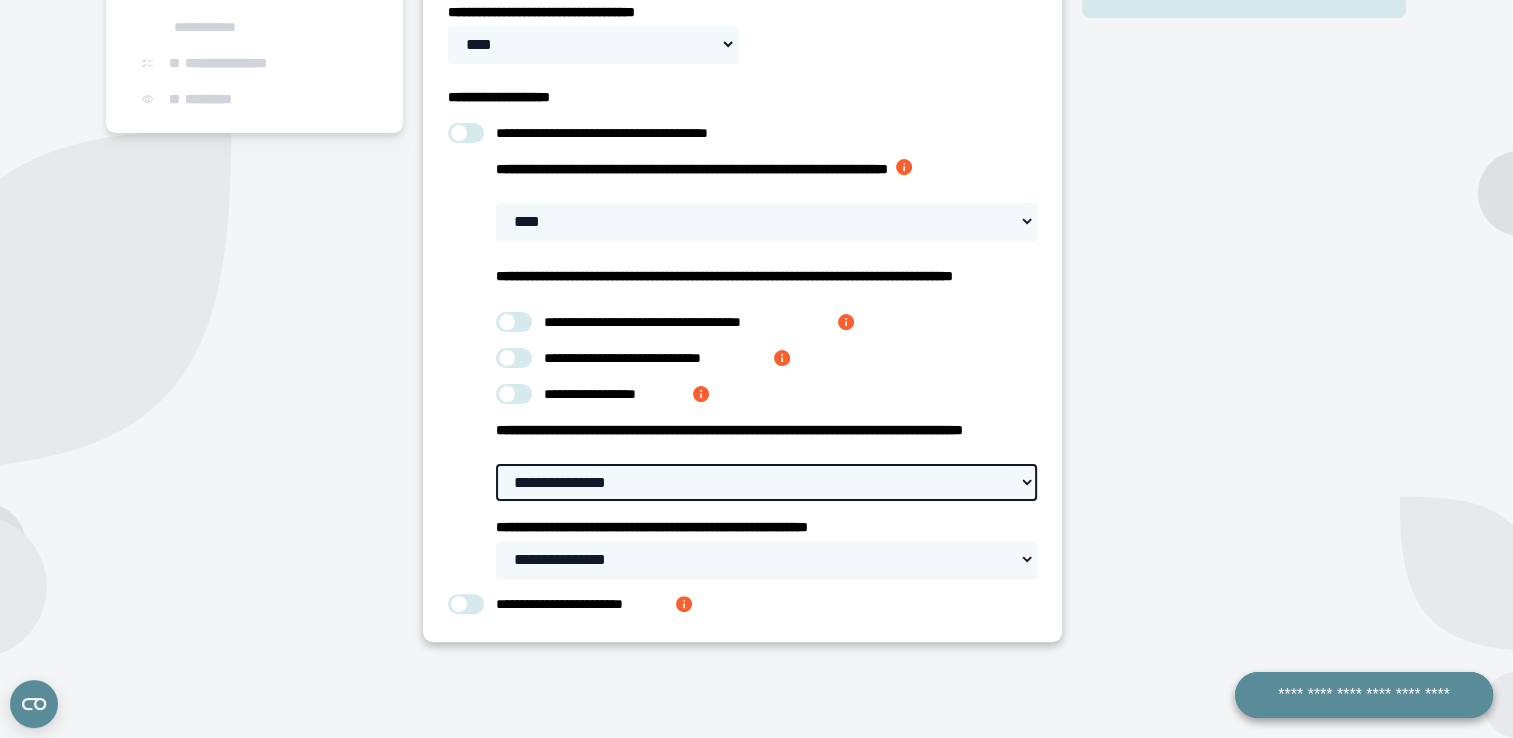 click on "**********" at bounding box center (766, 482) 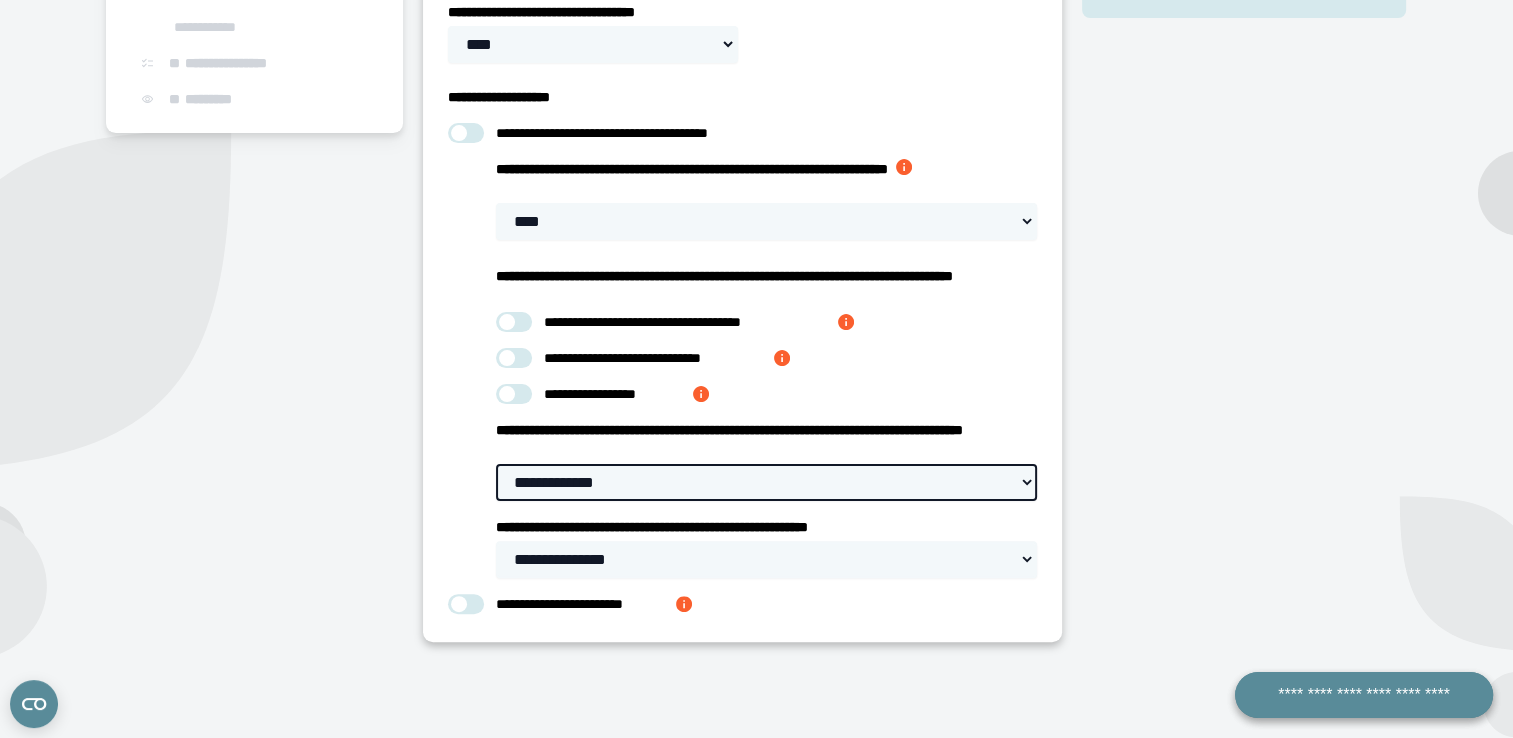 click on "**********" at bounding box center [766, 482] 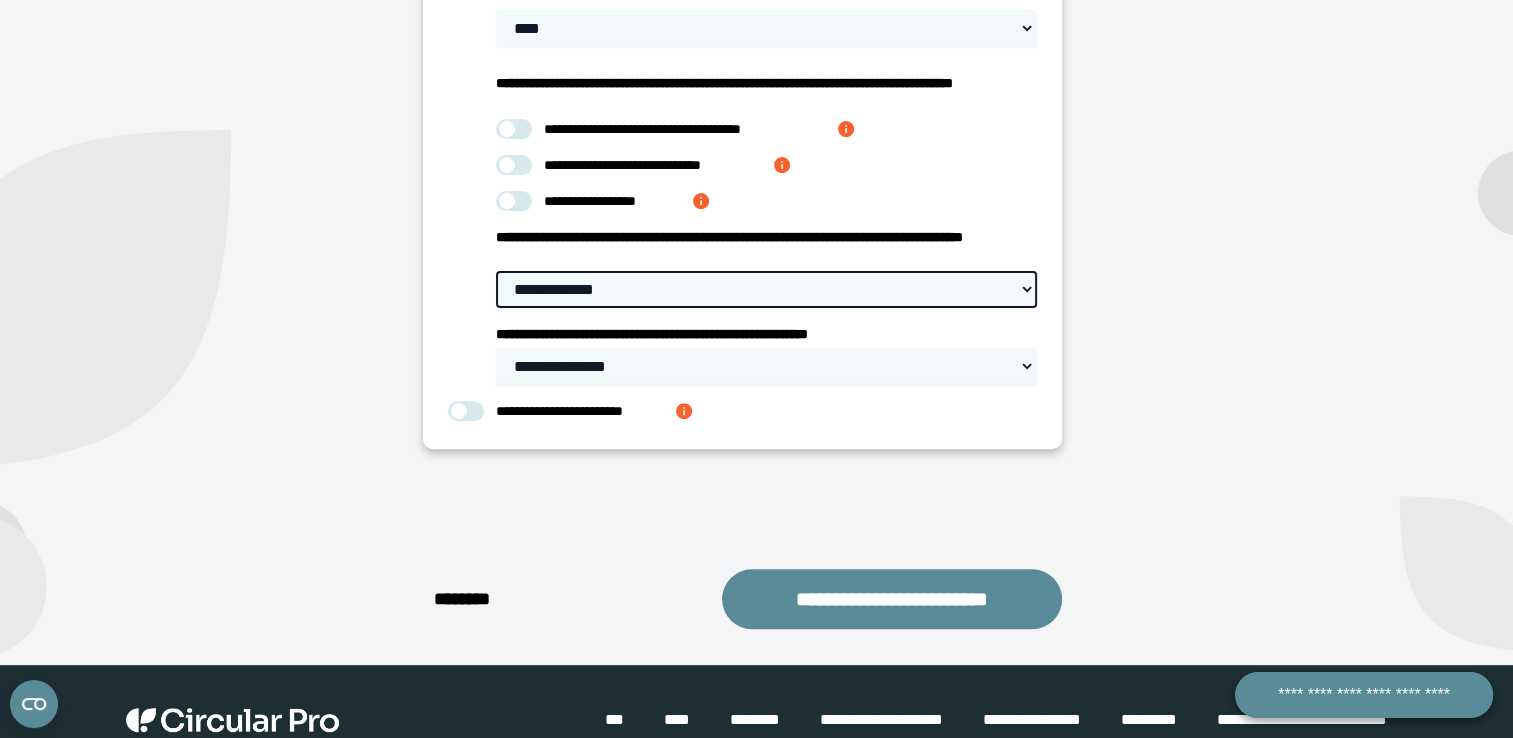 scroll, scrollTop: 619, scrollLeft: 0, axis: vertical 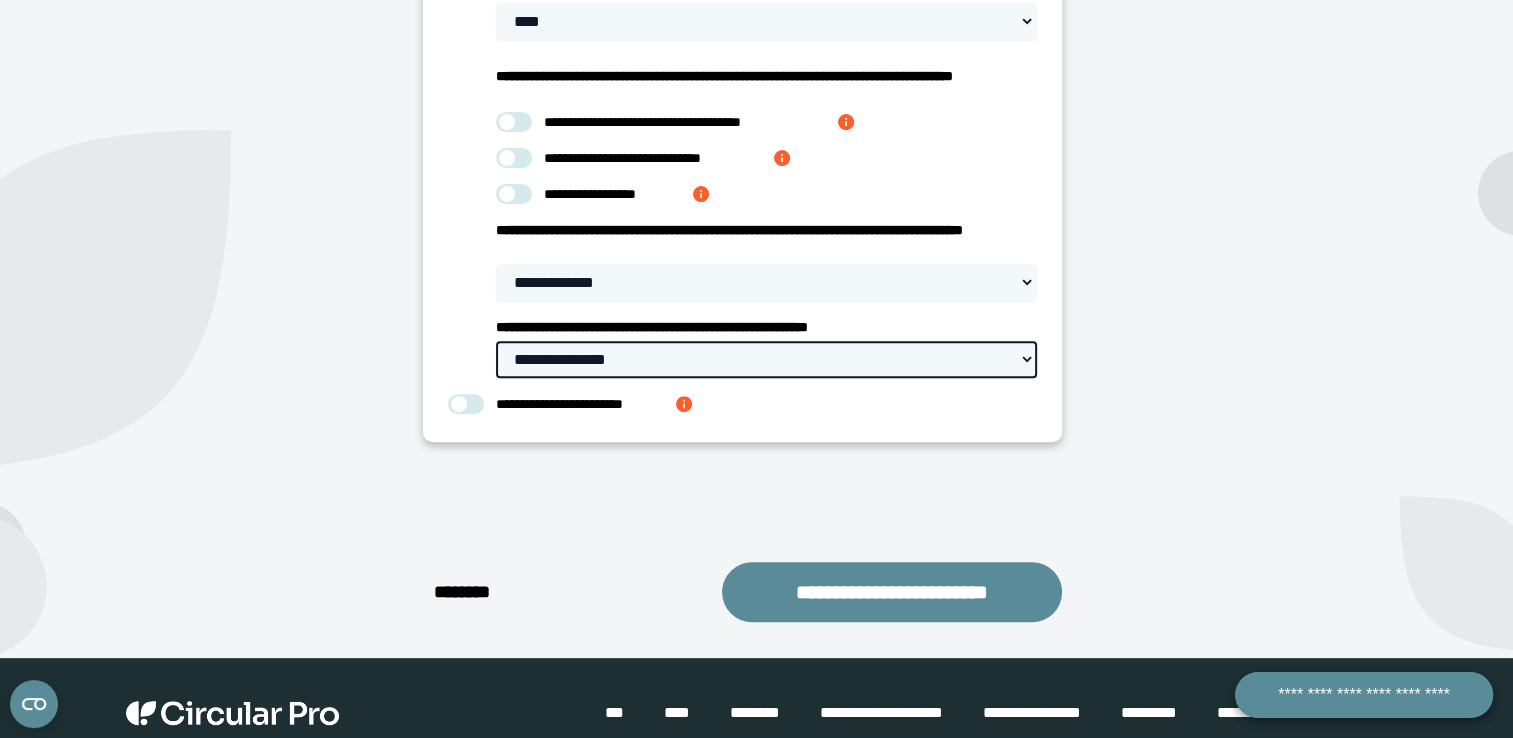 click on "**********" at bounding box center [766, 359] 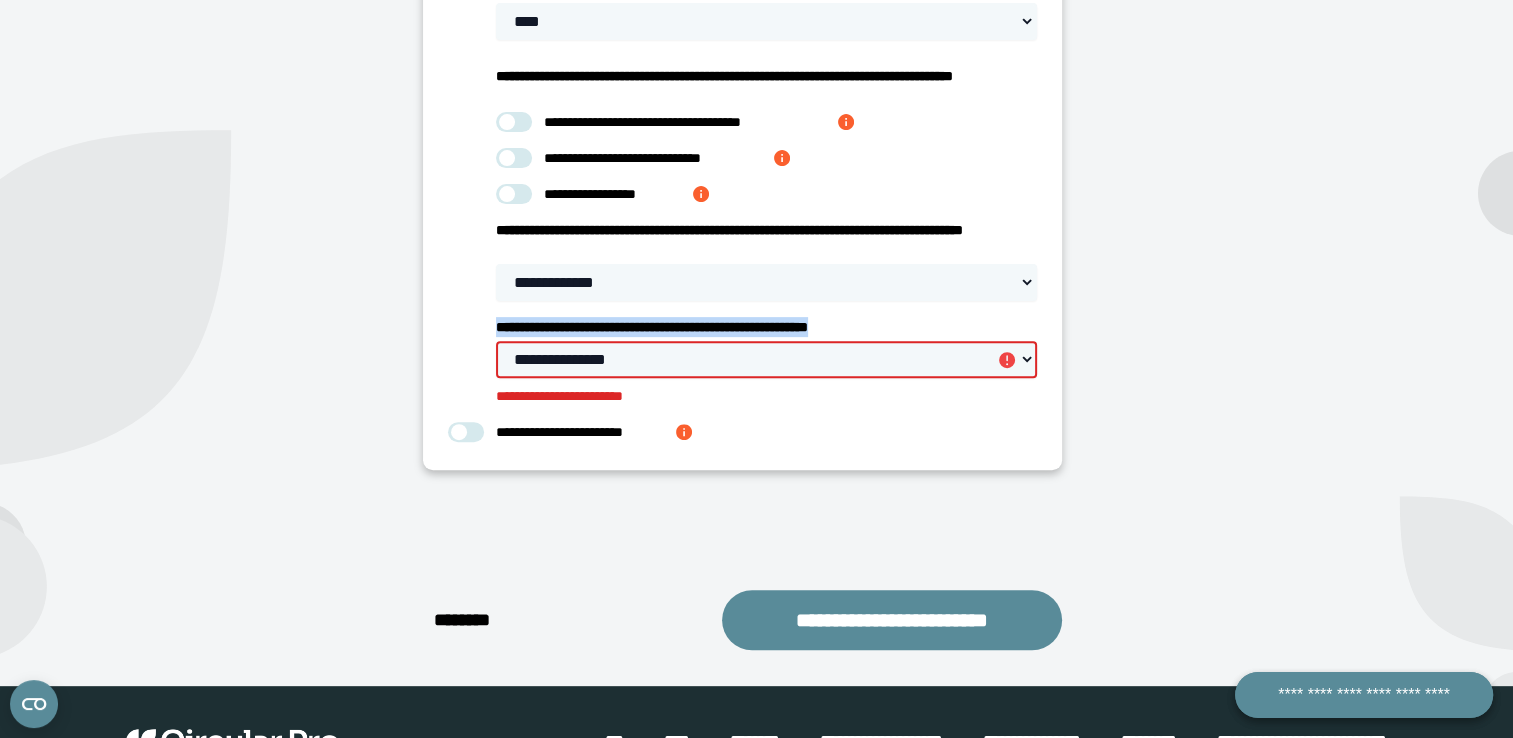 drag, startPoint x: 954, startPoint y: 341, endPoint x: 496, endPoint y: 339, distance: 458.00436 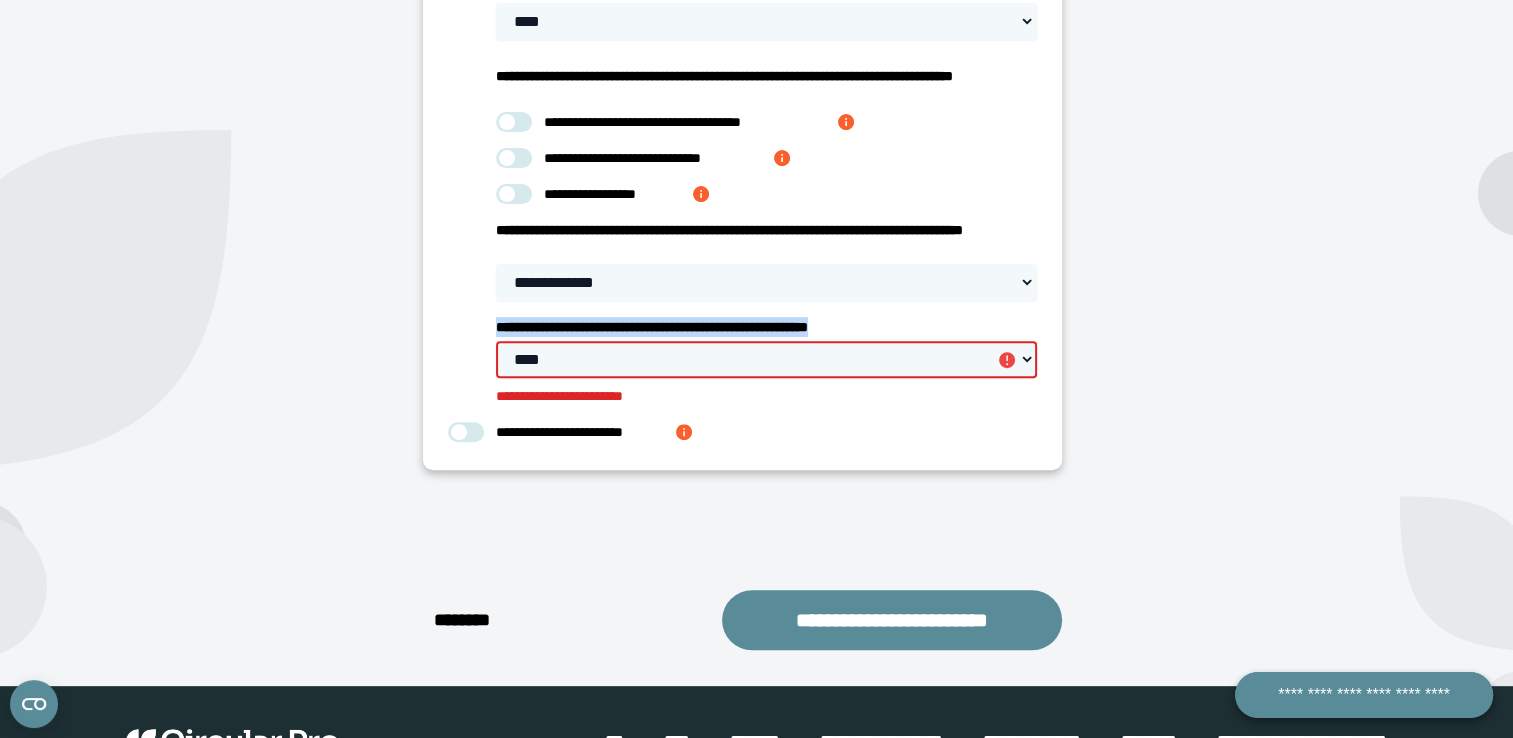 click on "**********" at bounding box center (766, 359) 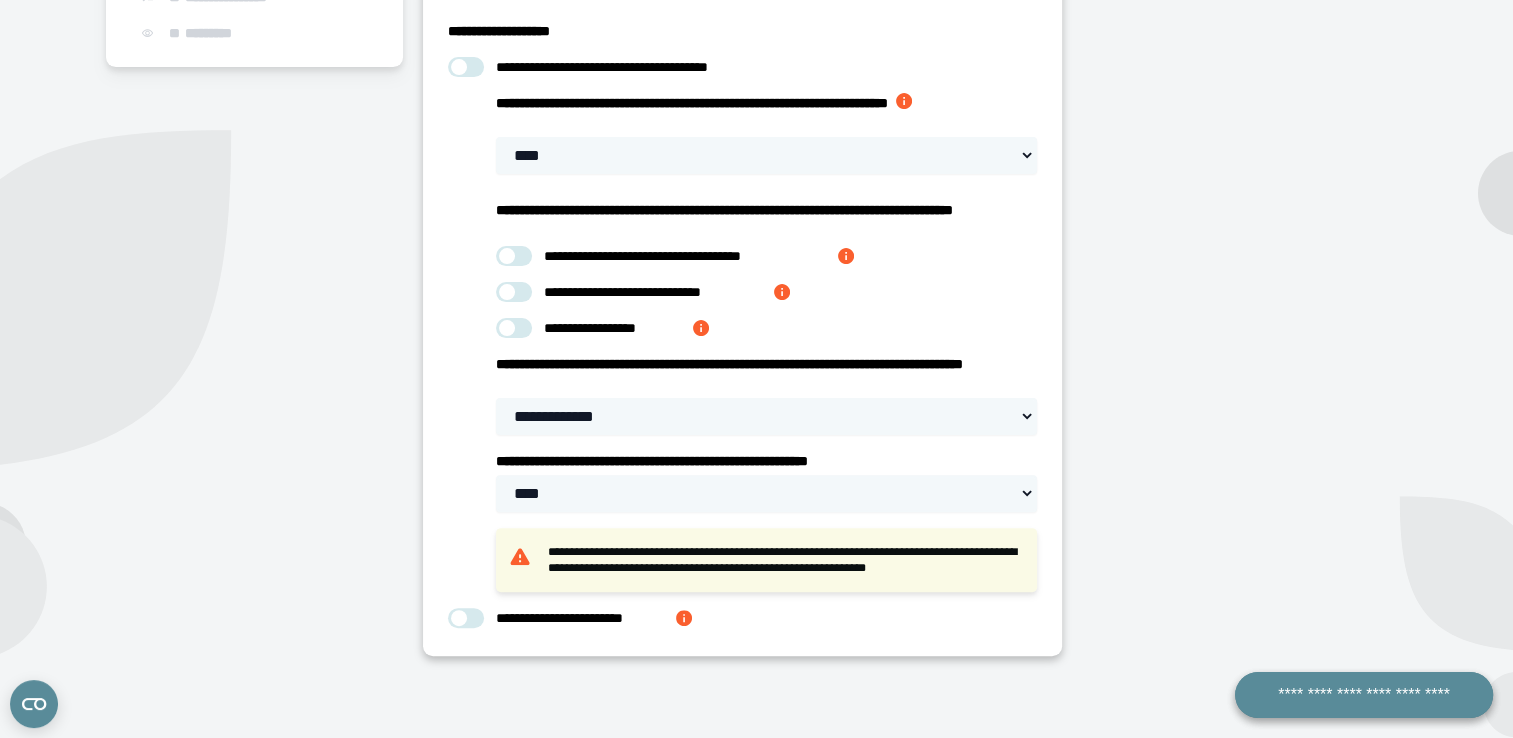scroll, scrollTop: 419, scrollLeft: 0, axis: vertical 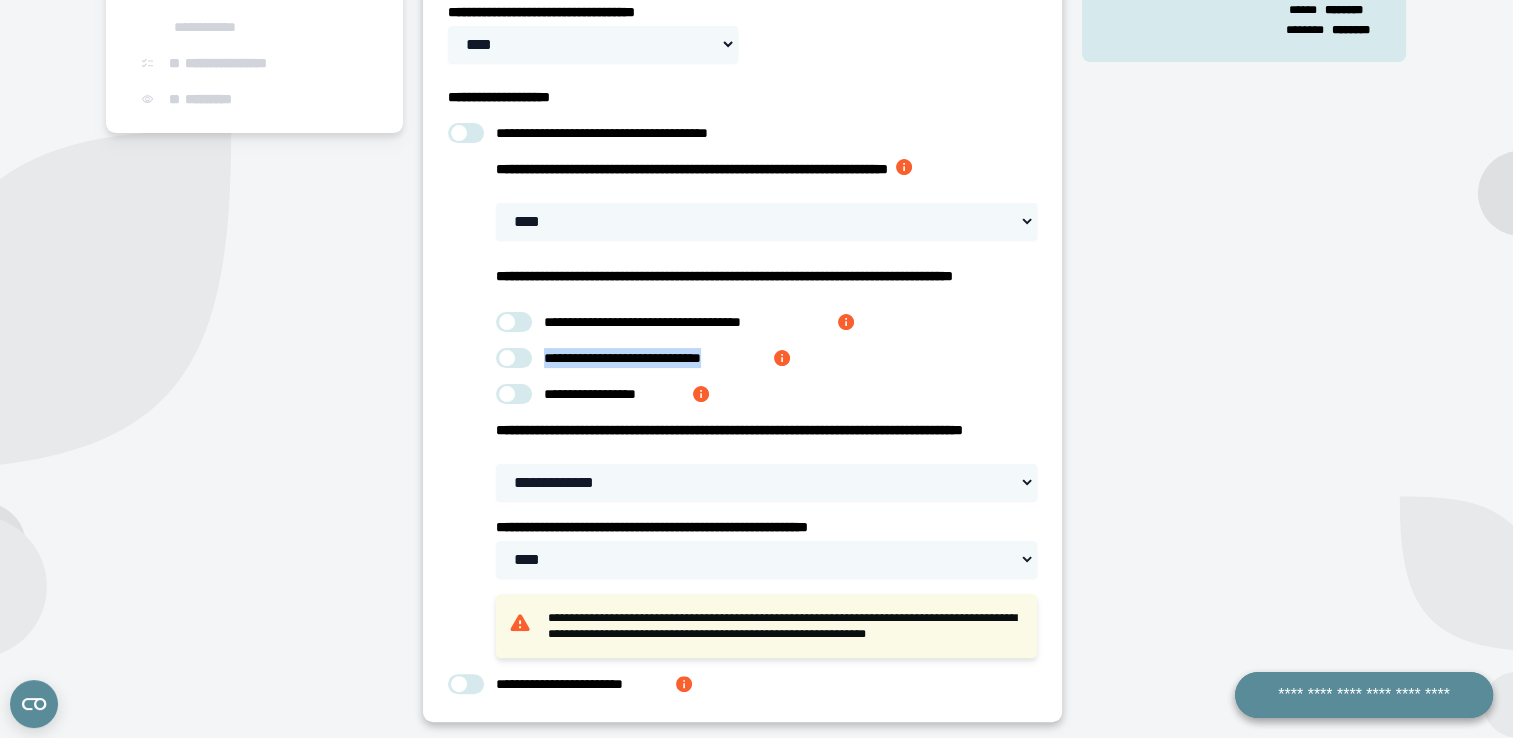 drag, startPoint x: 545, startPoint y: 366, endPoint x: 760, endPoint y: 379, distance: 215.39267 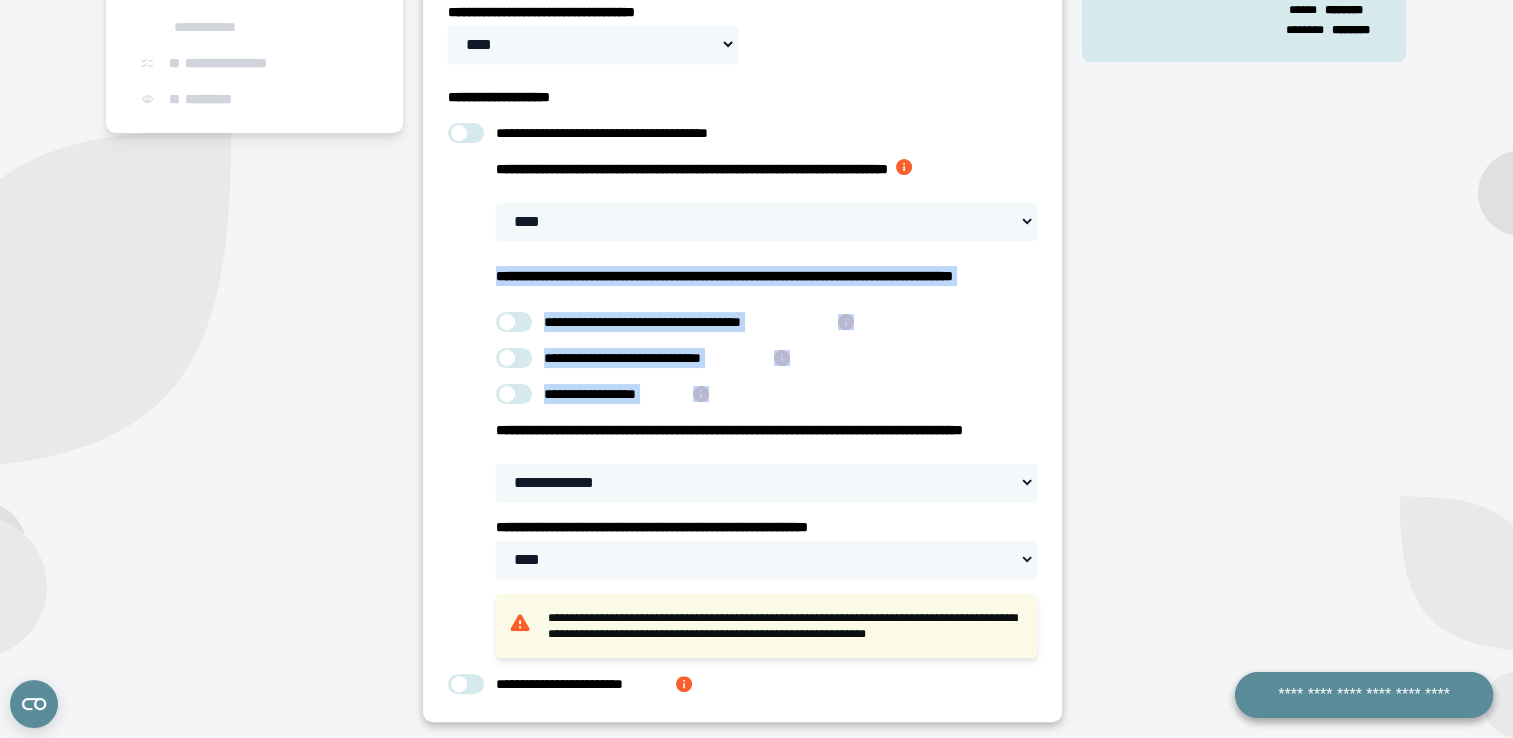 drag, startPoint x: 760, startPoint y: 379, endPoint x: 478, endPoint y: 270, distance: 302.3326 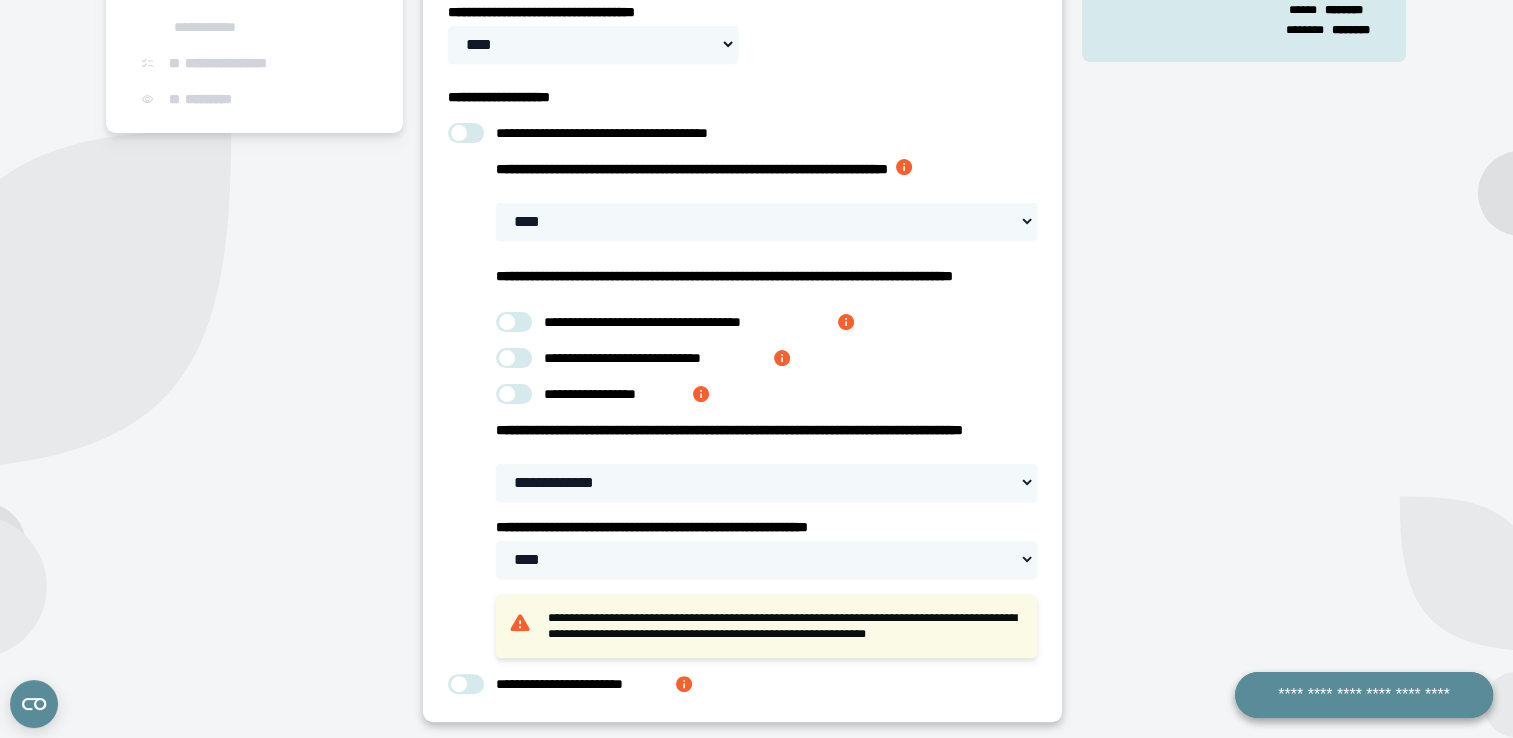 click on "**********" at bounding box center (1244, 331) 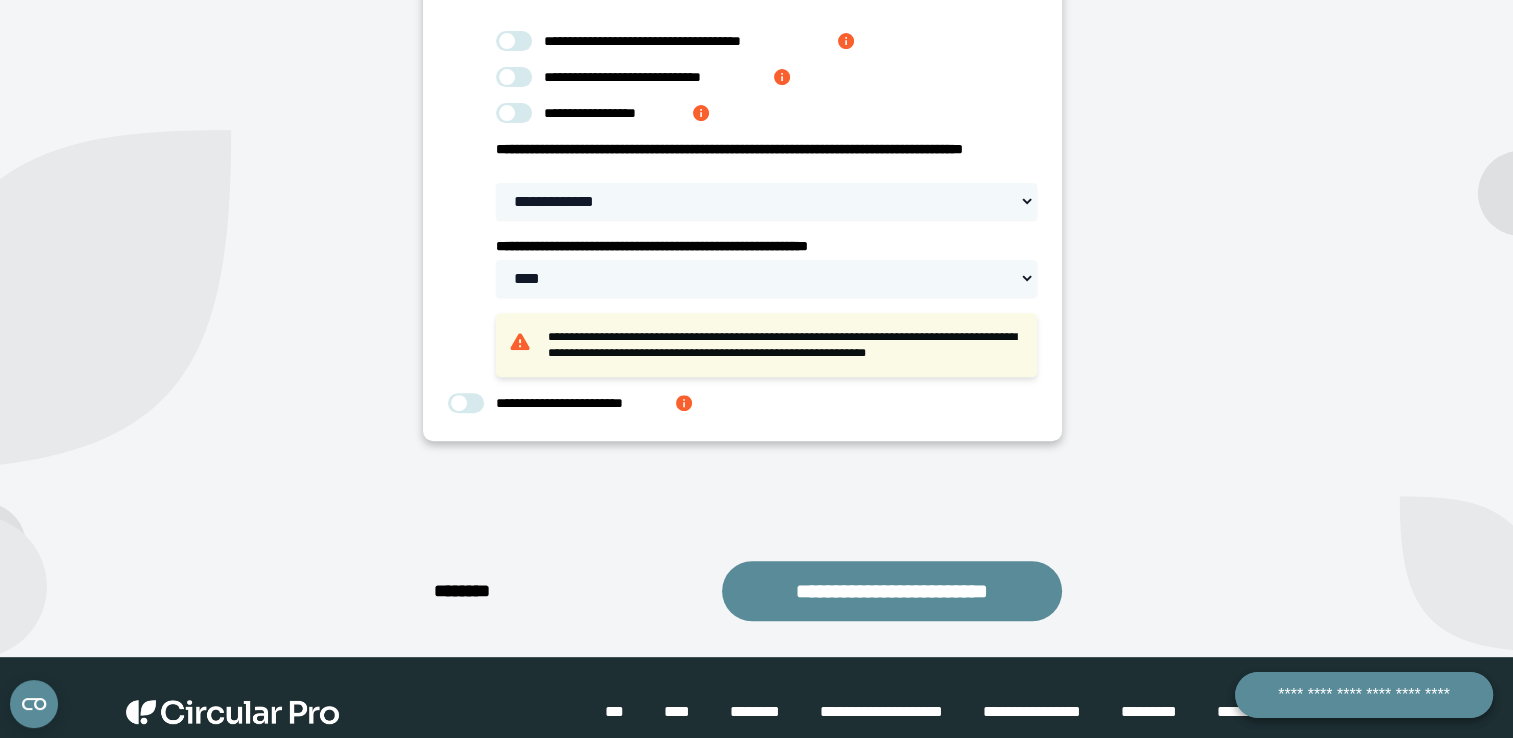 scroll, scrollTop: 750, scrollLeft: 0, axis: vertical 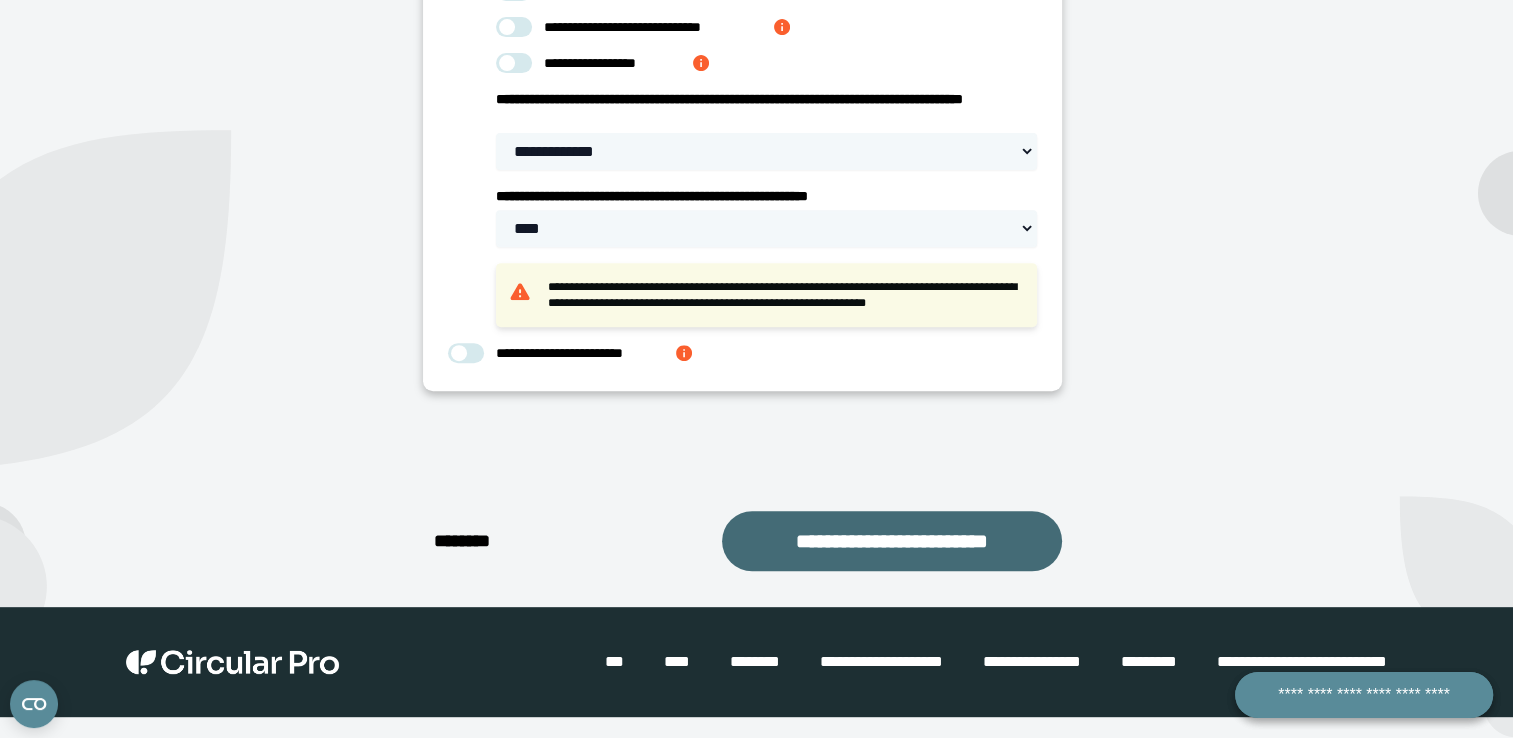 click on "**********" at bounding box center [892, 541] 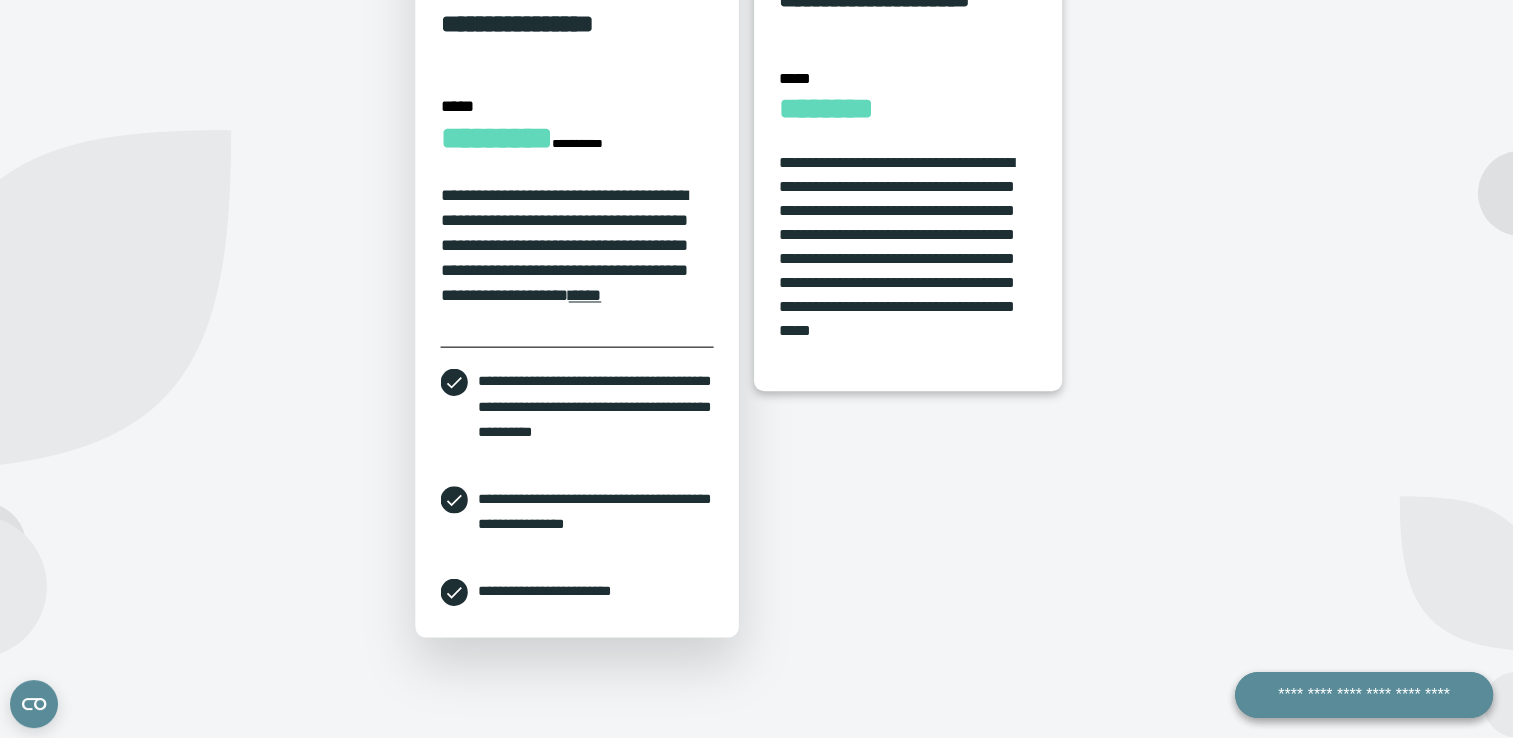 scroll, scrollTop: 750, scrollLeft: 0, axis: vertical 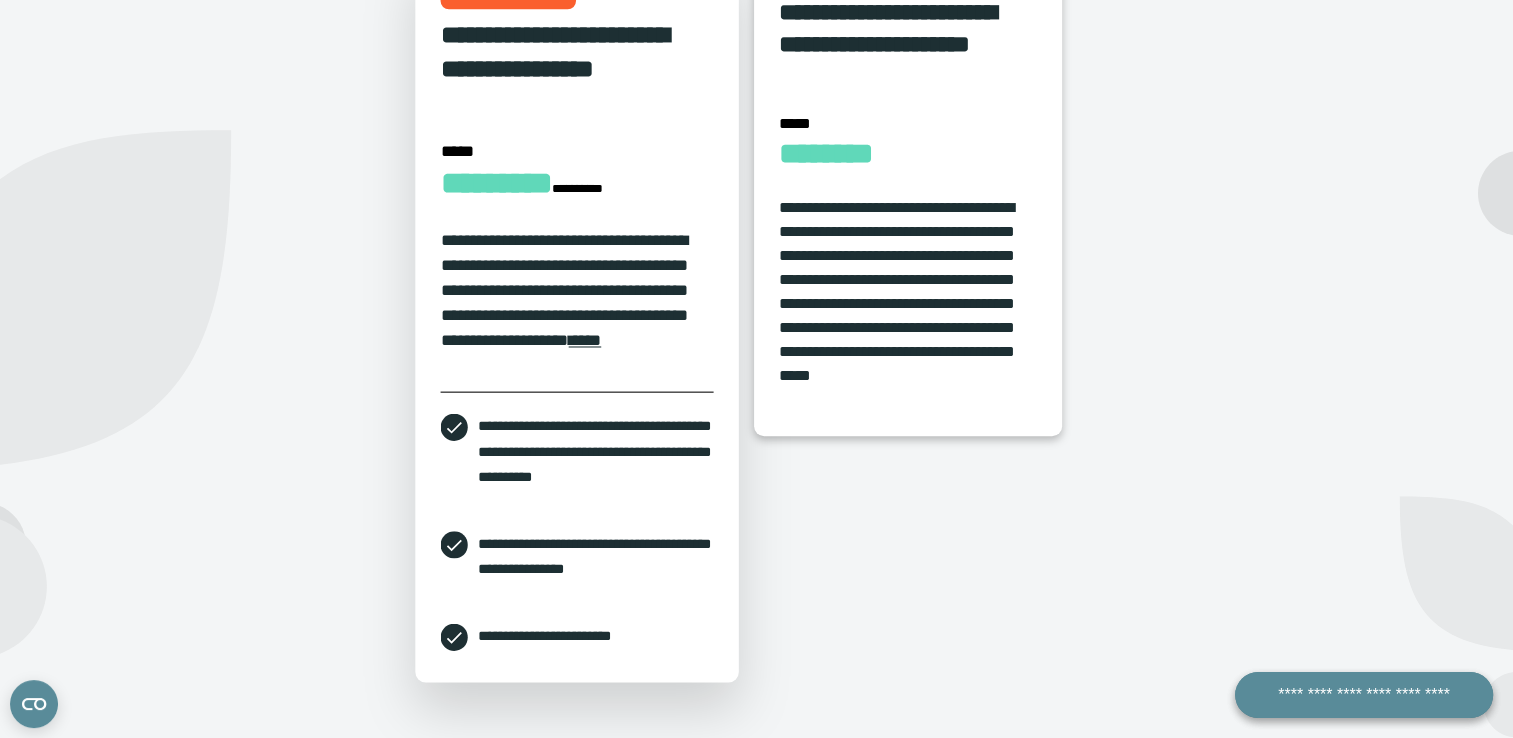 click on "**********" at bounding box center (576, 319) 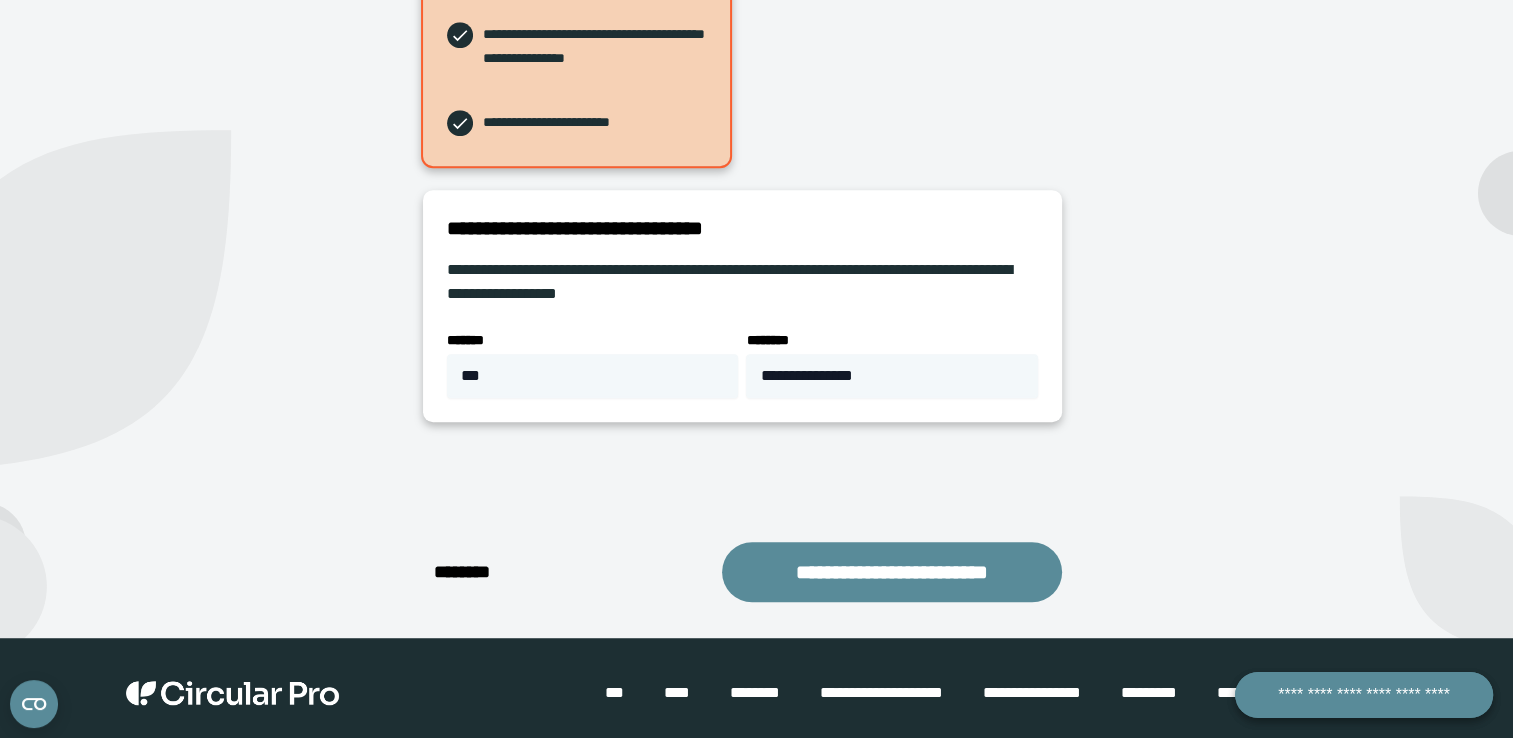 scroll, scrollTop: 1173, scrollLeft: 0, axis: vertical 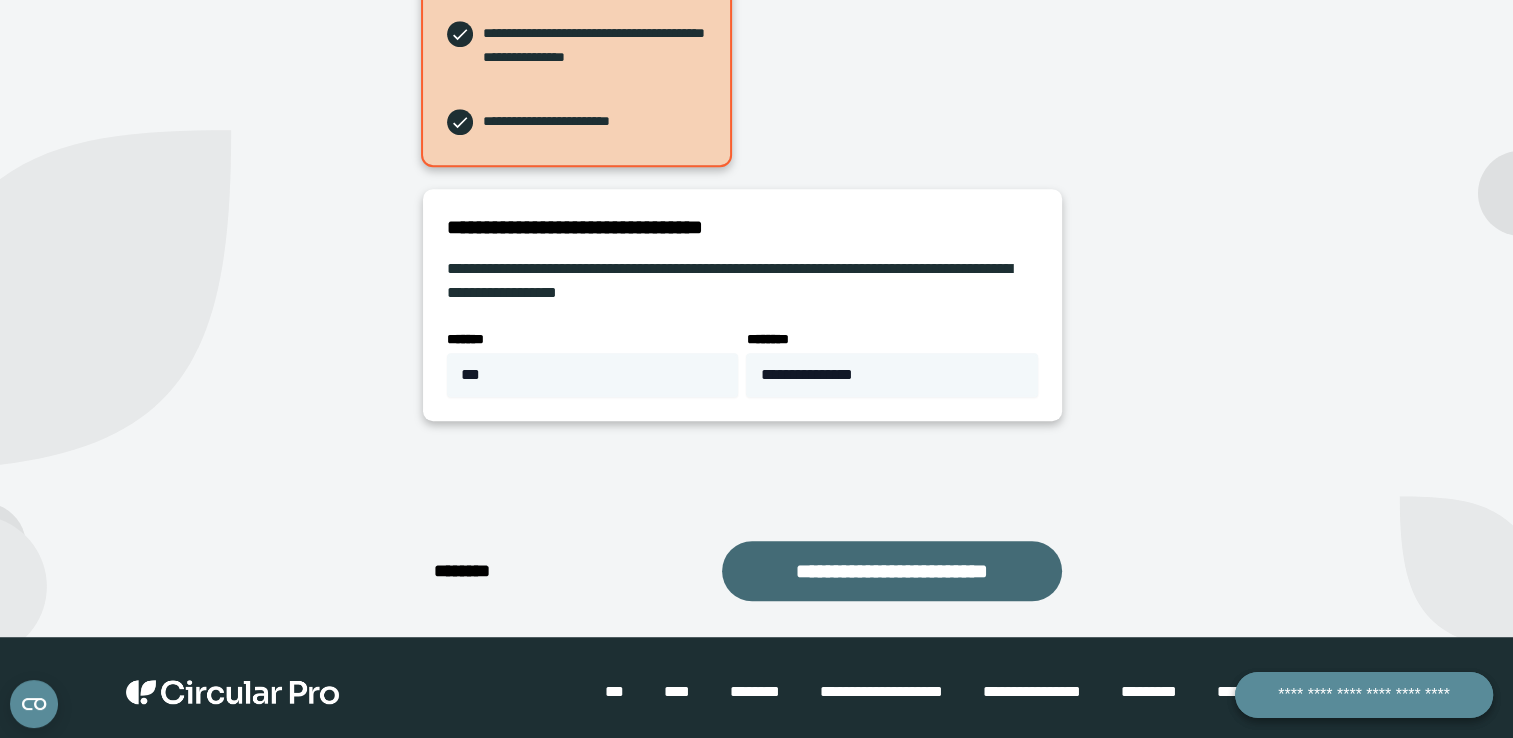 click on "**********" at bounding box center [892, 571] 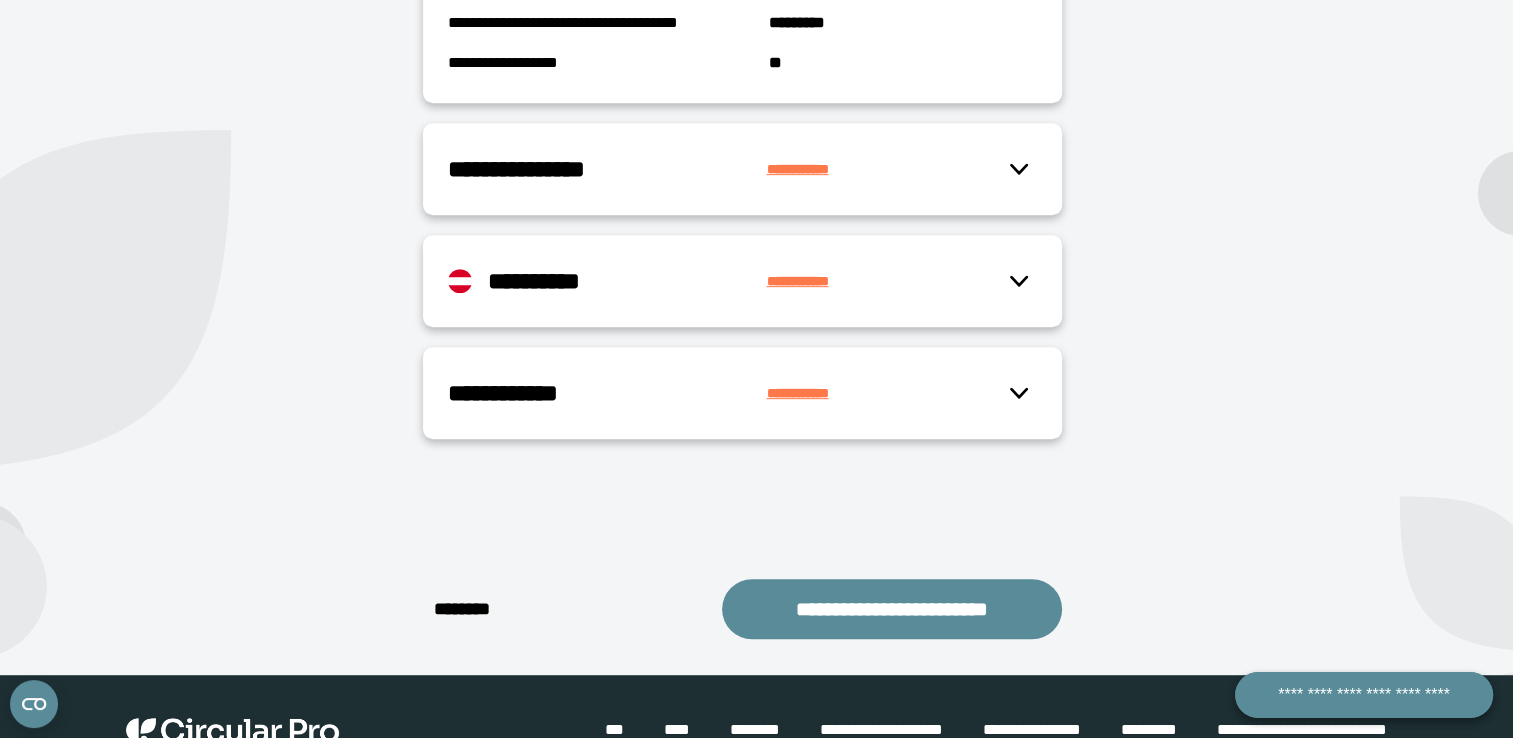 scroll, scrollTop: 1000, scrollLeft: 0, axis: vertical 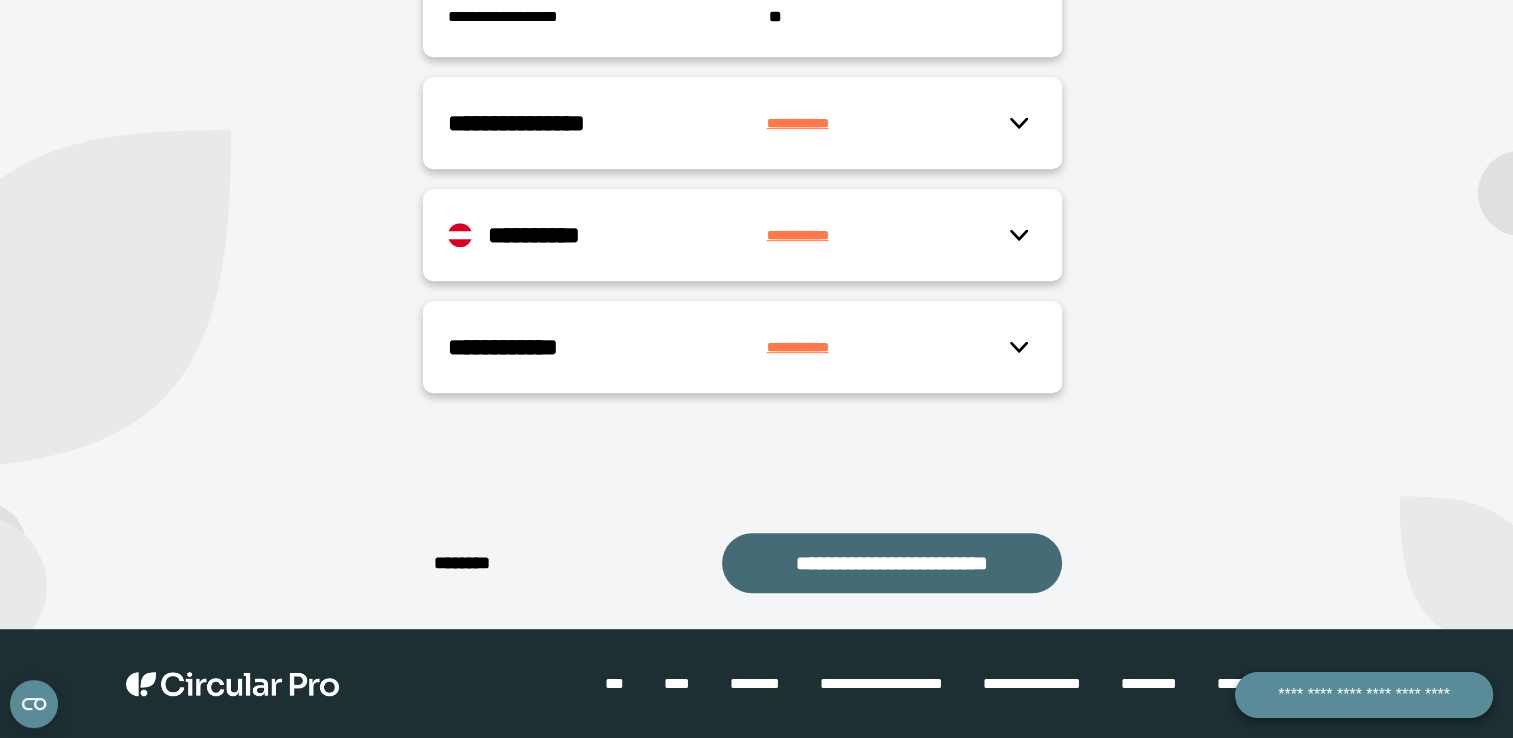 click on "**********" at bounding box center (892, 563) 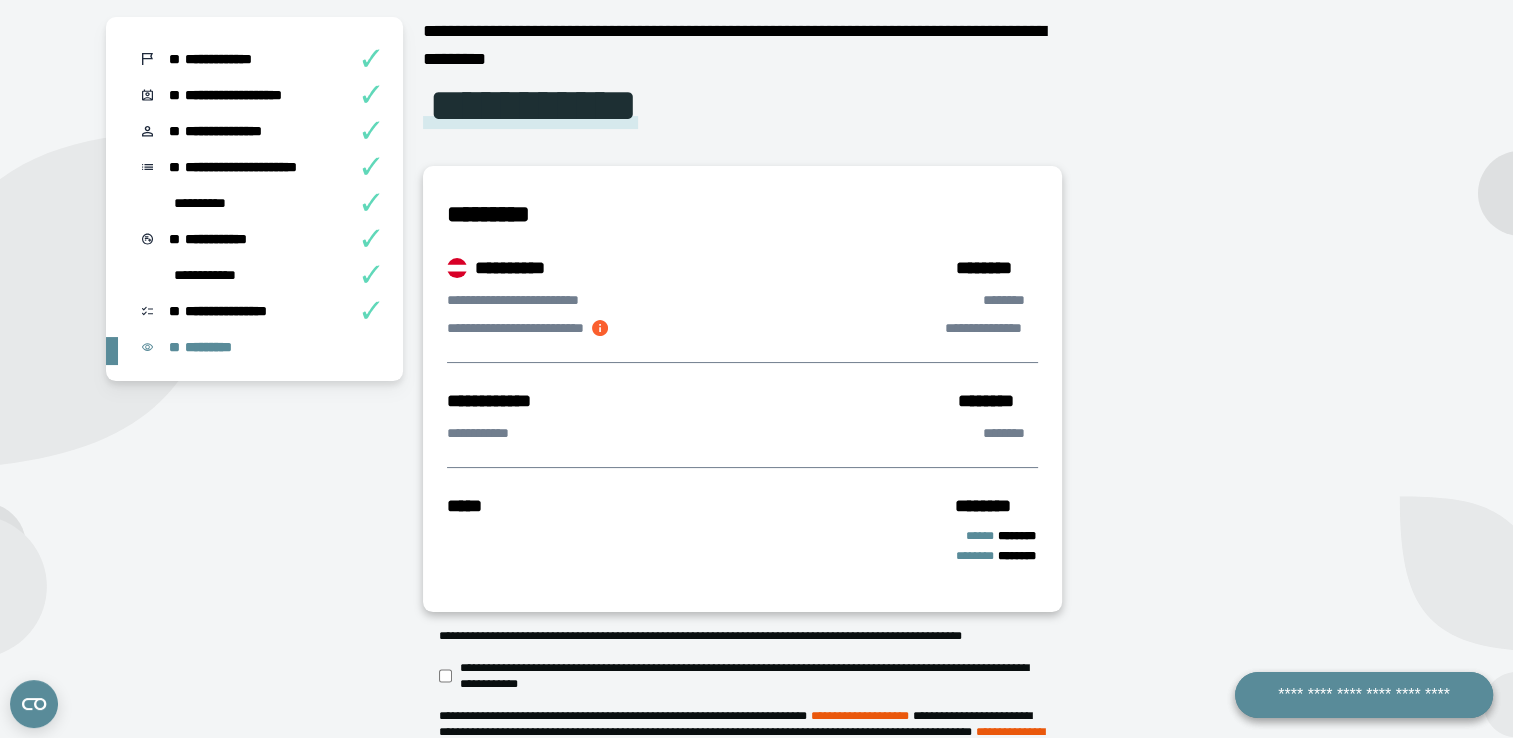 scroll, scrollTop: 170, scrollLeft: 0, axis: vertical 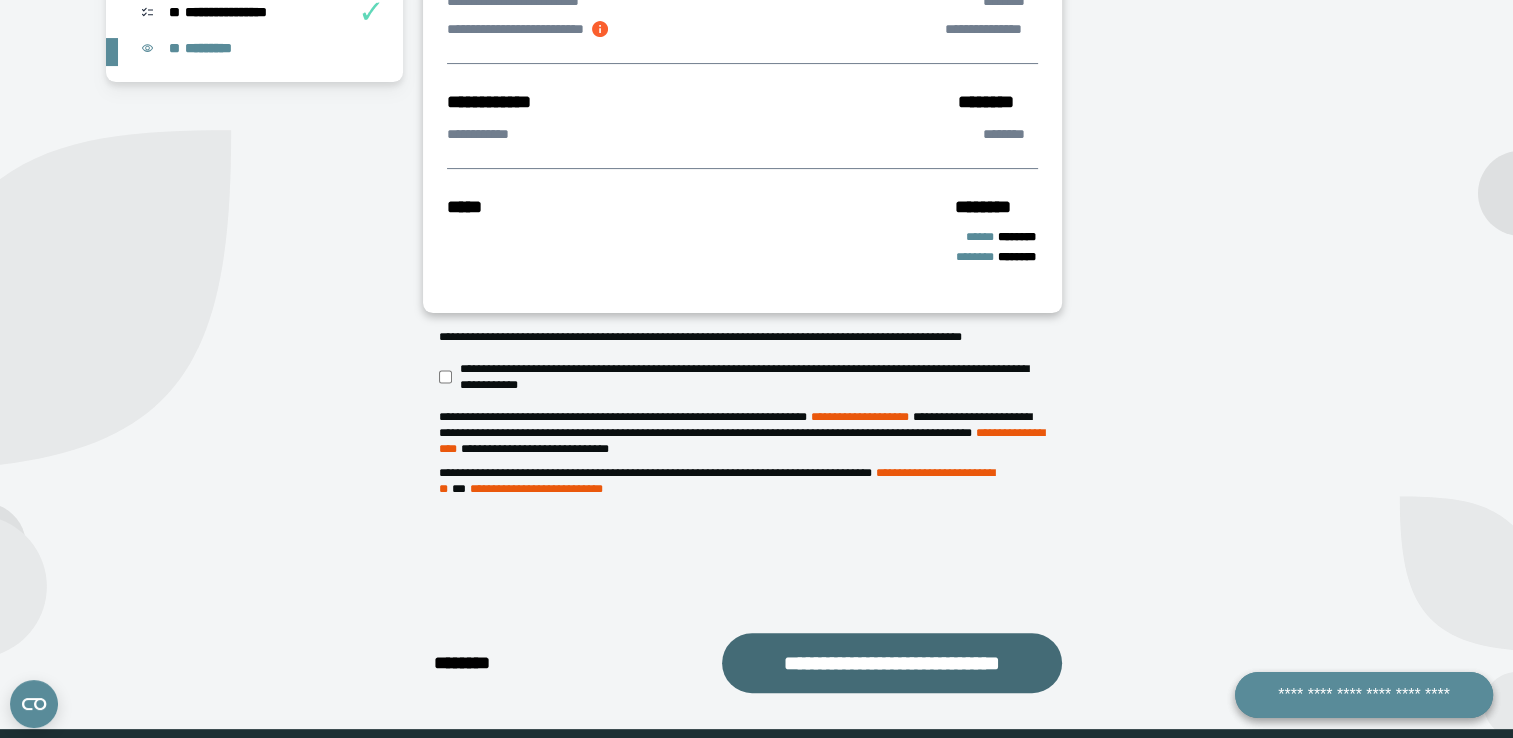click on "**********" at bounding box center (892, 663) 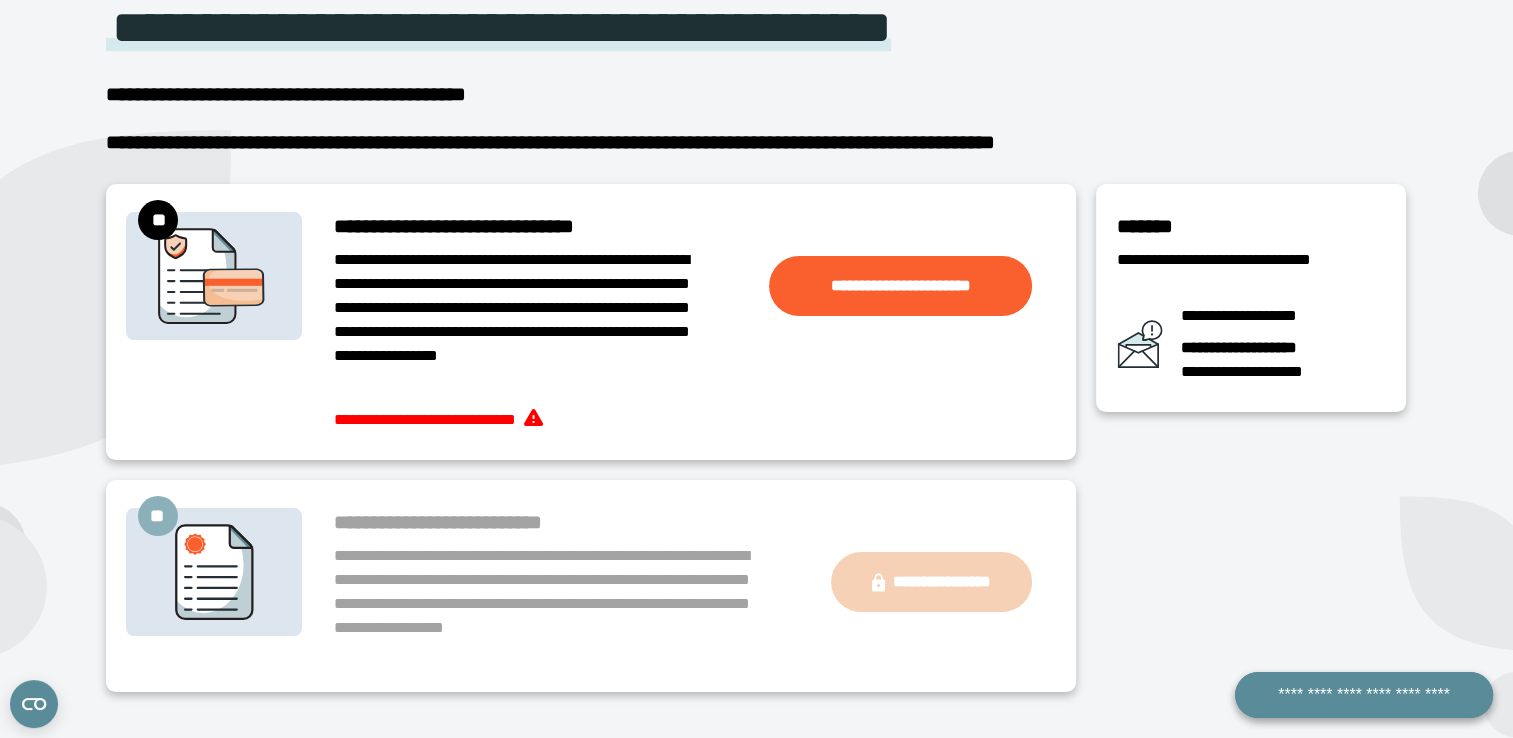scroll, scrollTop: 170, scrollLeft: 0, axis: vertical 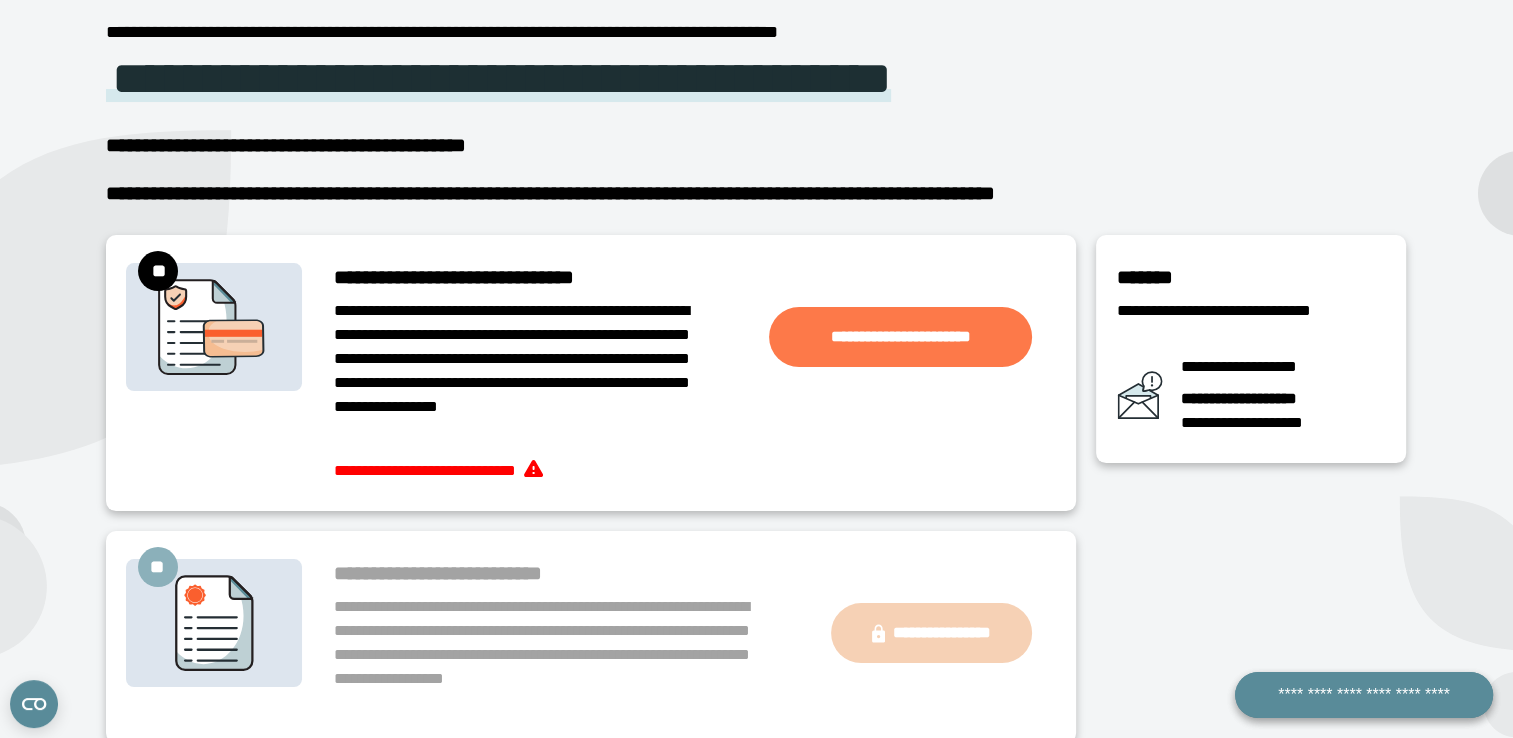 click on "**********" at bounding box center [900, 337] 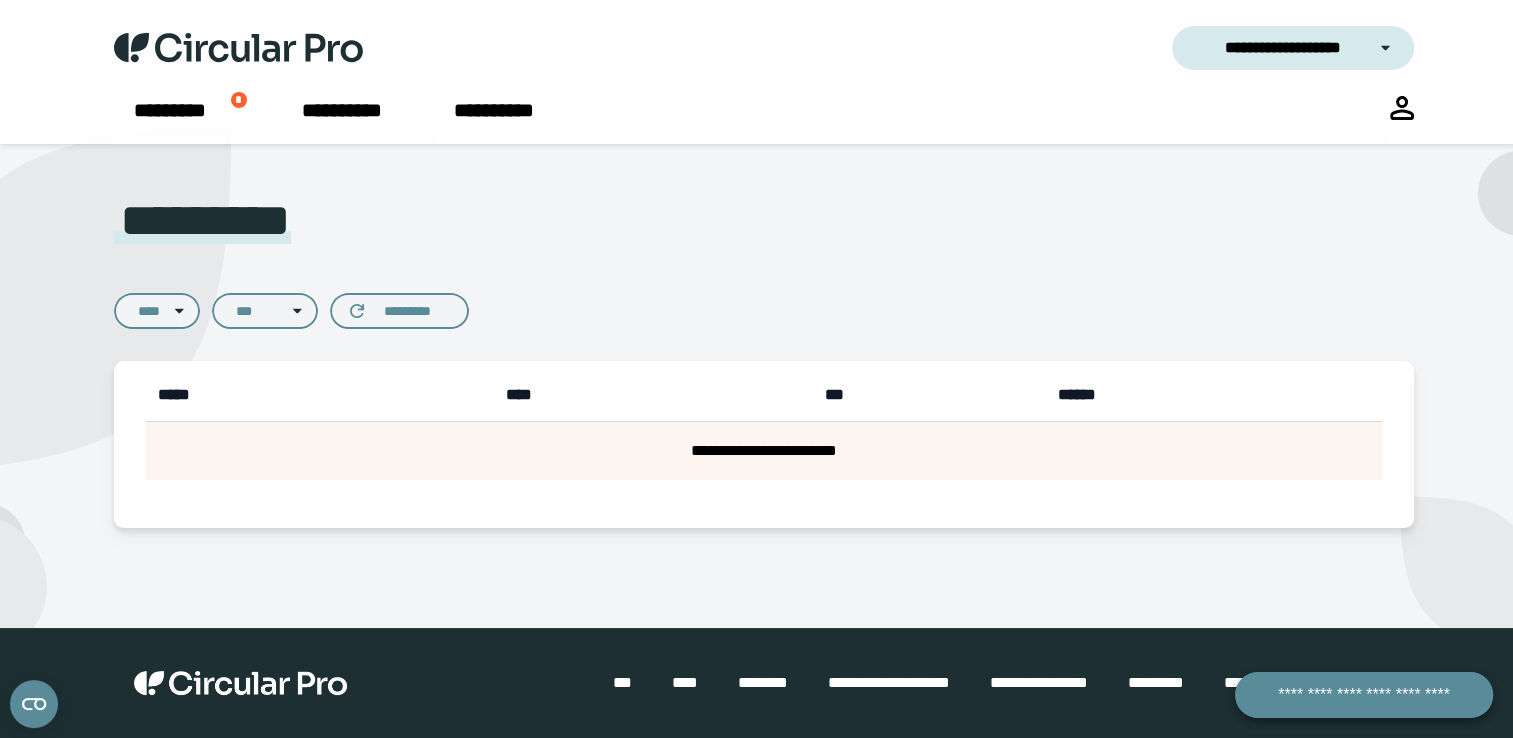 scroll, scrollTop: 0, scrollLeft: 0, axis: both 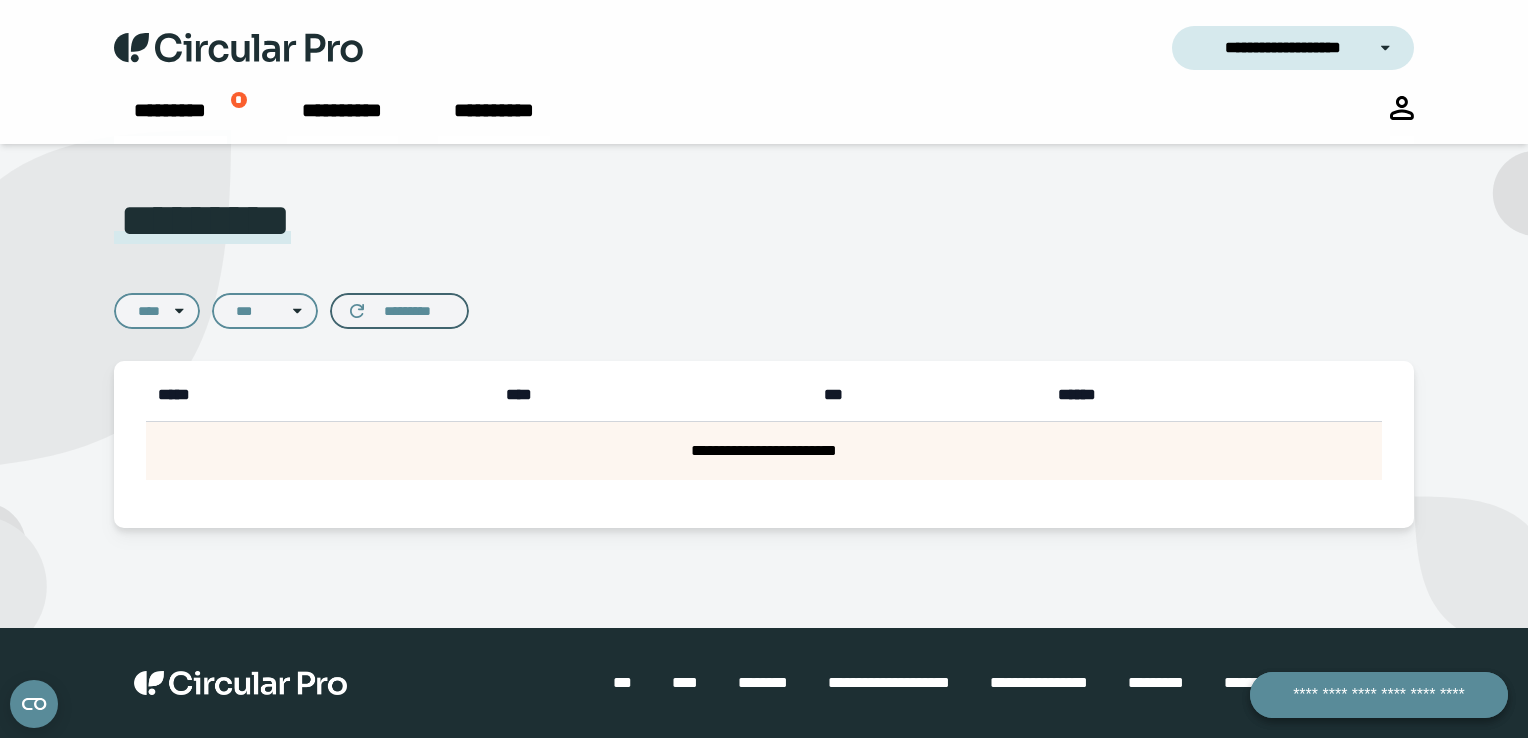 click on "*********" at bounding box center (399, 311) 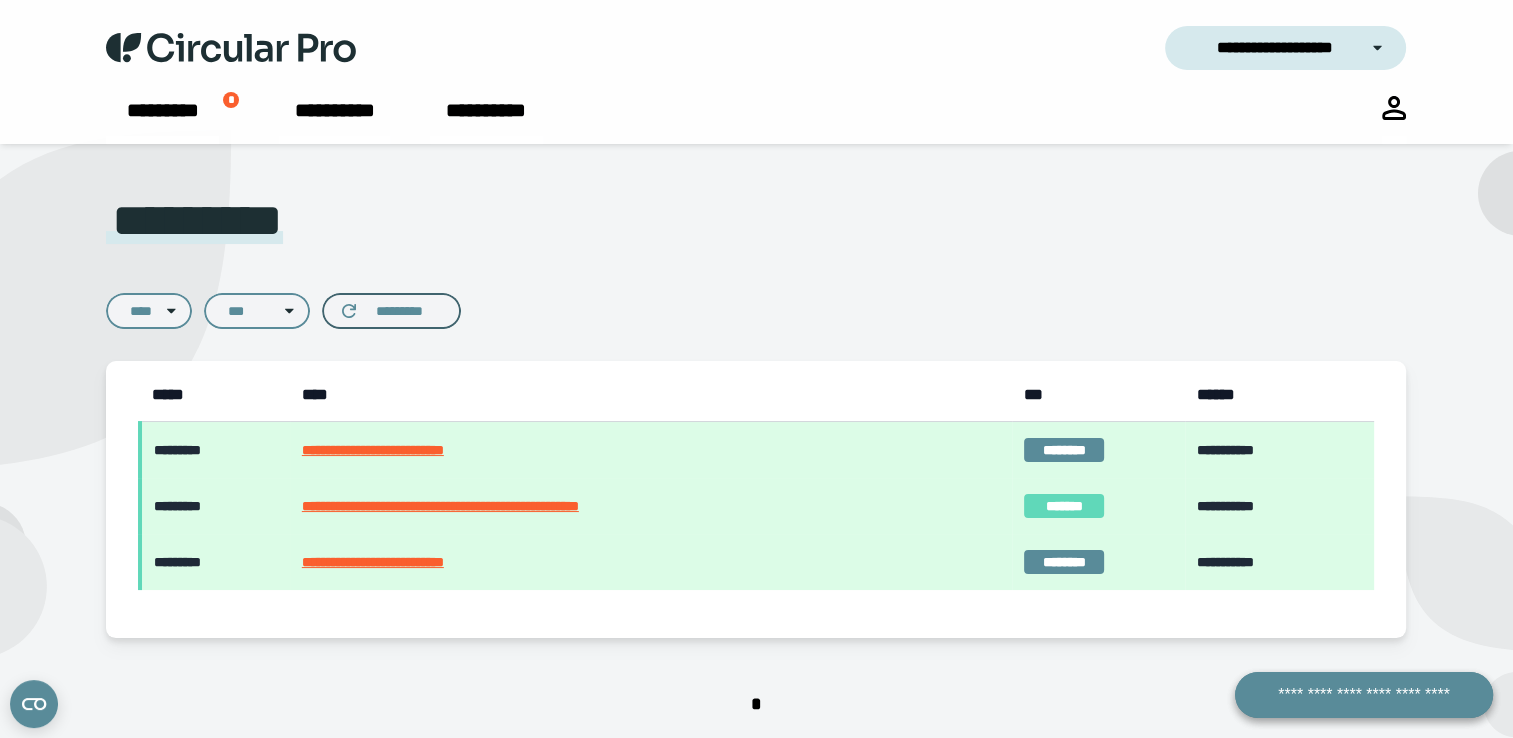 click on "*********" at bounding box center [391, 311] 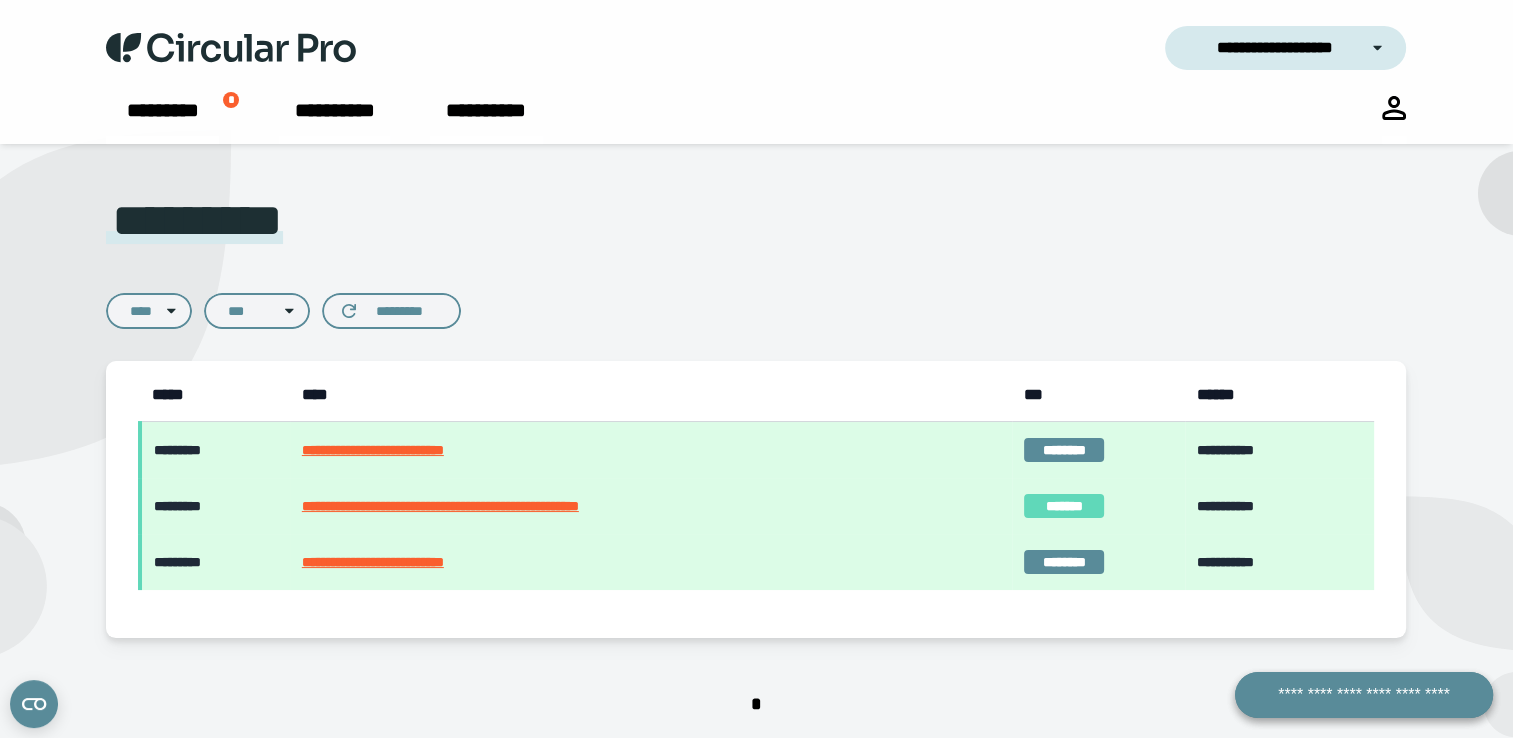 click on "*********" at bounding box center [194, 220] 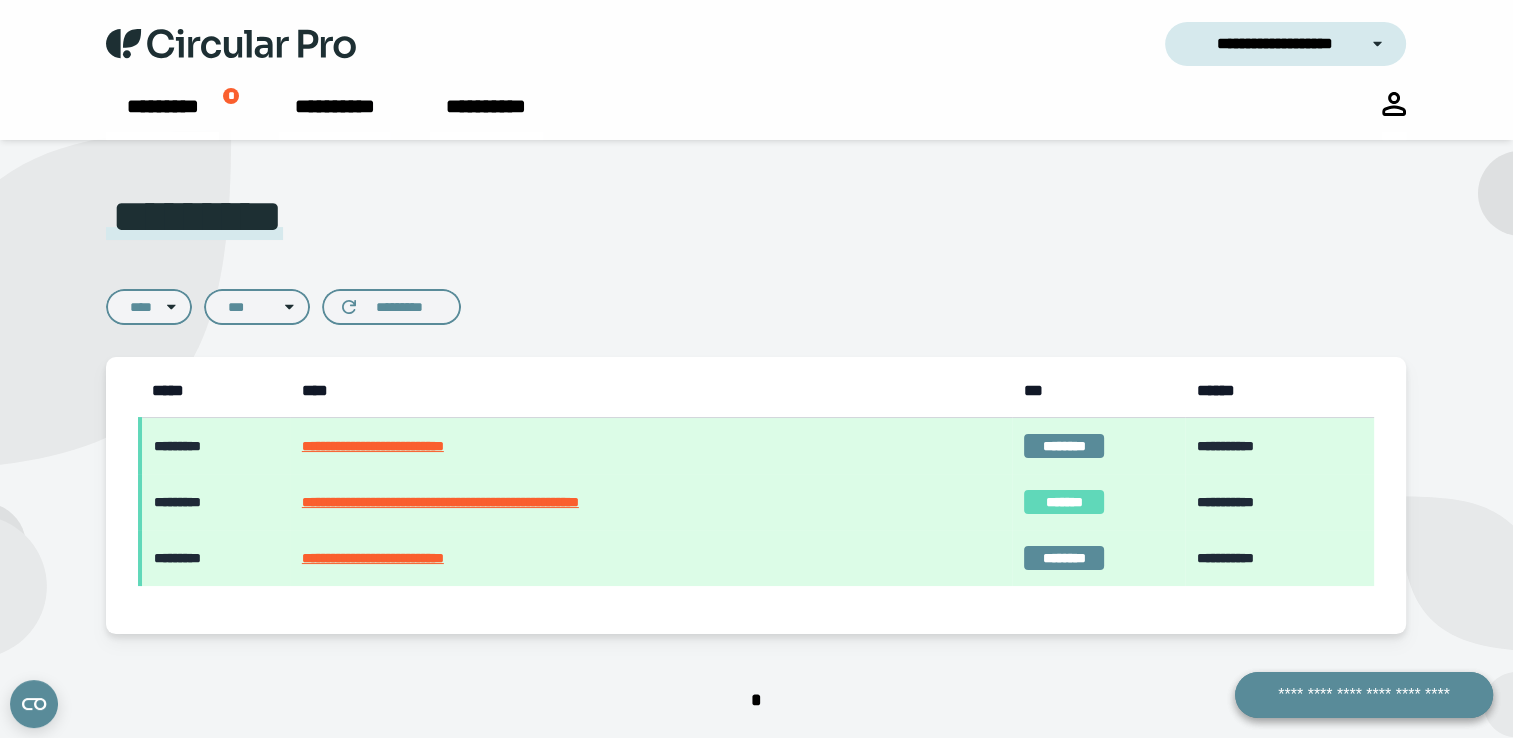 scroll, scrollTop: 0, scrollLeft: 0, axis: both 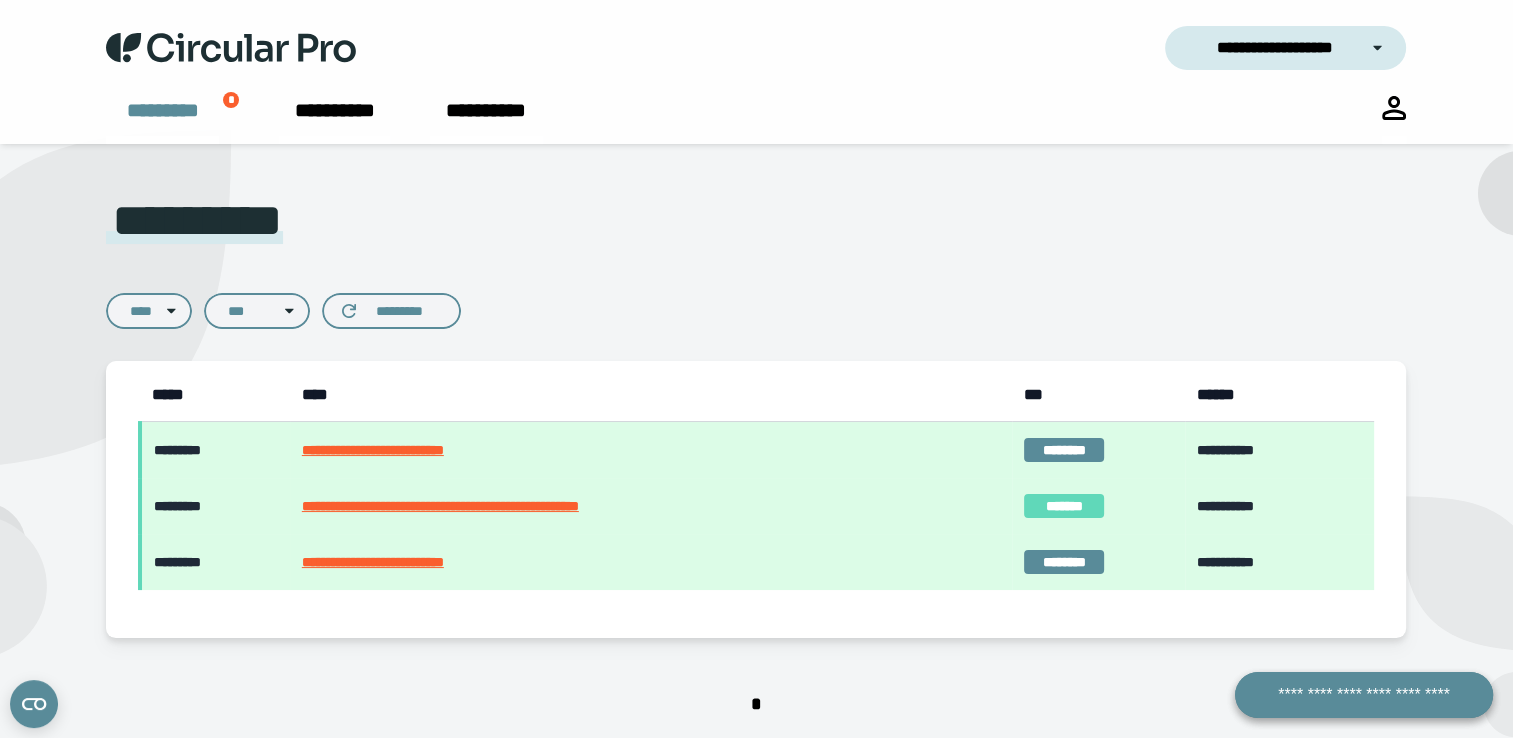 click on "*********" at bounding box center [162, 120] 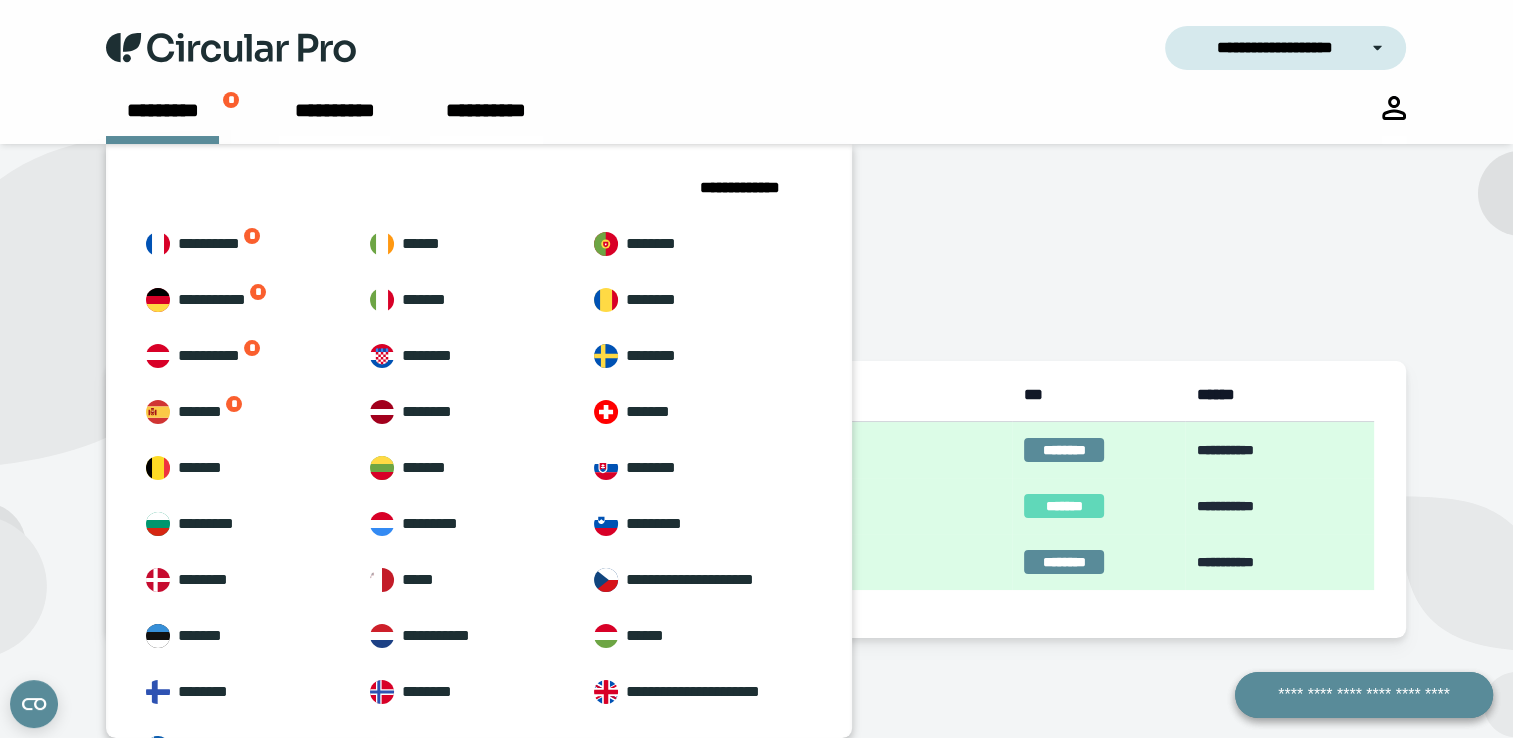 click on "**********" at bounding box center (724, 120) 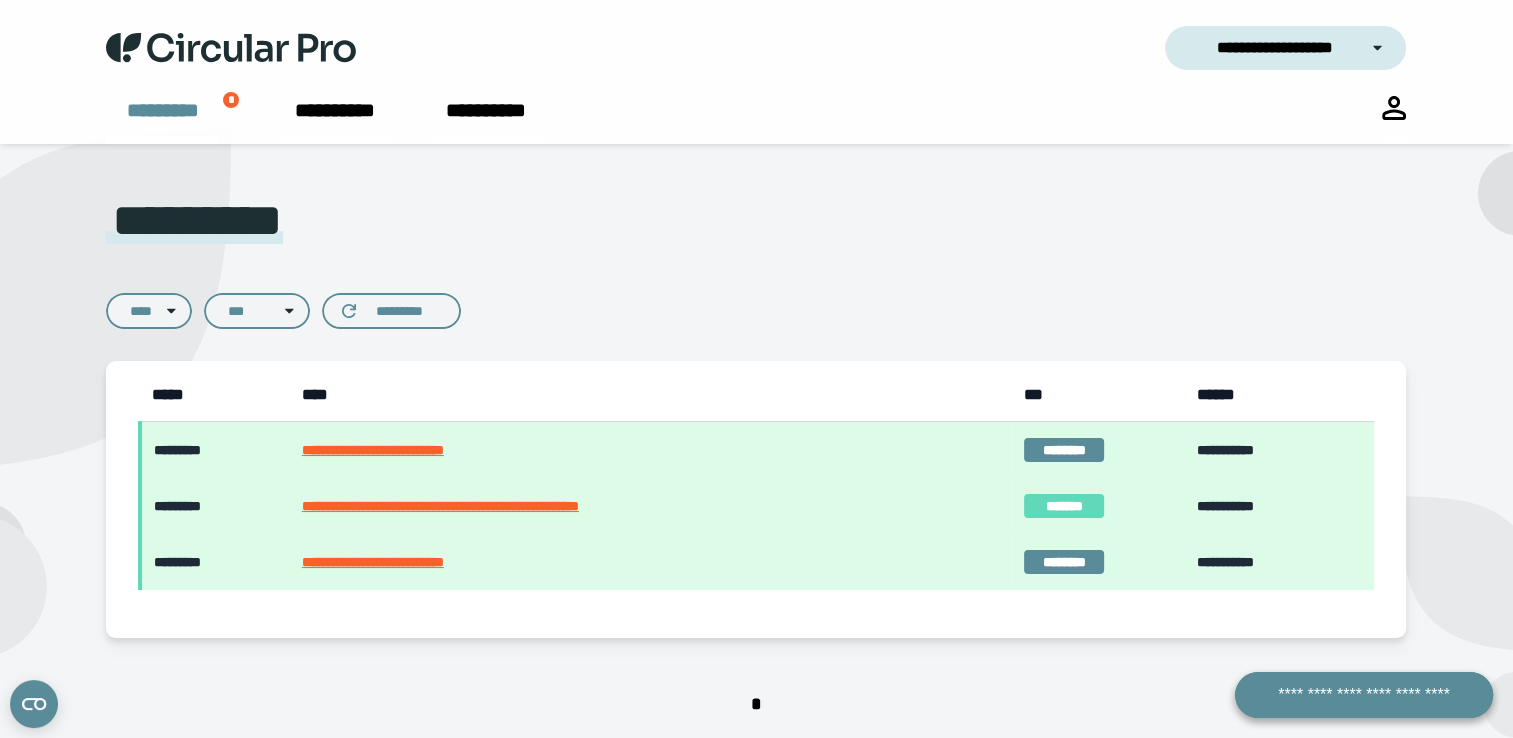 click on "*********" at bounding box center [162, 120] 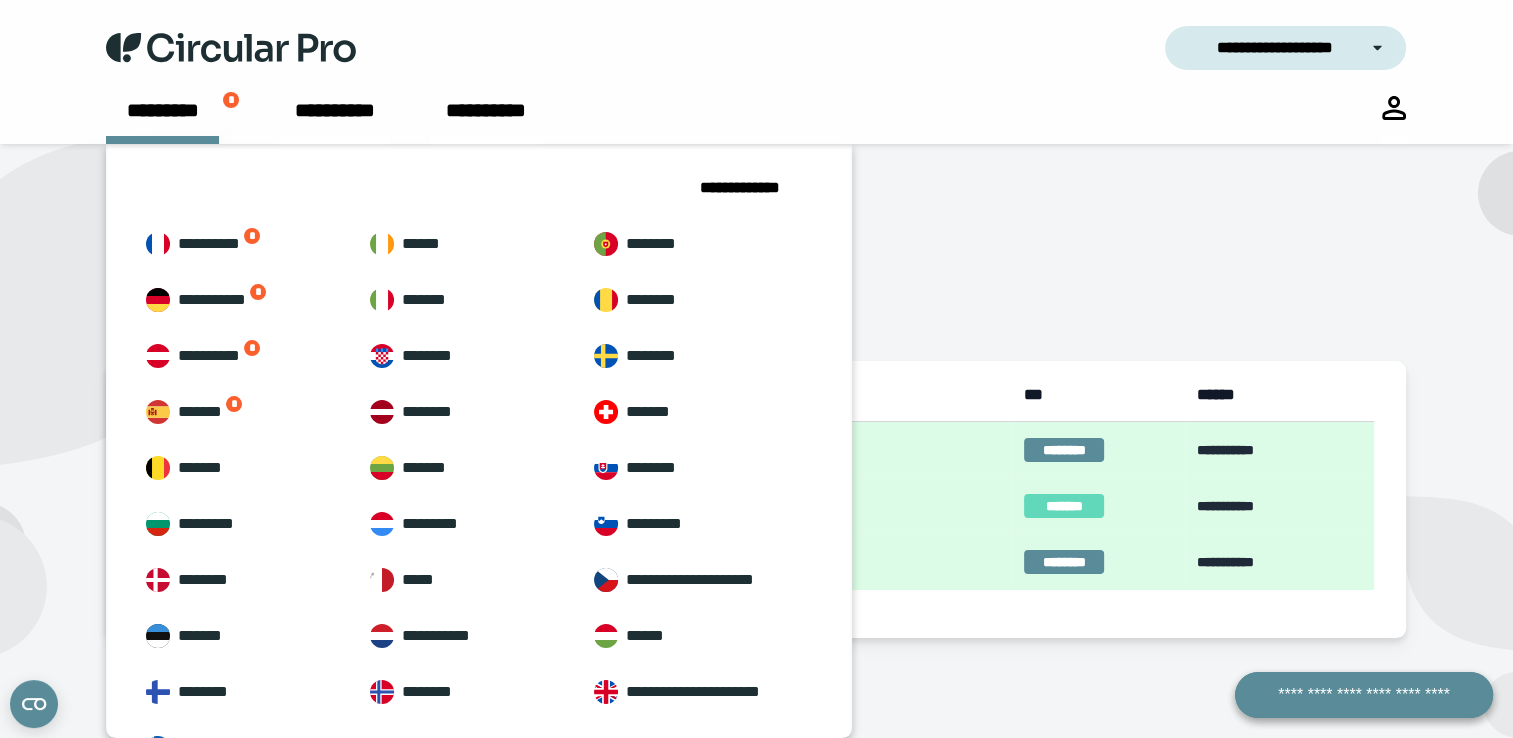 click on "**********" at bounding box center [615, 48] 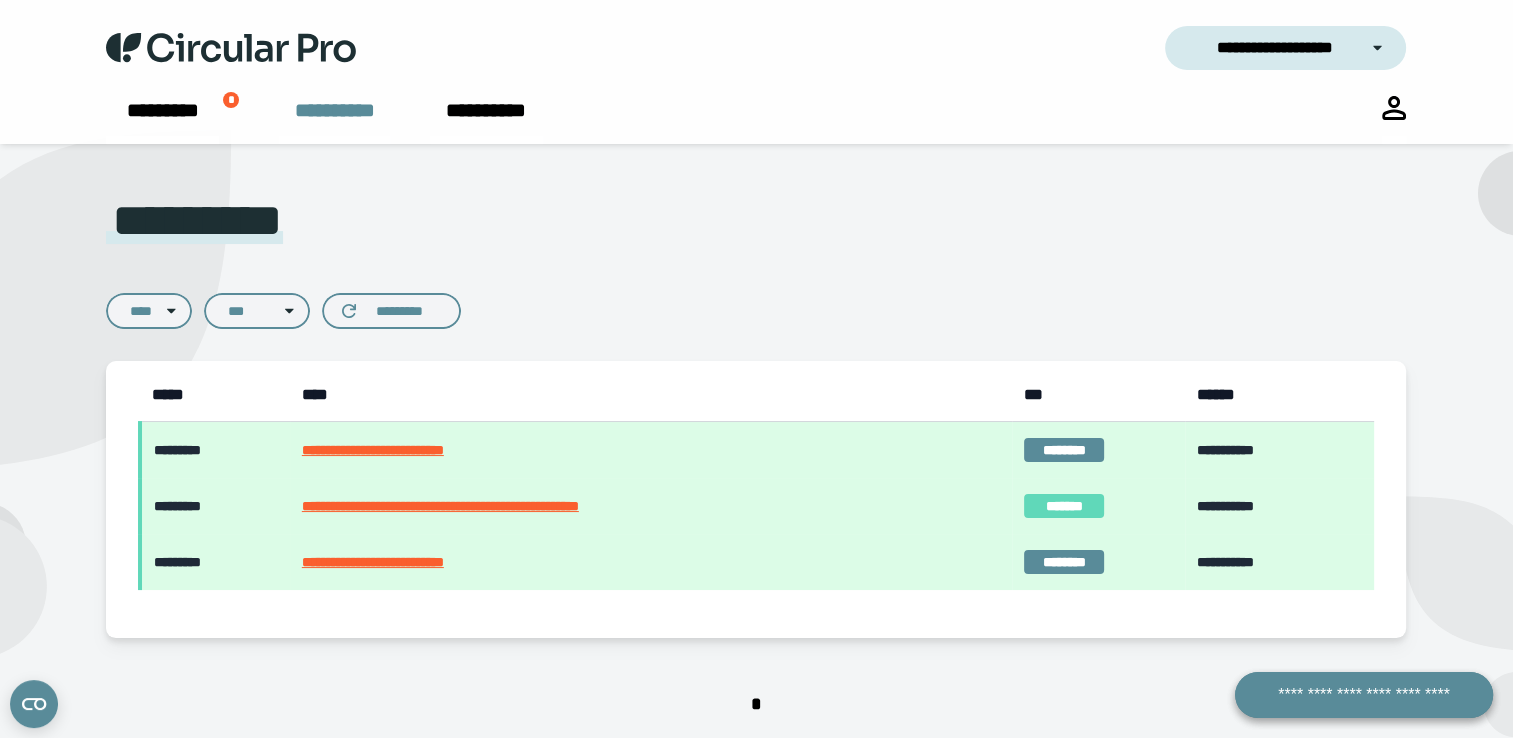 click on "**********" at bounding box center [334, 120] 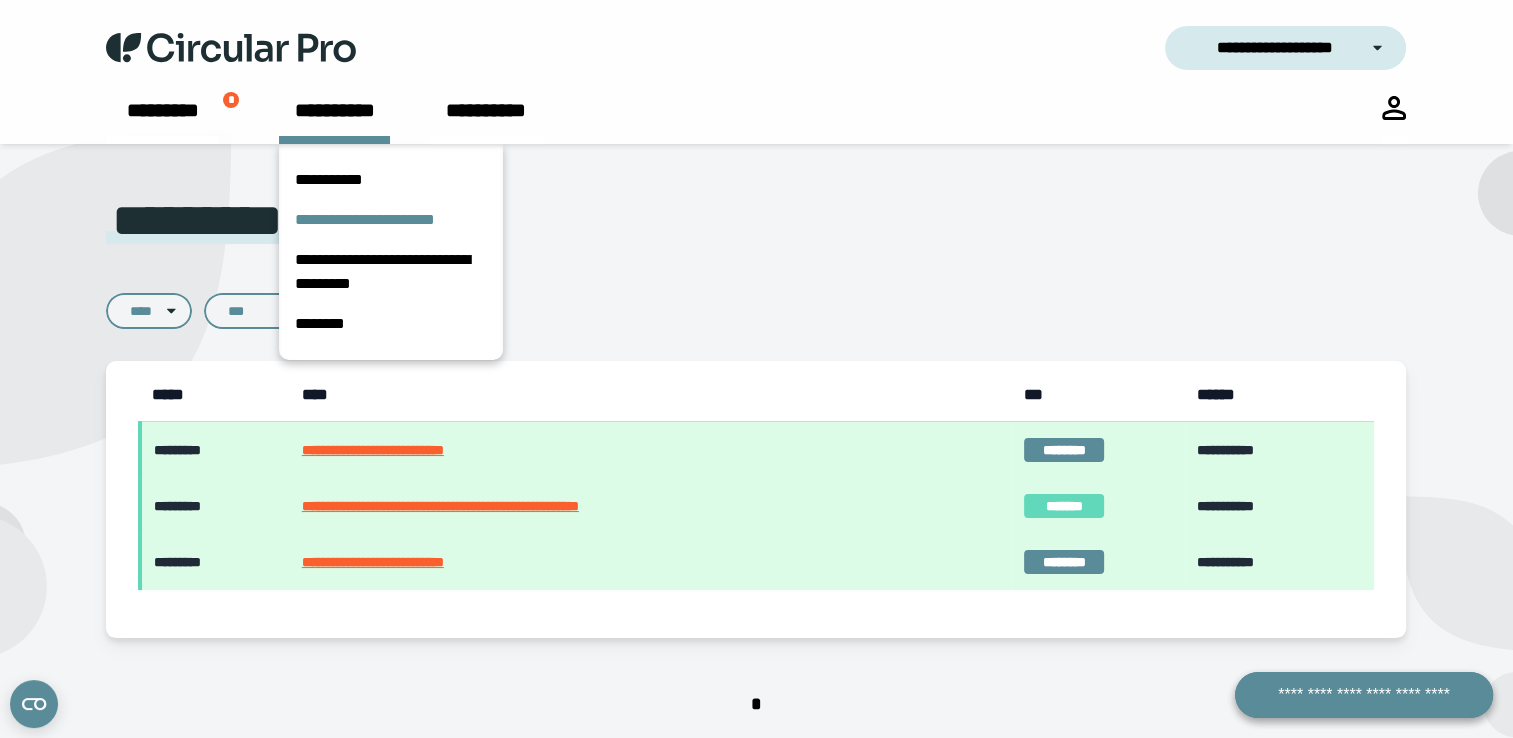 click on "**********" at bounding box center [391, 220] 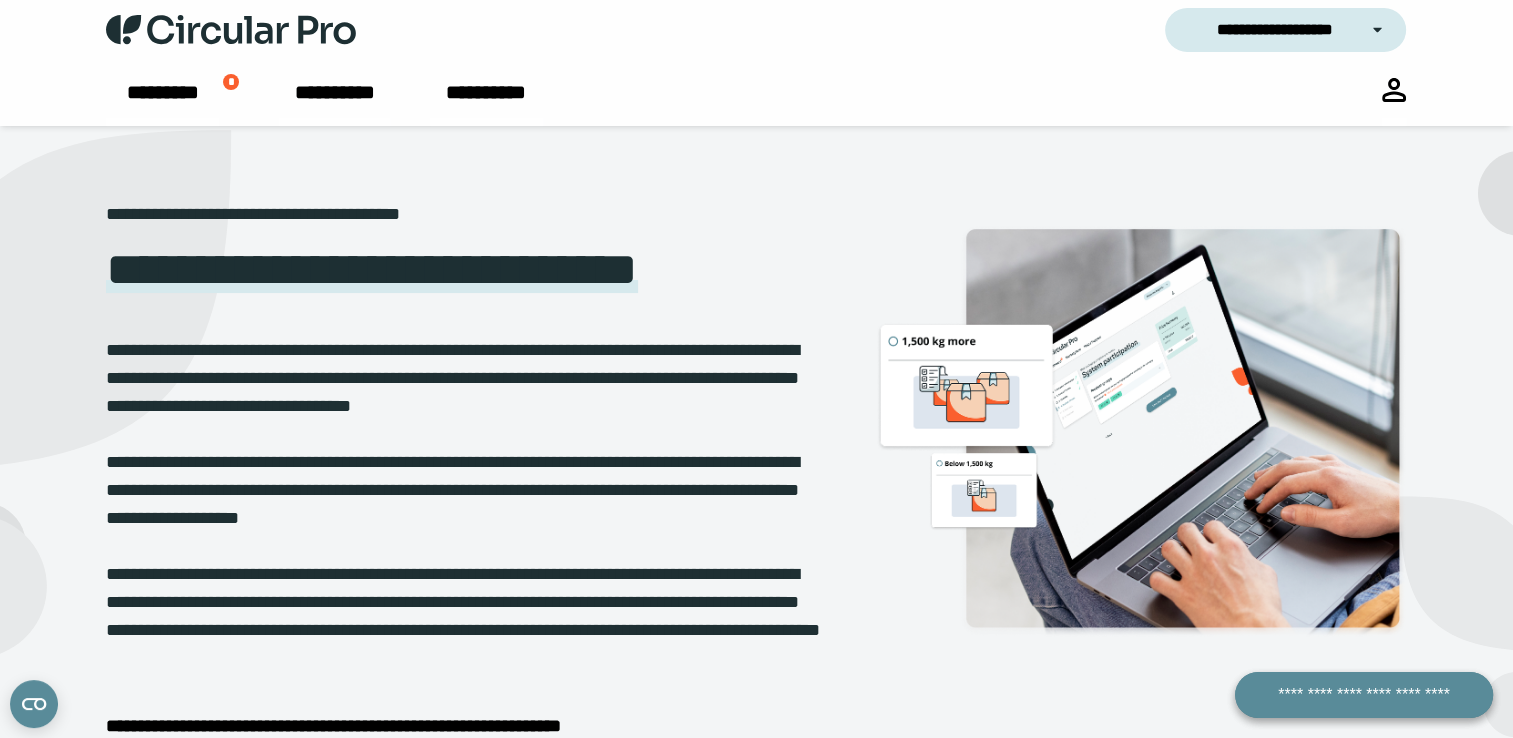 scroll, scrollTop: 0, scrollLeft: 0, axis: both 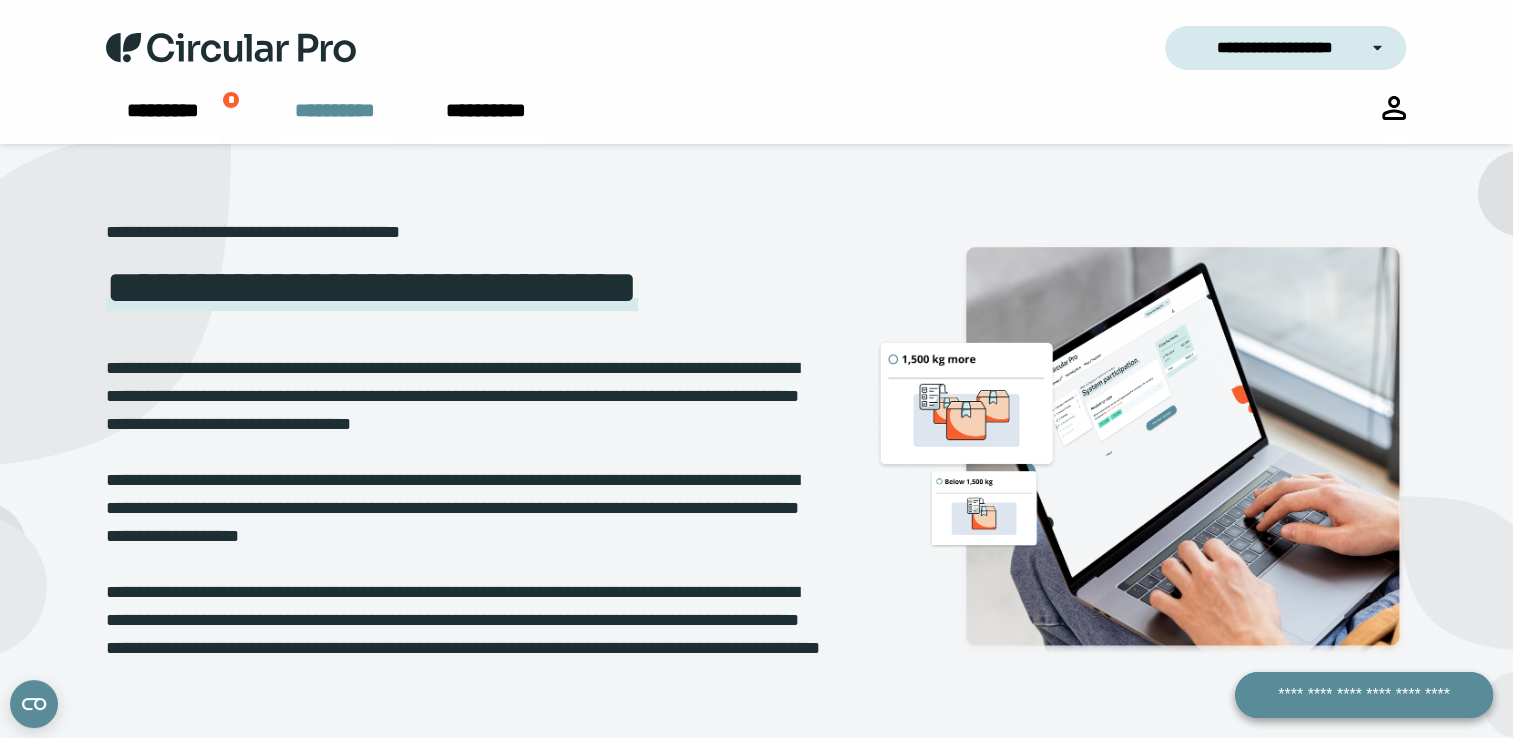 click on "**********" at bounding box center [334, 120] 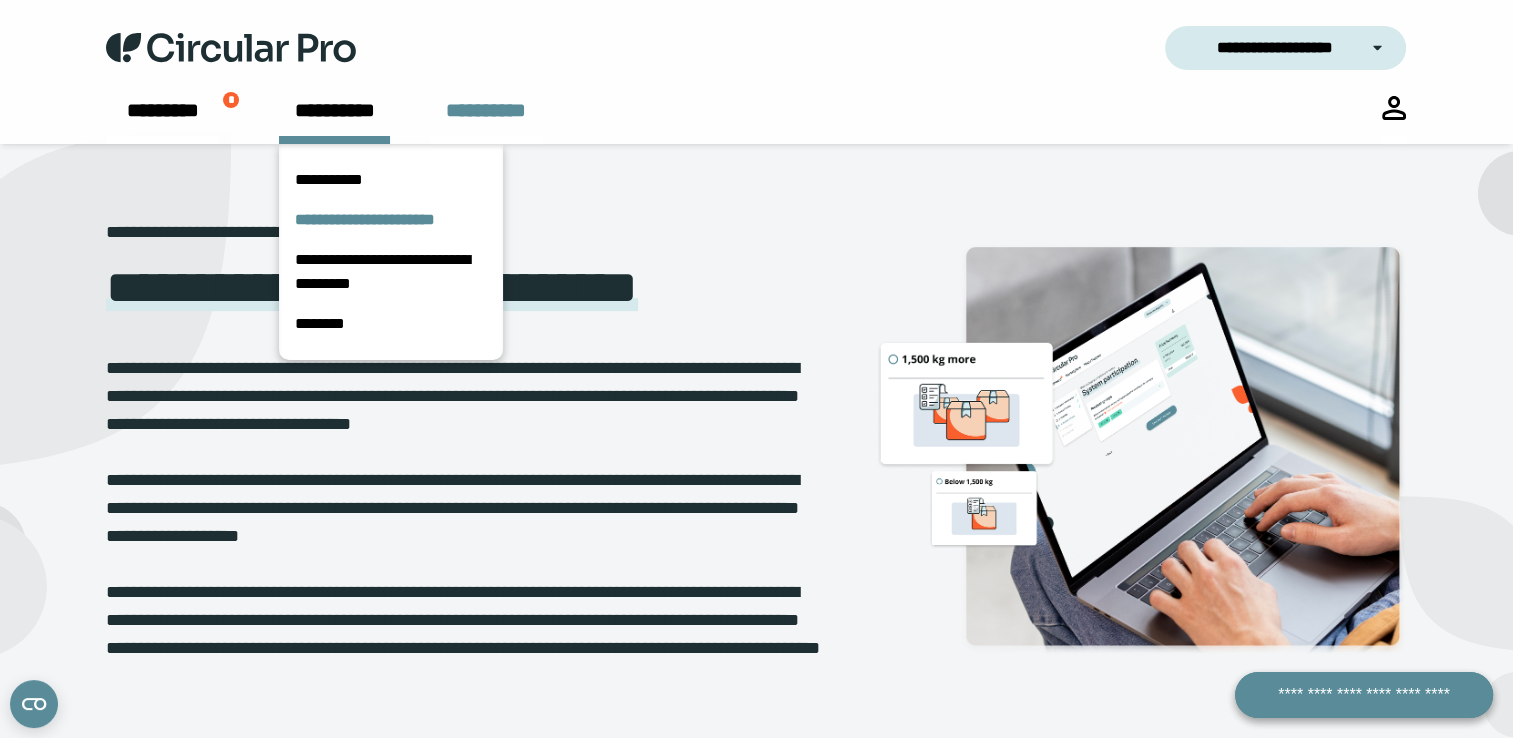 click on "**********" at bounding box center [486, 120] 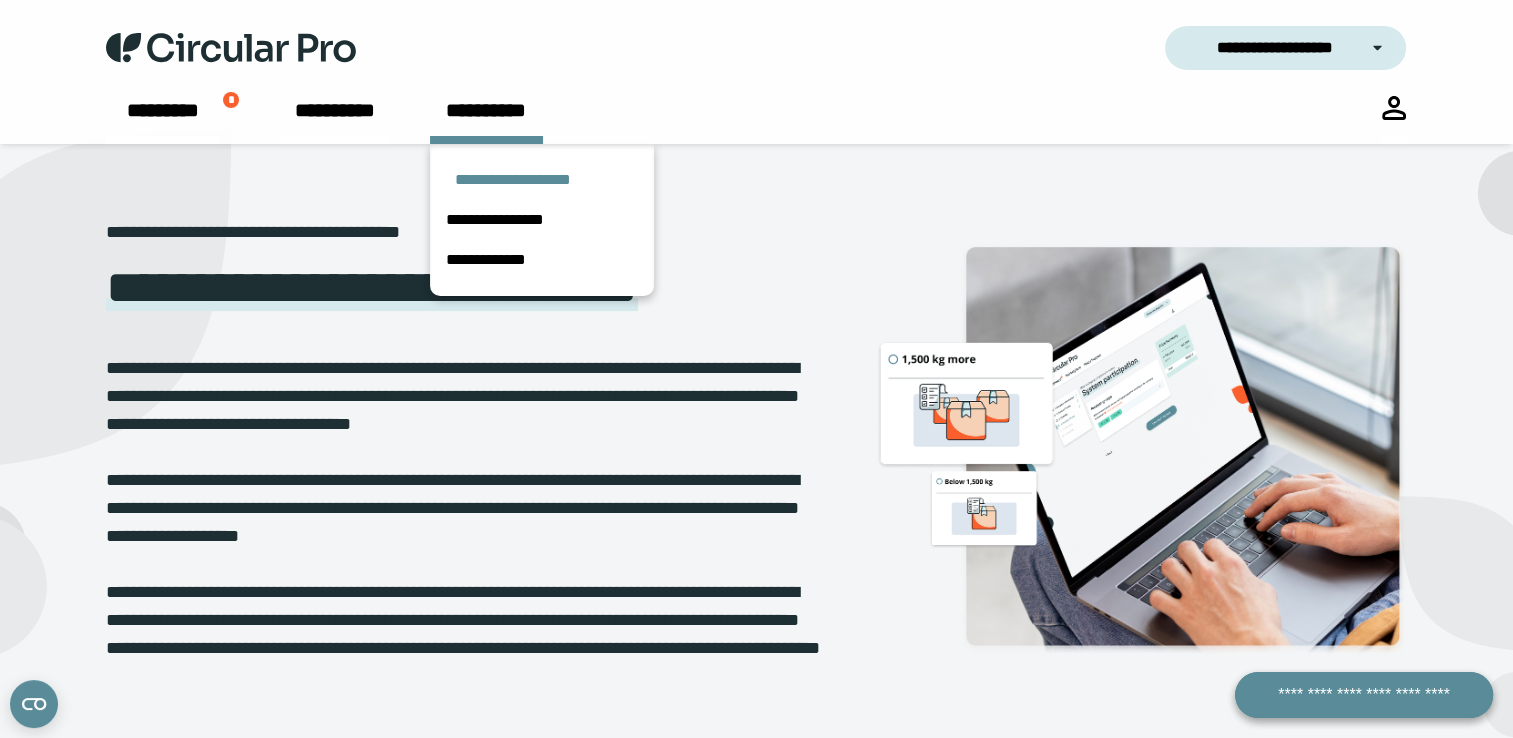 click on "**********" at bounding box center [513, 180] 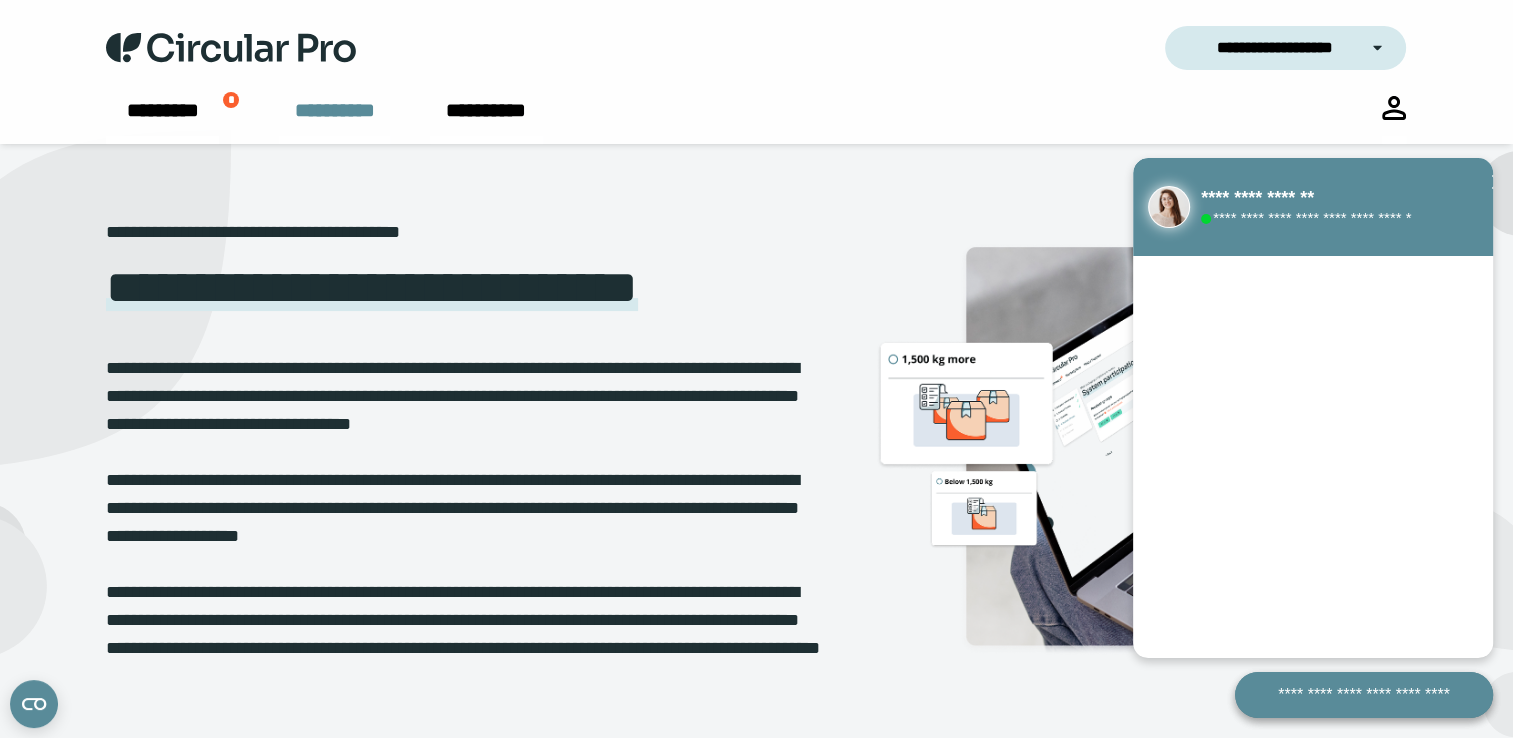 click on "**********" at bounding box center [334, 120] 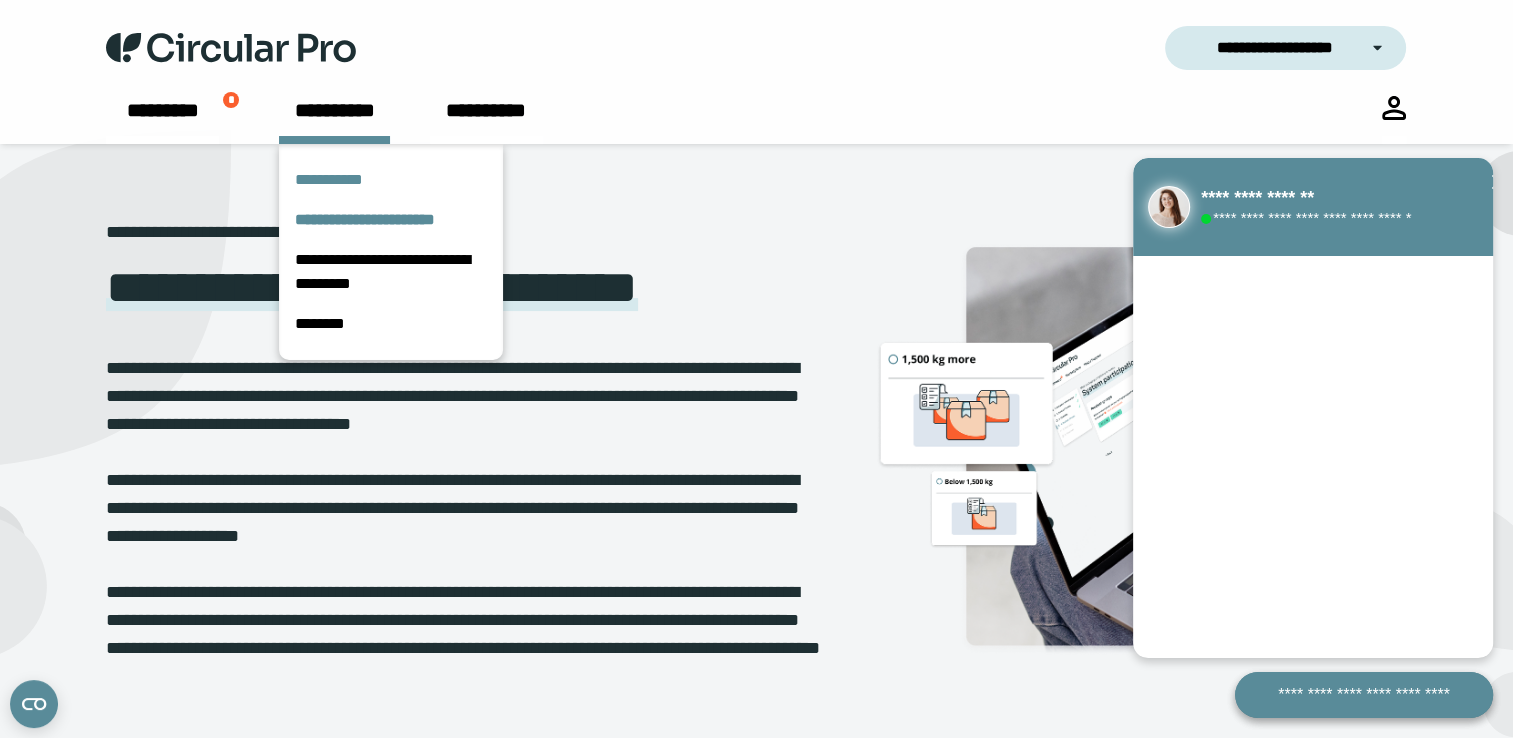 click on "**********" at bounding box center (391, 180) 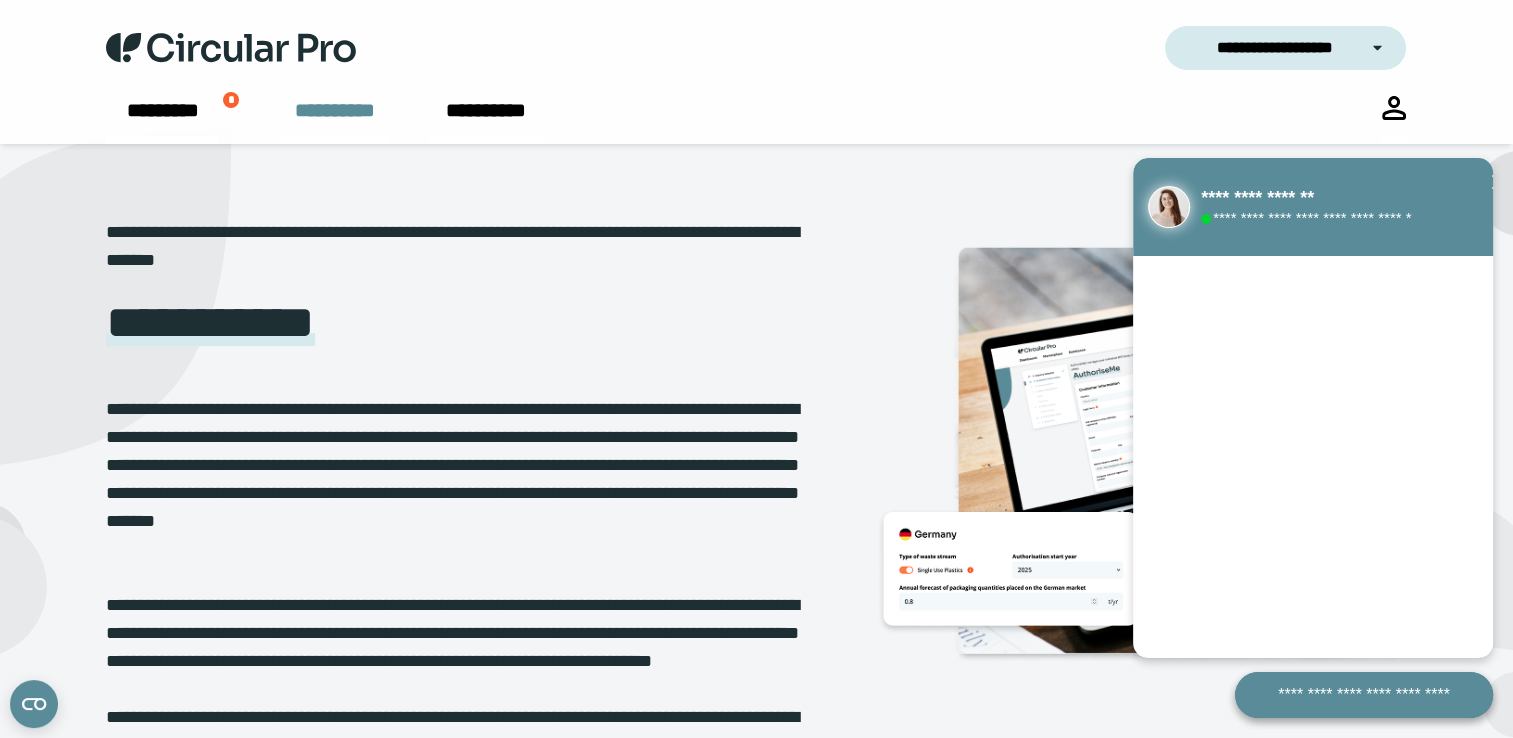 click on "**********" at bounding box center [334, 120] 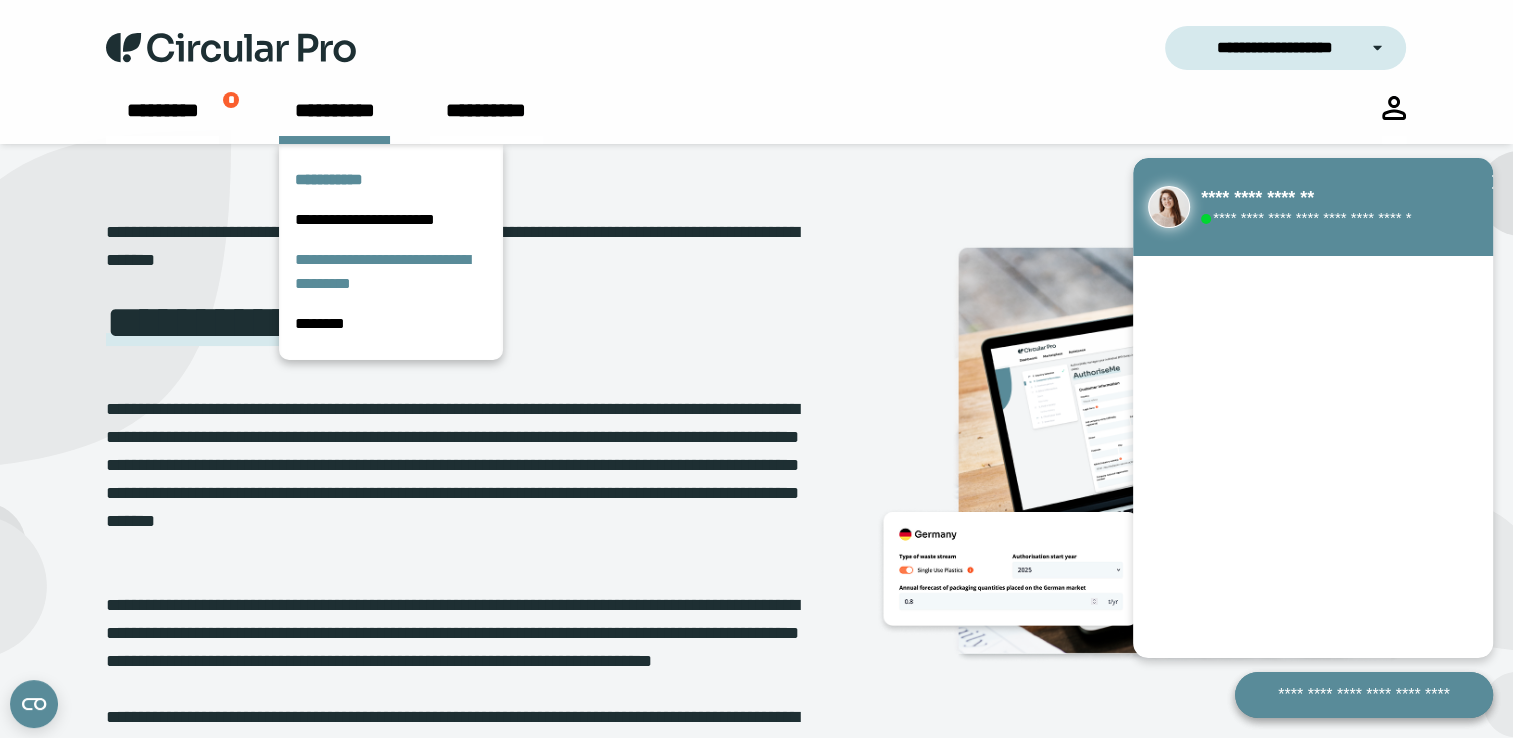 click on "**********" at bounding box center (391, 272) 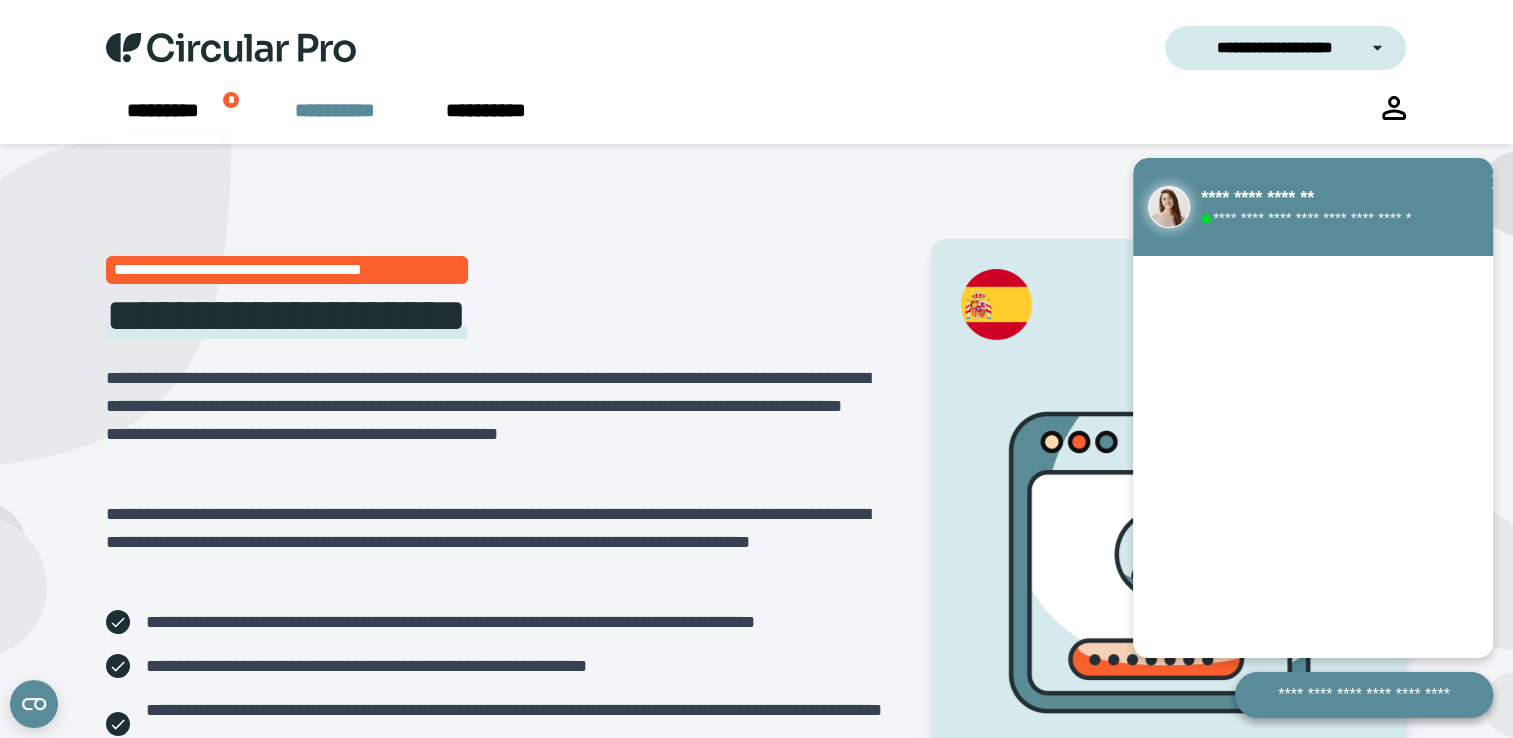 click on "**********" at bounding box center (334, 120) 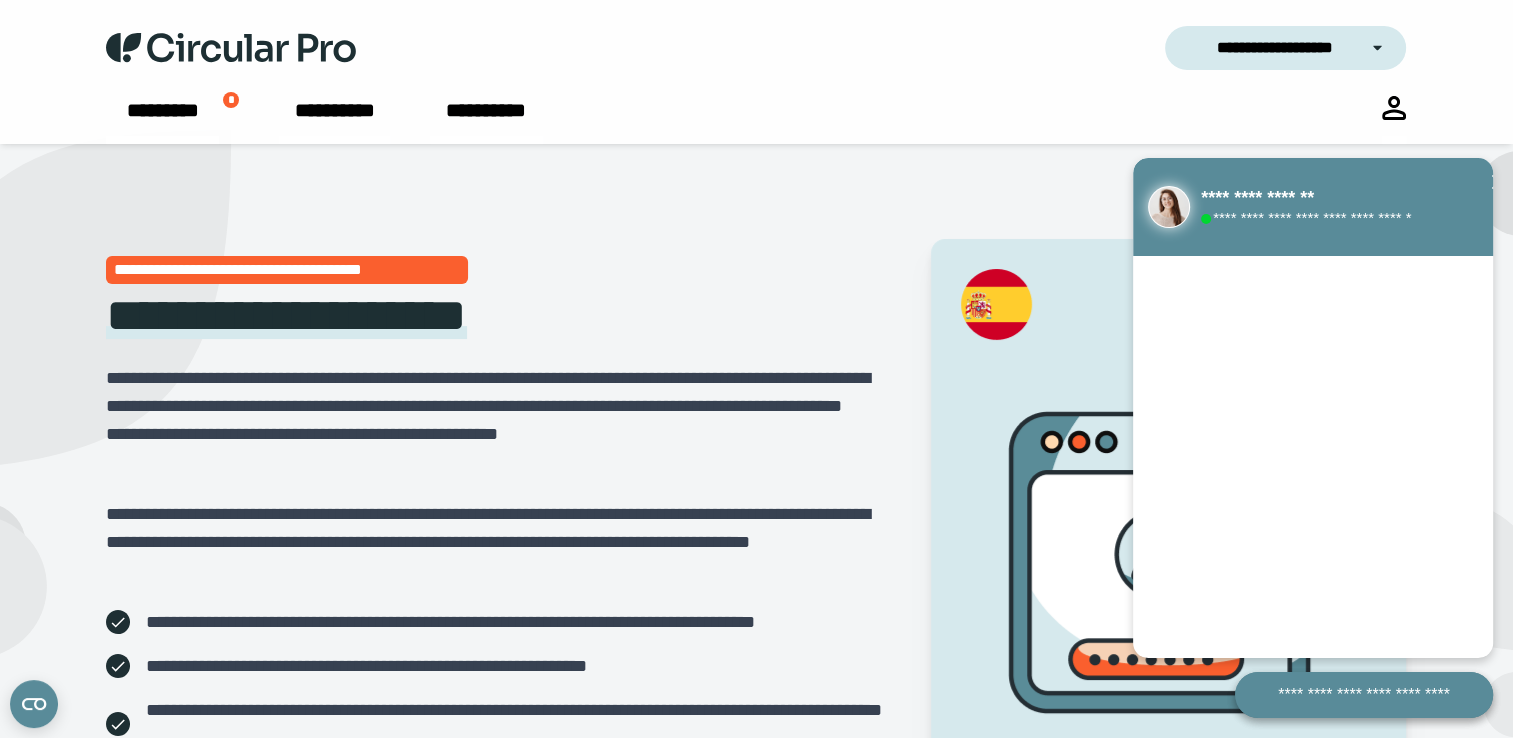 click at bounding box center [230, 48] 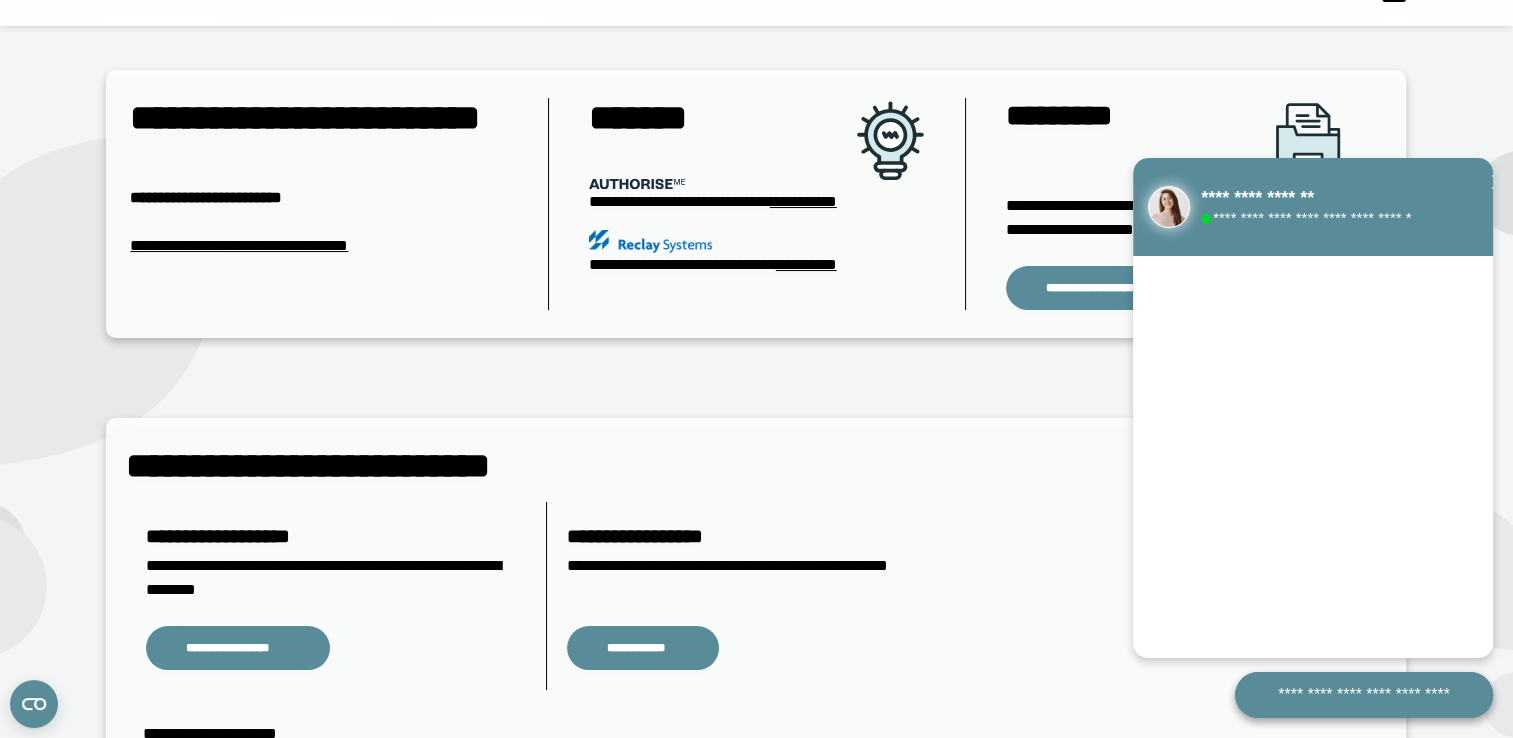 scroll, scrollTop: 100, scrollLeft: 0, axis: vertical 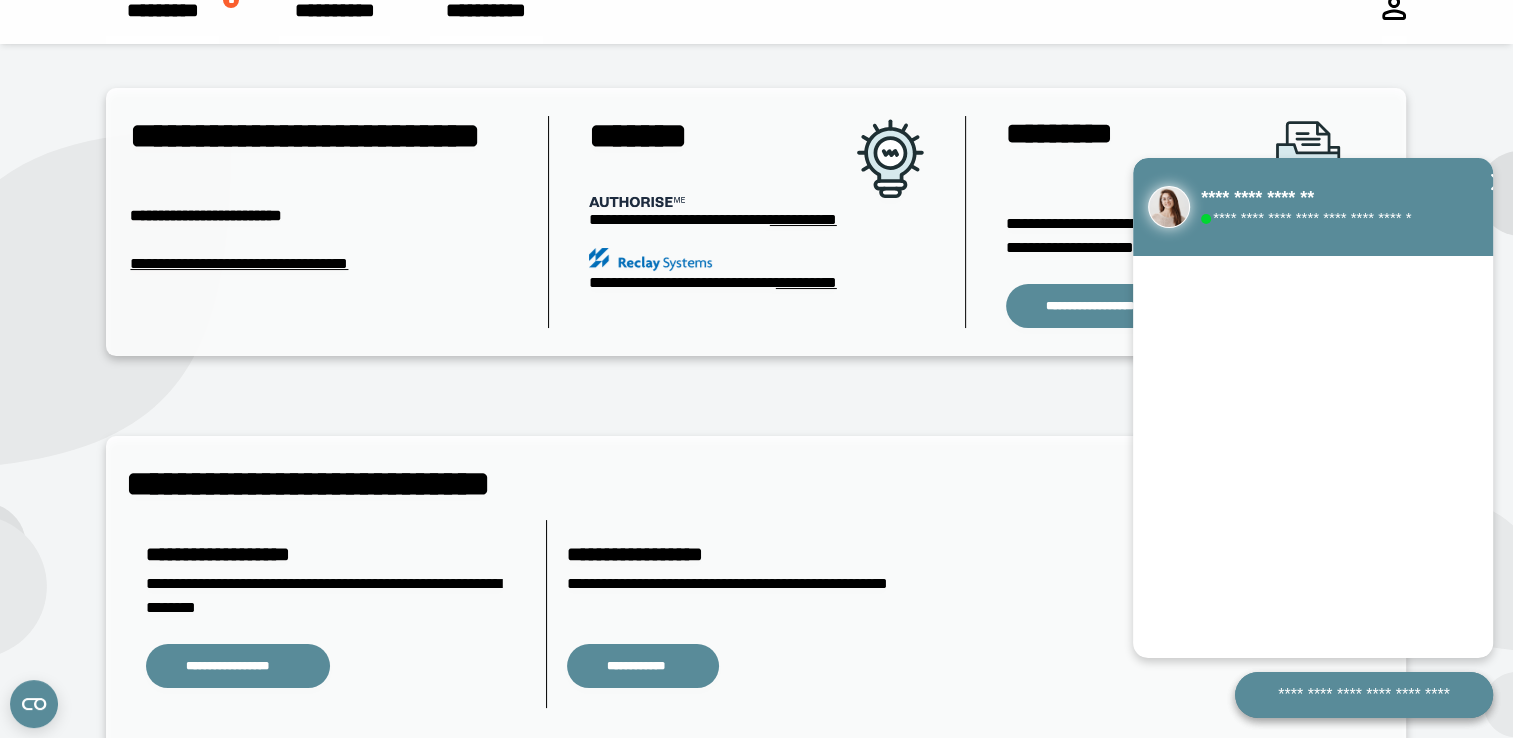 click 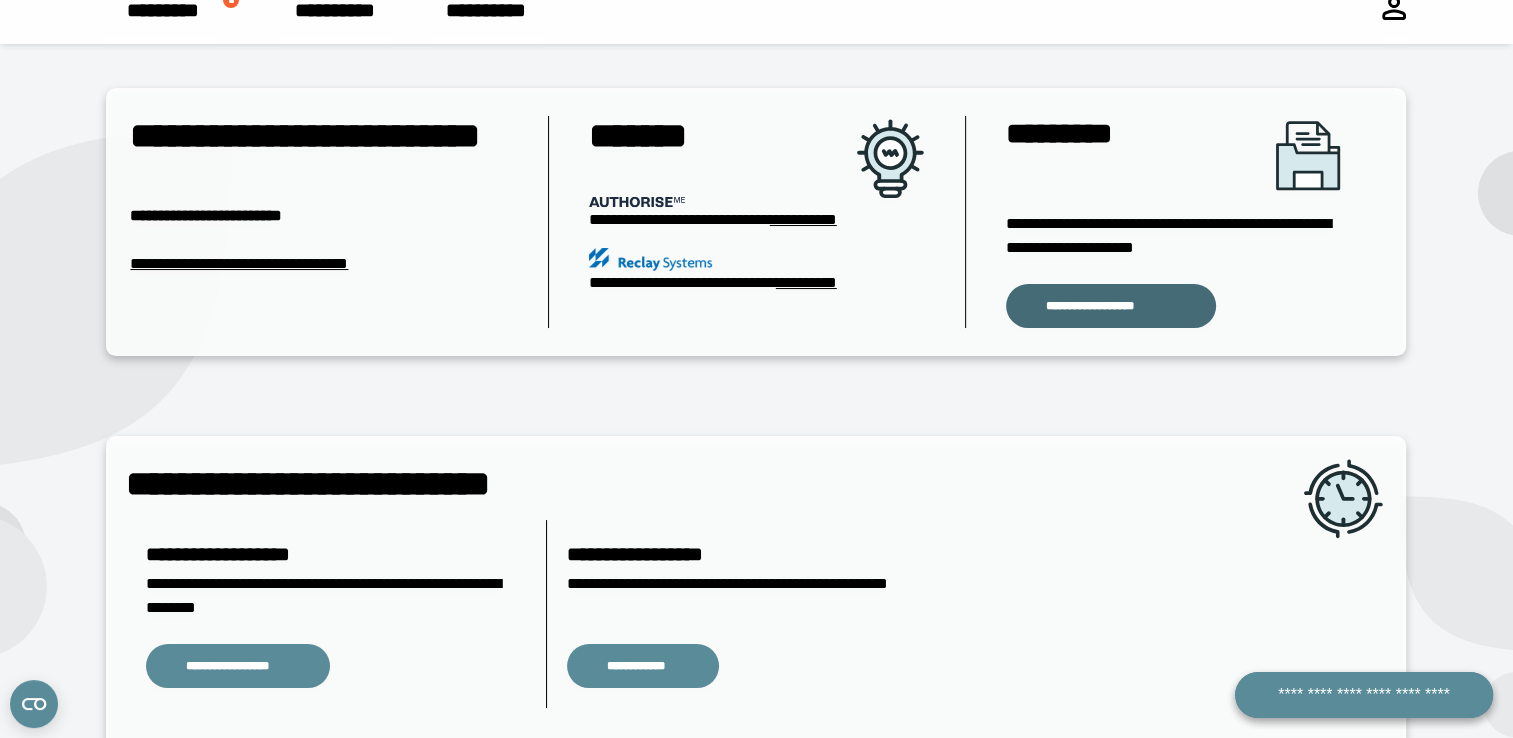 click on "**********" at bounding box center (1111, 306) 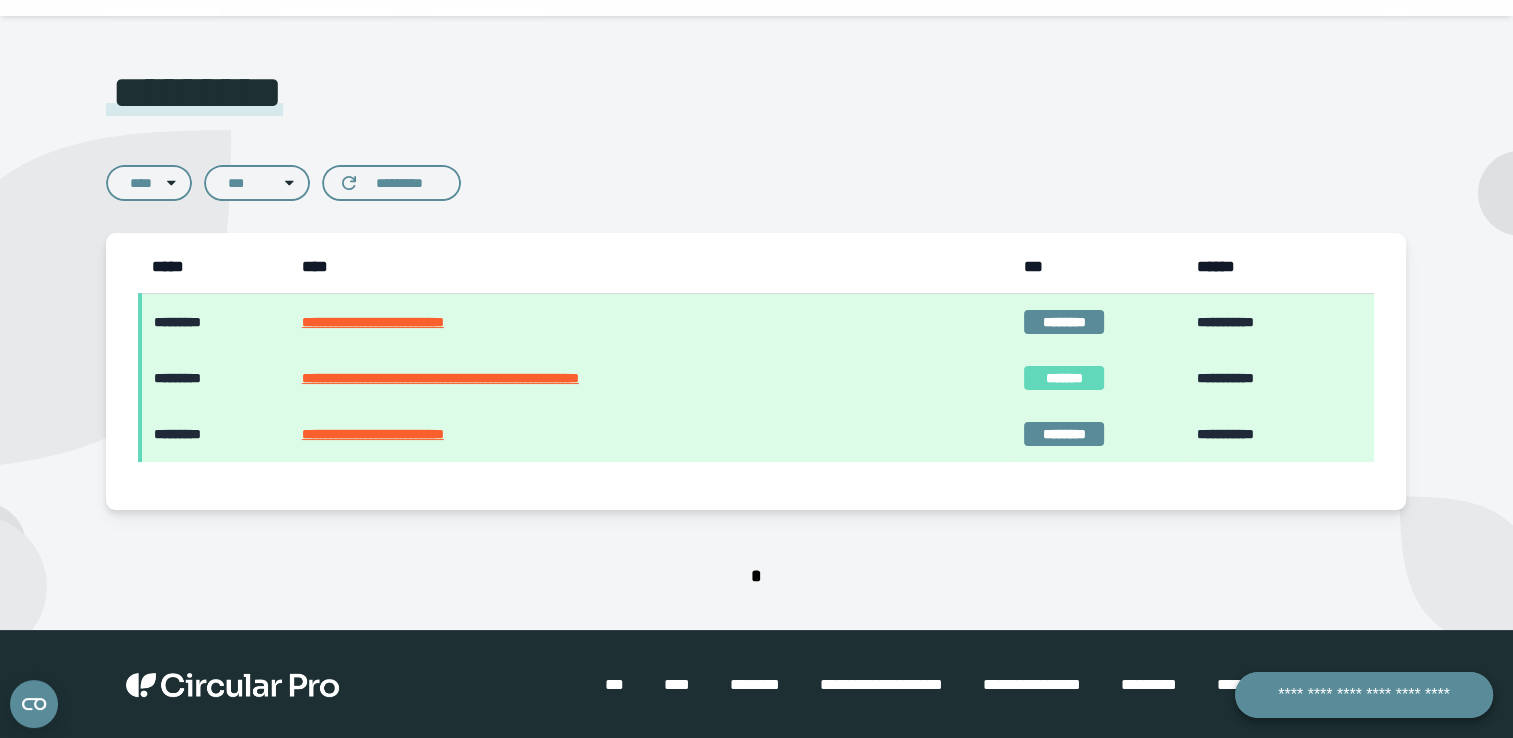 scroll, scrollTop: 129, scrollLeft: 0, axis: vertical 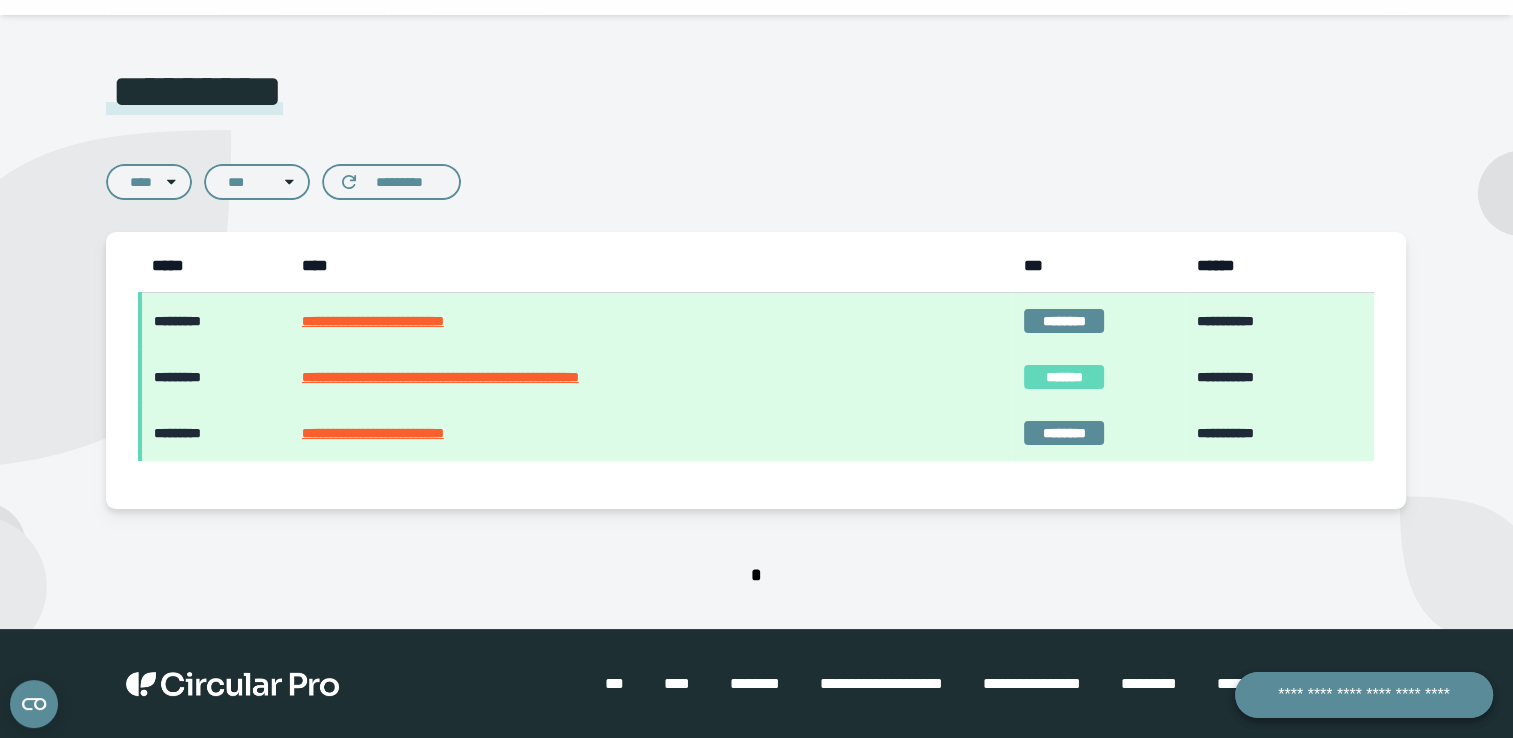 click on "**********" at bounding box center [651, 377] 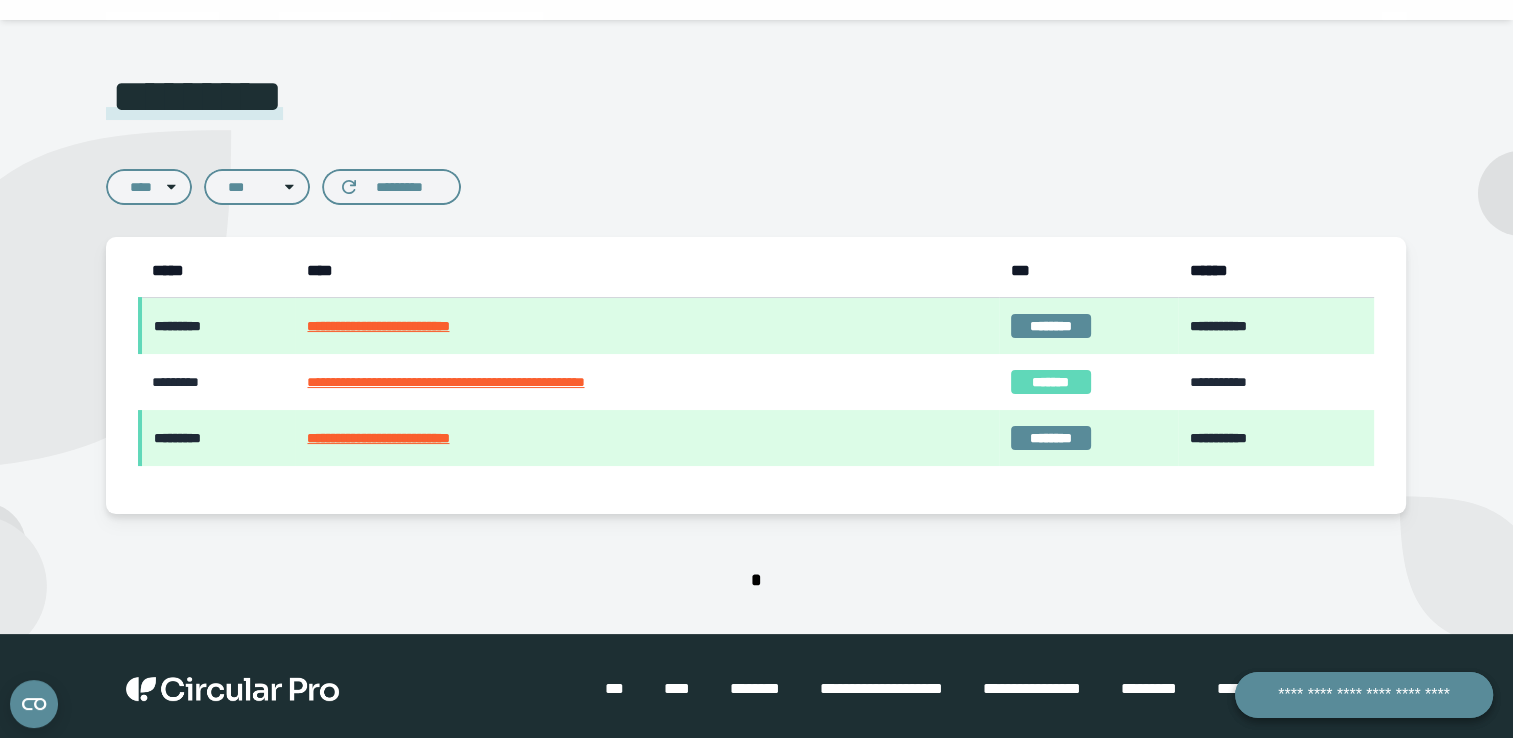 scroll, scrollTop: 129, scrollLeft: 0, axis: vertical 